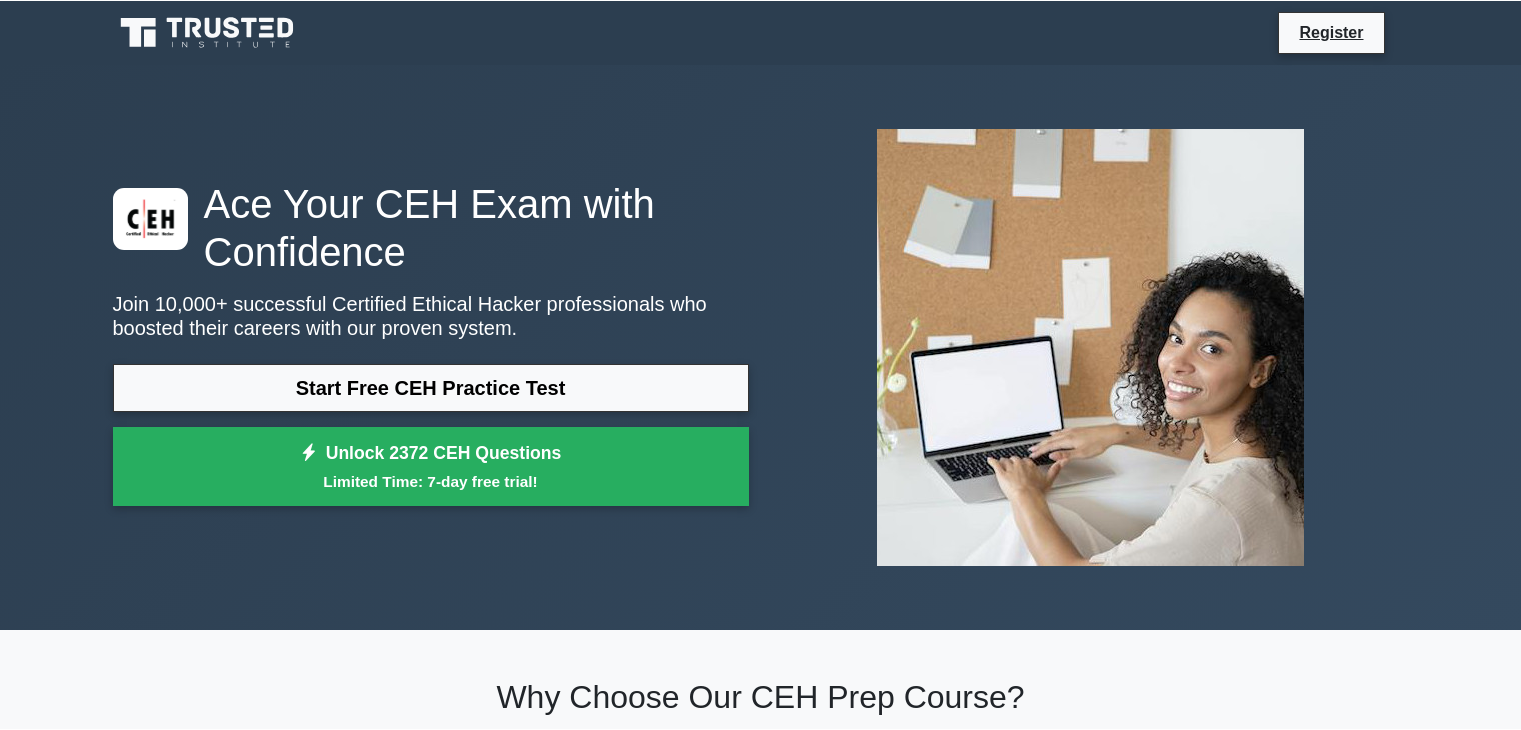 scroll, scrollTop: 0, scrollLeft: 0, axis: both 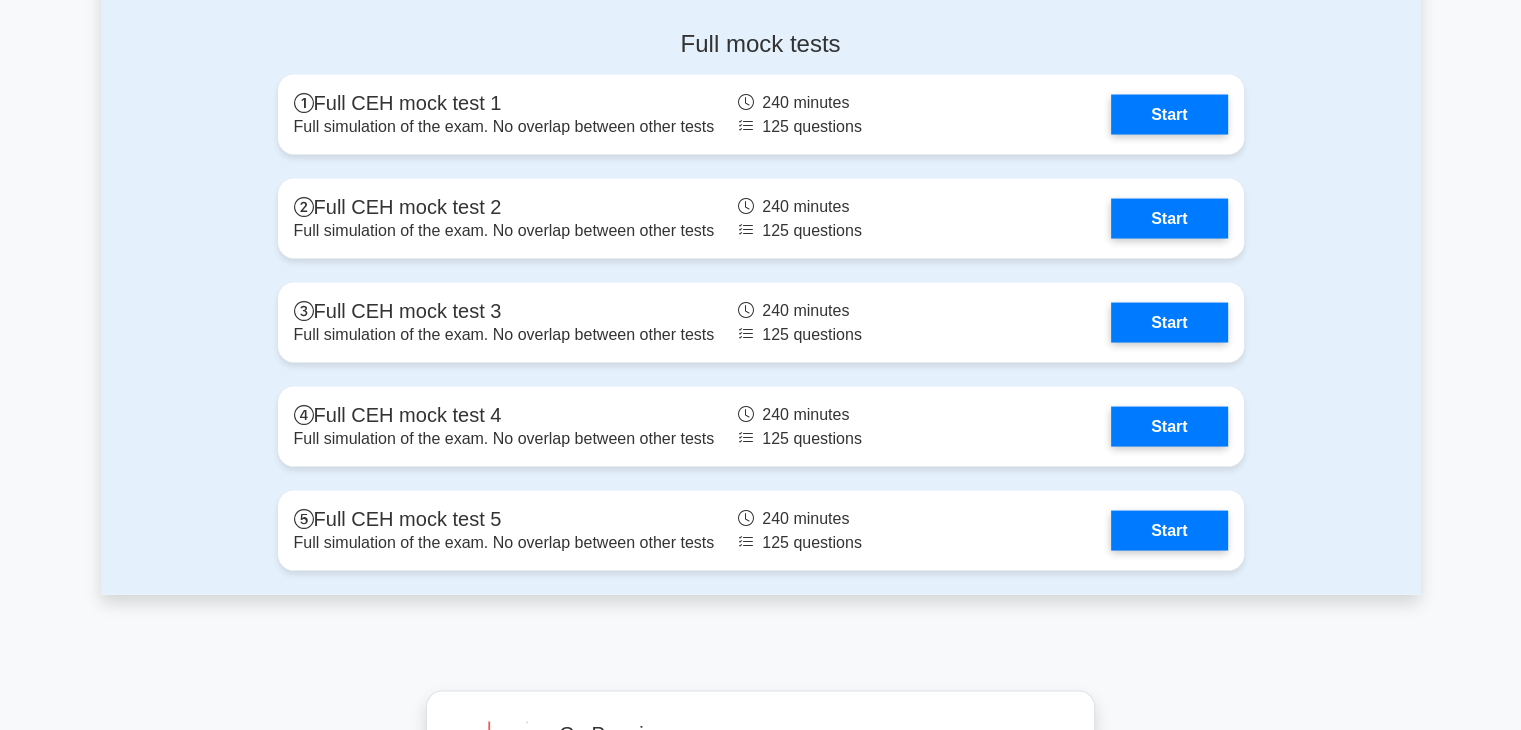 click on "Start" at bounding box center [1169, 323] 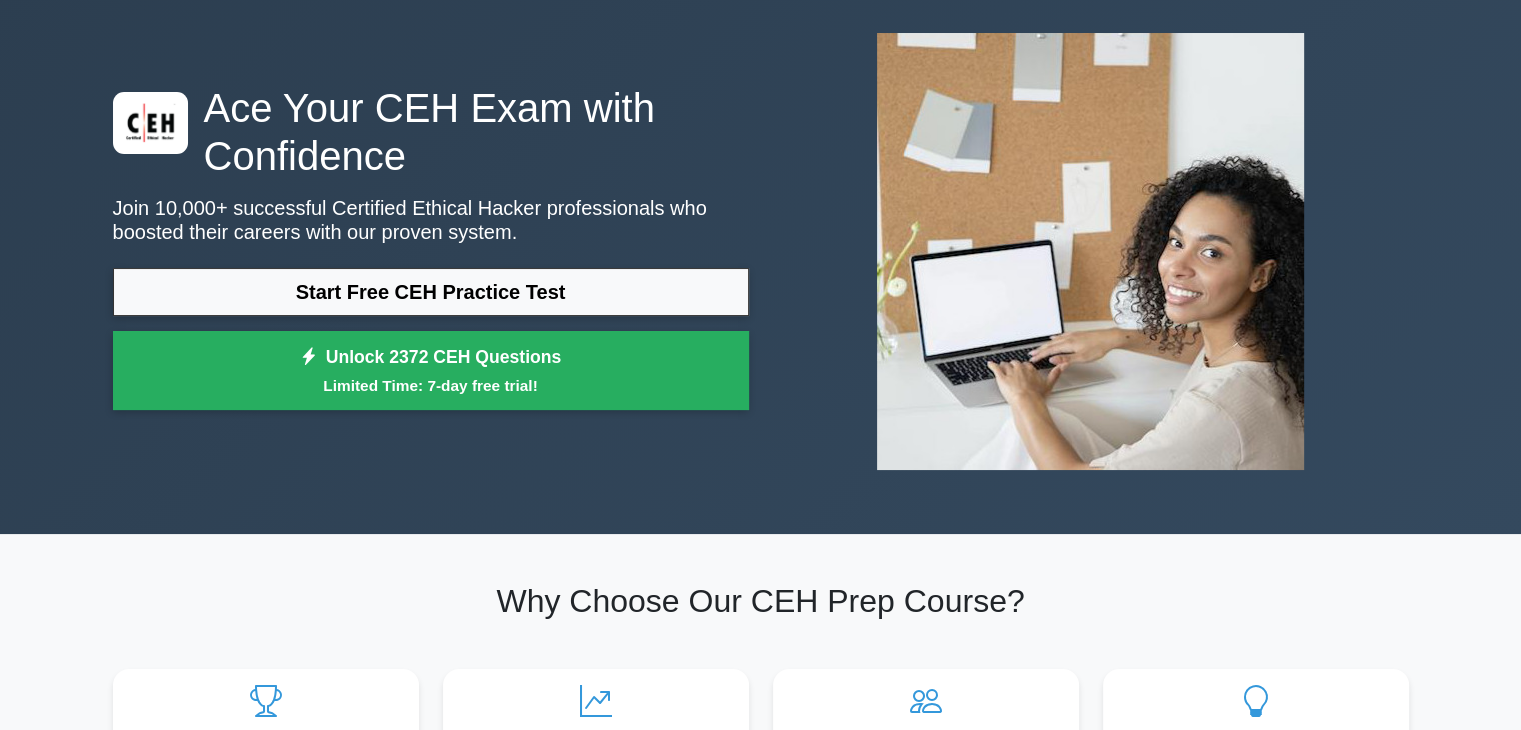 scroll, scrollTop: 0, scrollLeft: 0, axis: both 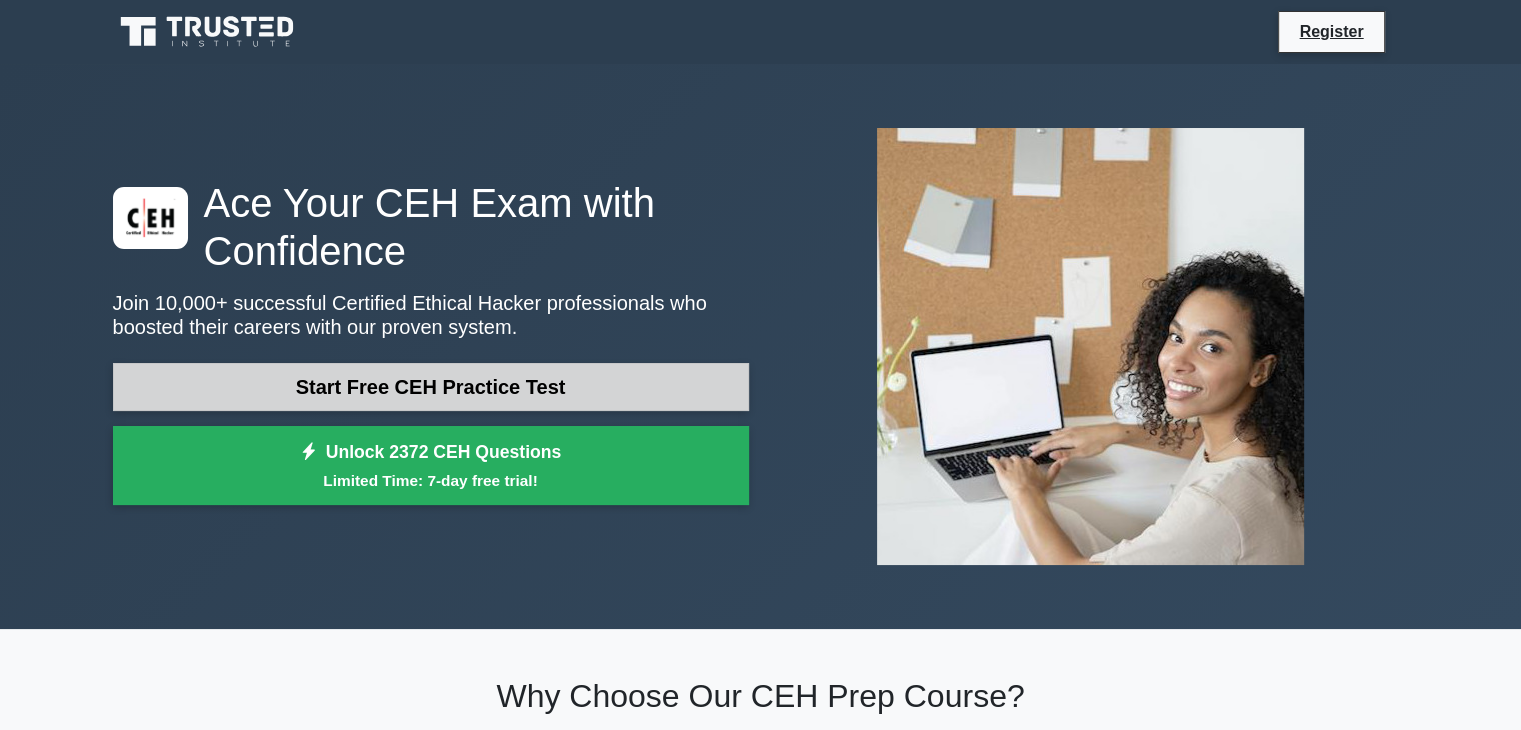 click on "Start Free CEH Practice Test" at bounding box center [431, 387] 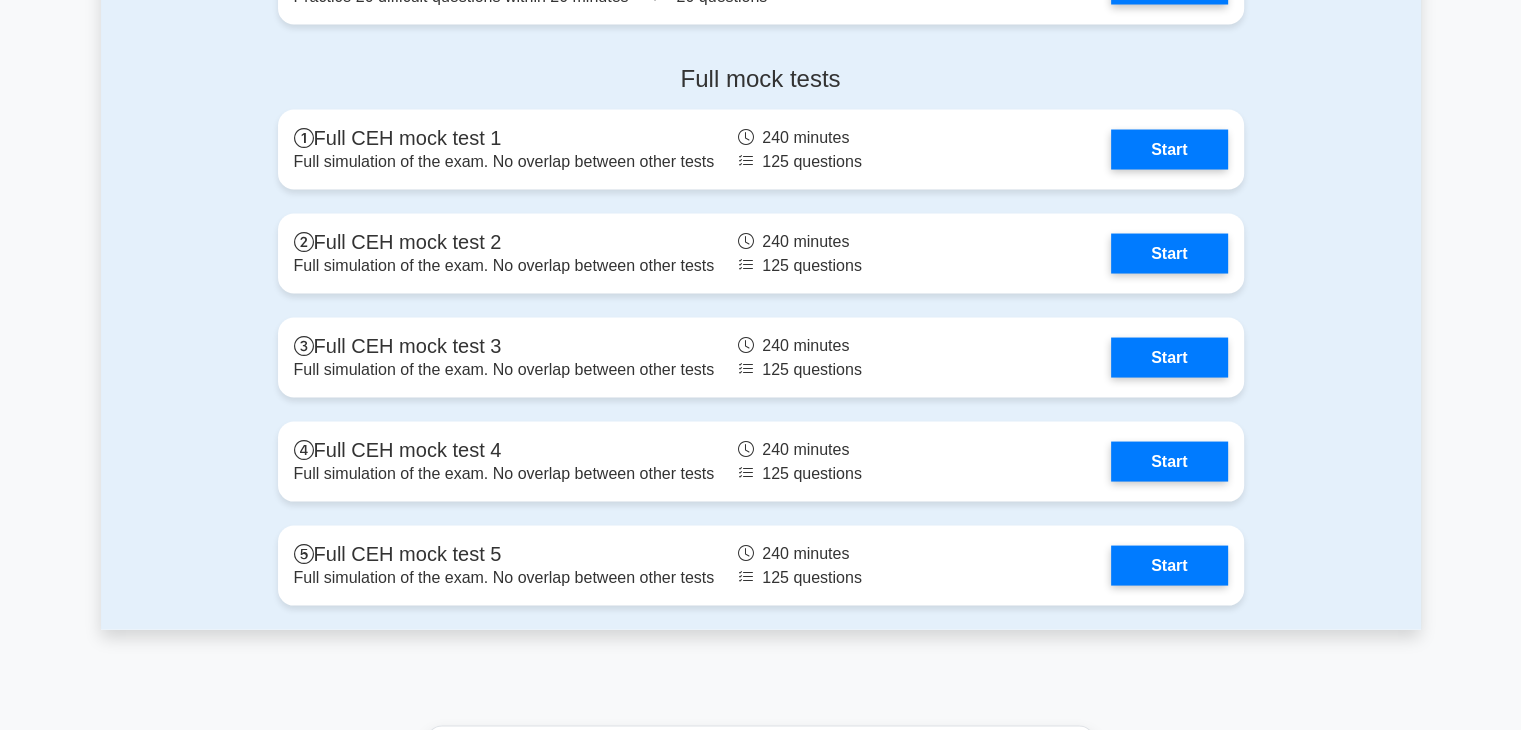 scroll, scrollTop: 3812, scrollLeft: 0, axis: vertical 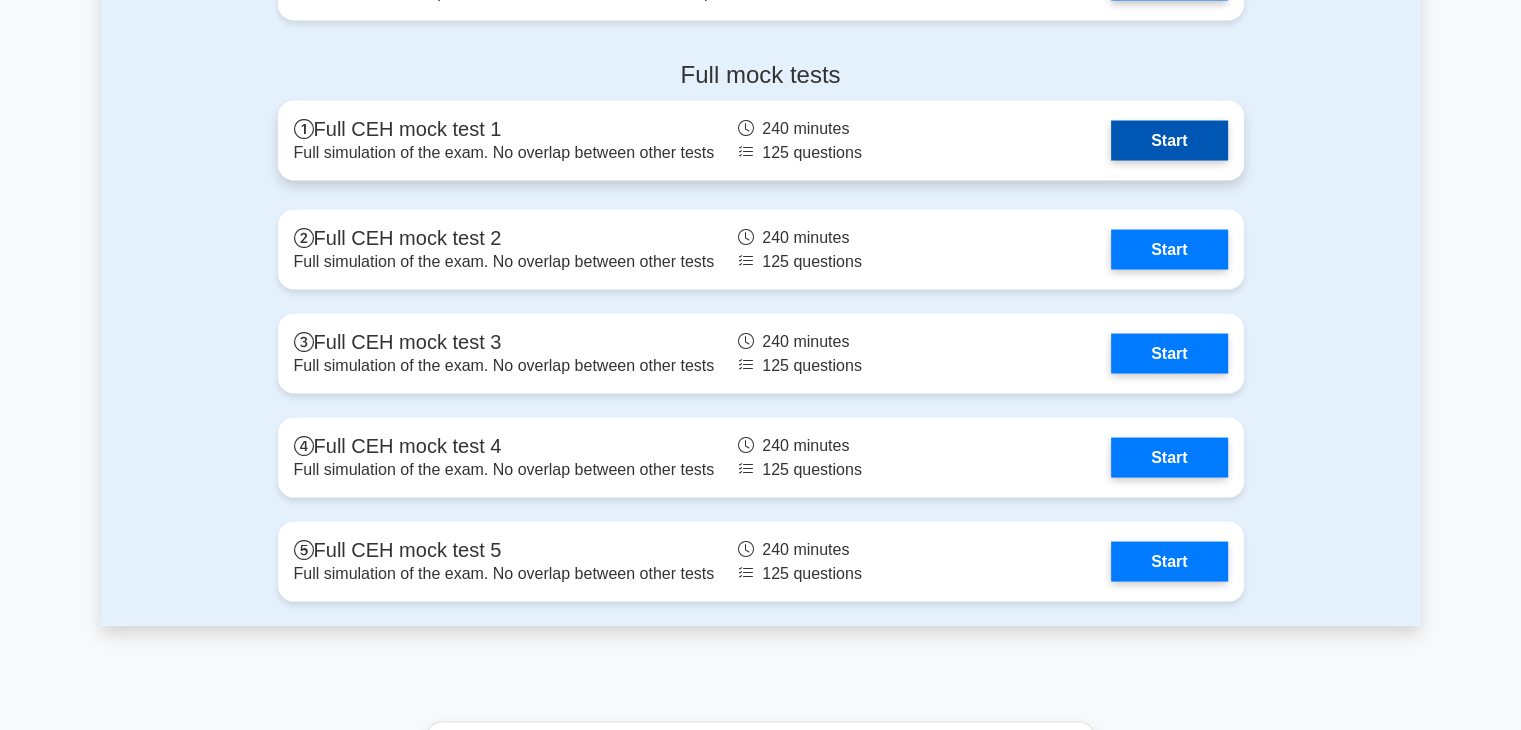 click on "Start" at bounding box center [1169, 141] 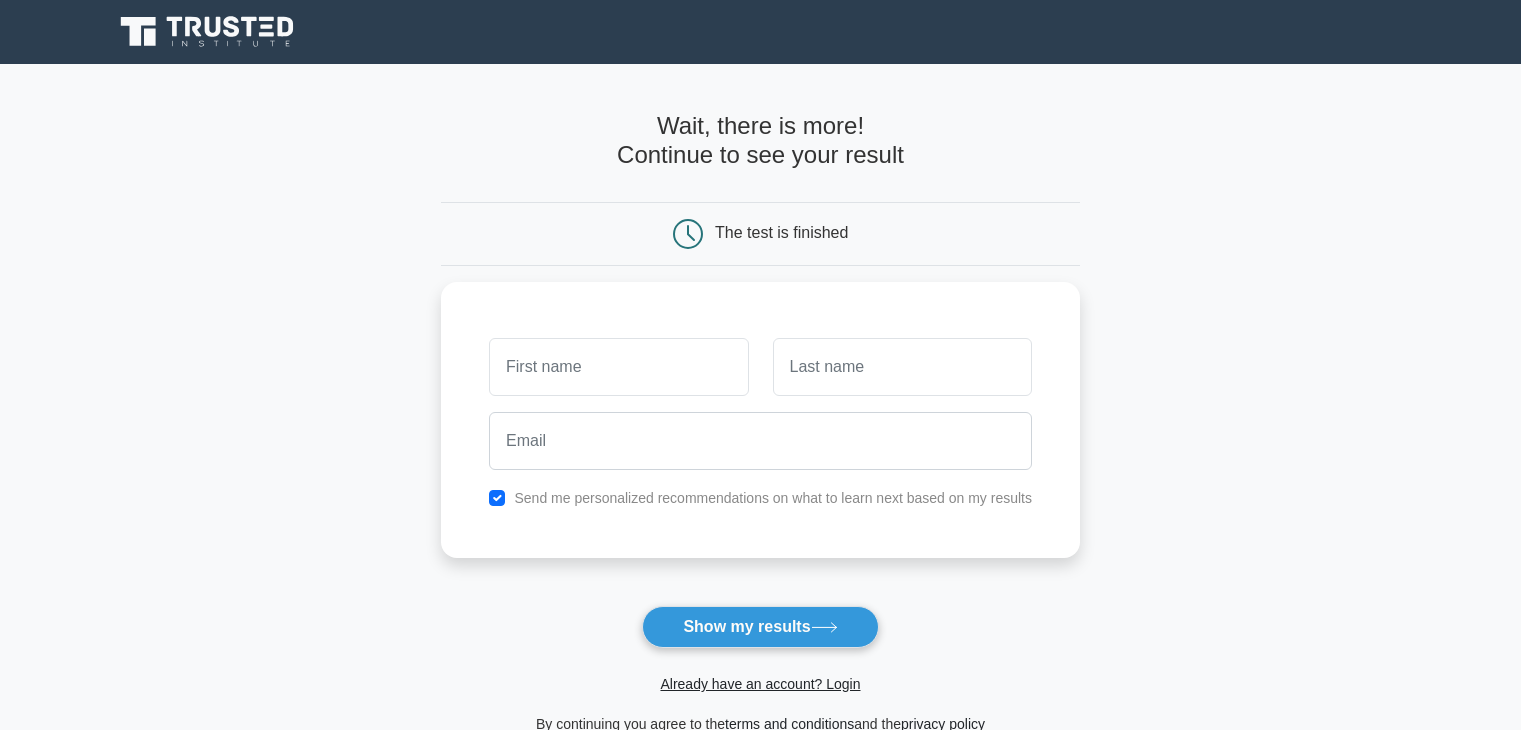 scroll, scrollTop: 0, scrollLeft: 0, axis: both 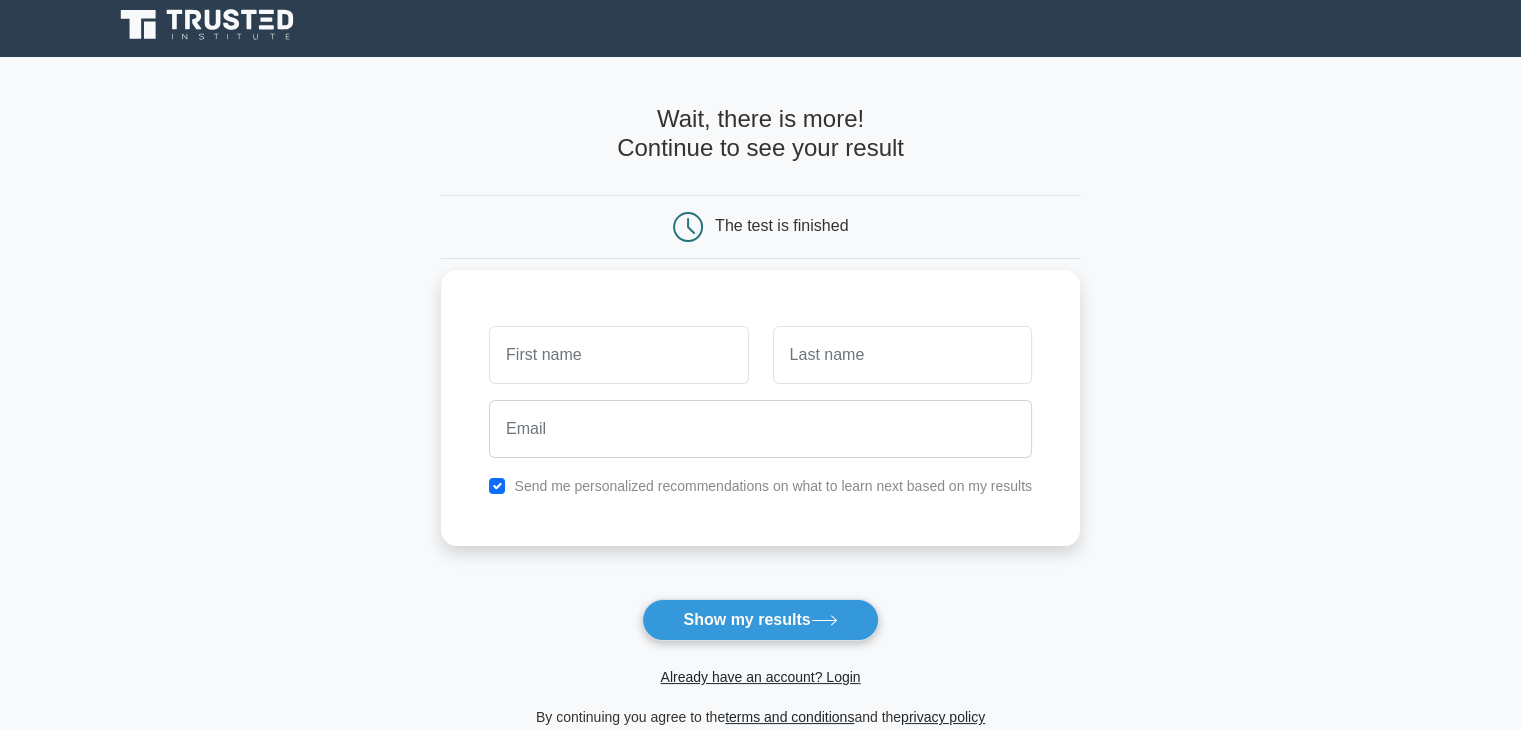 click at bounding box center [618, 355] 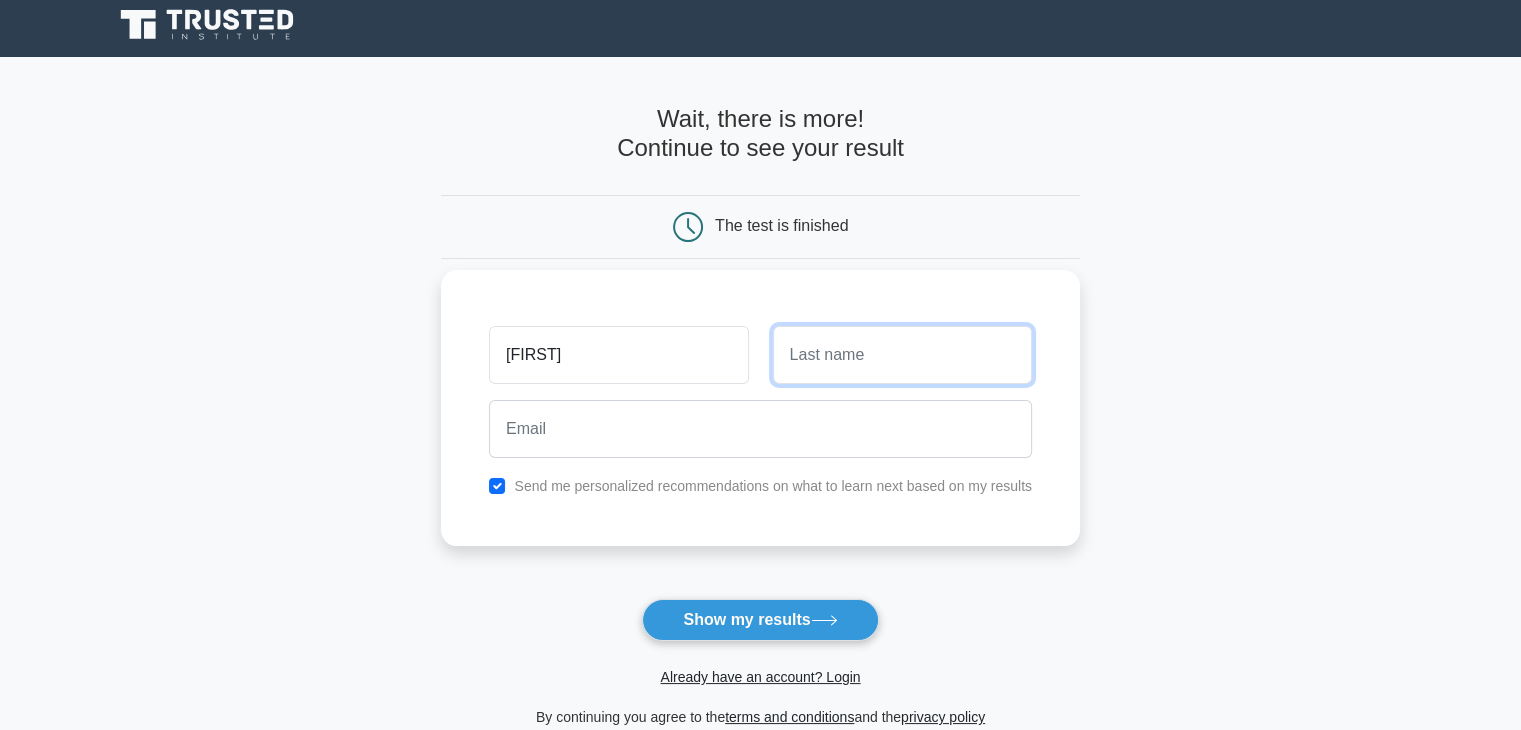 click at bounding box center (902, 355) 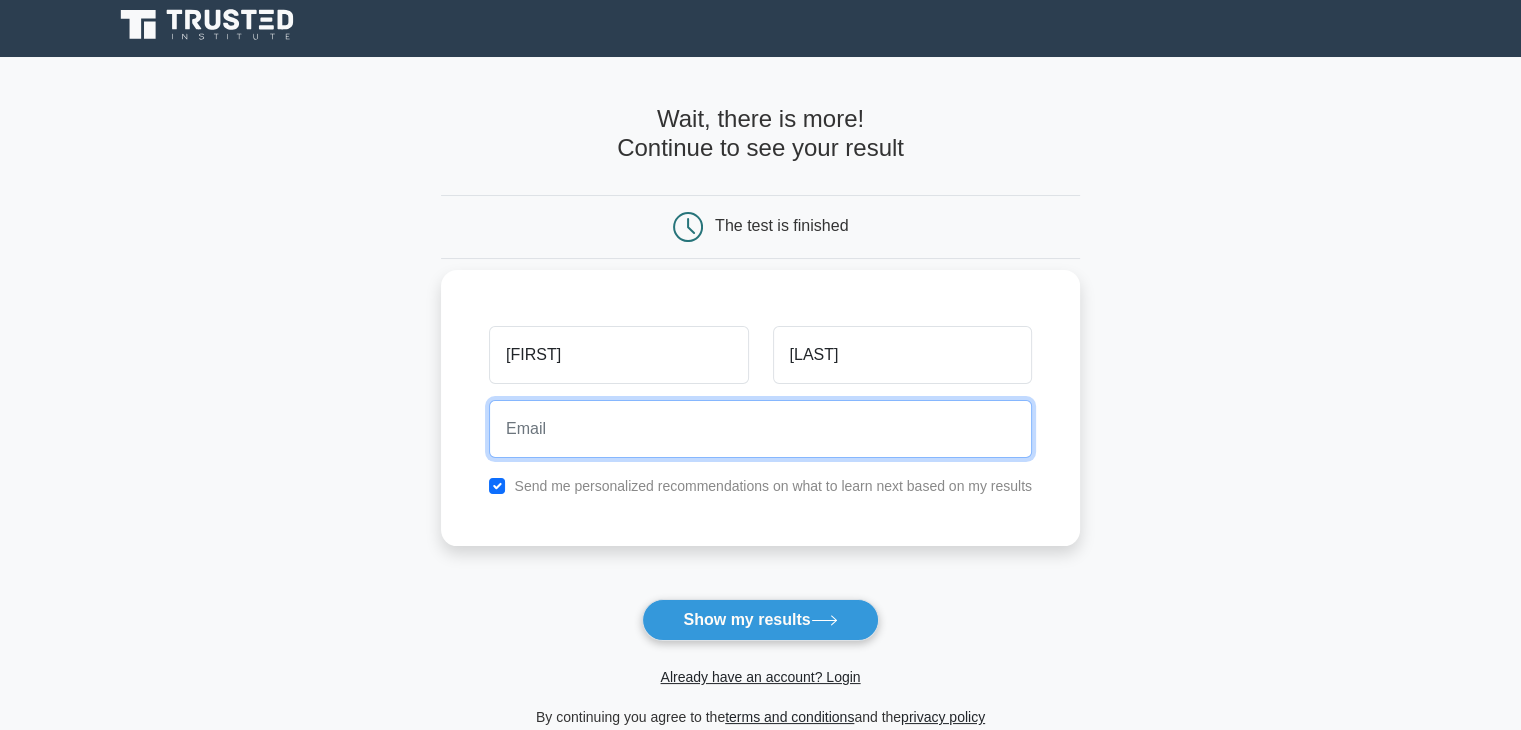 click at bounding box center (760, 429) 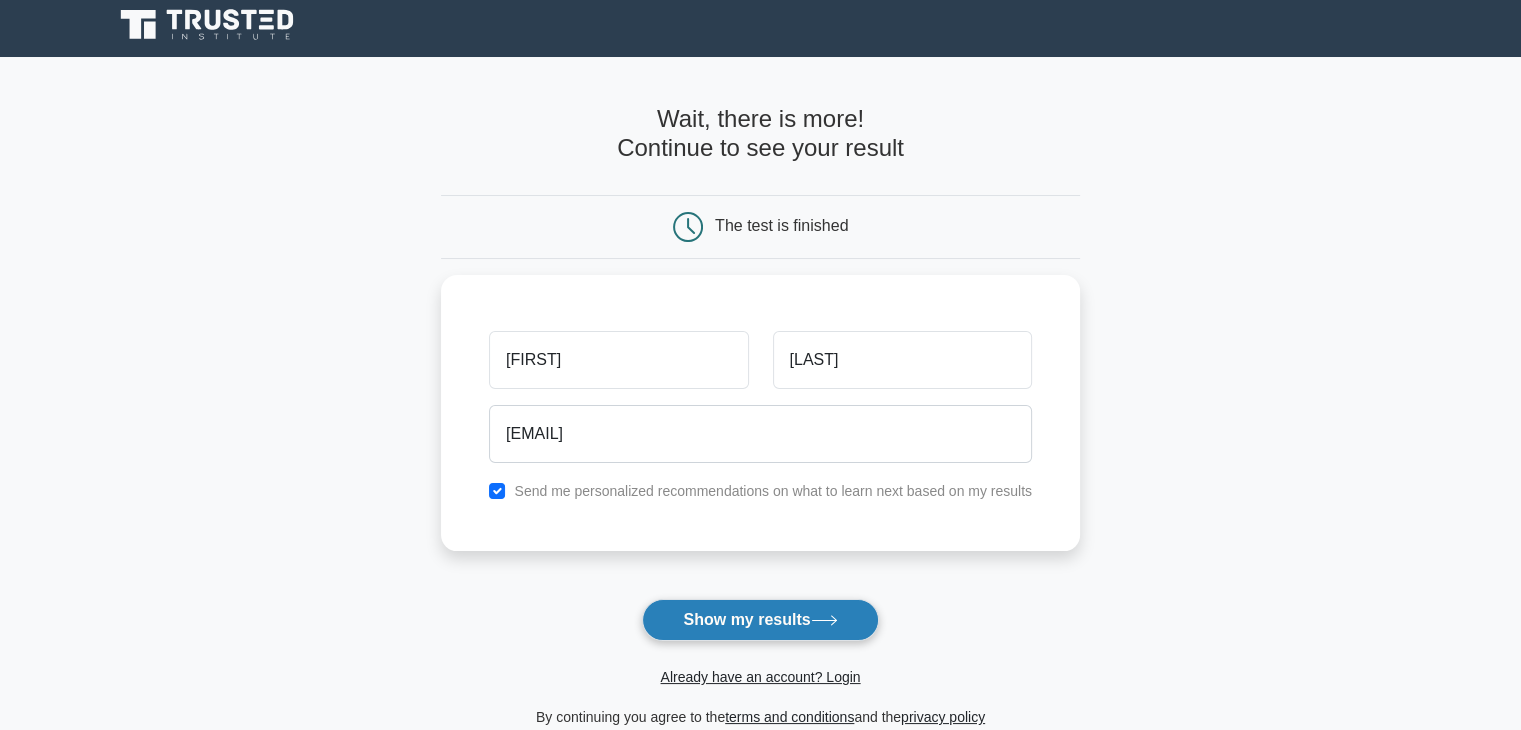 click on "Show my results" at bounding box center [760, 620] 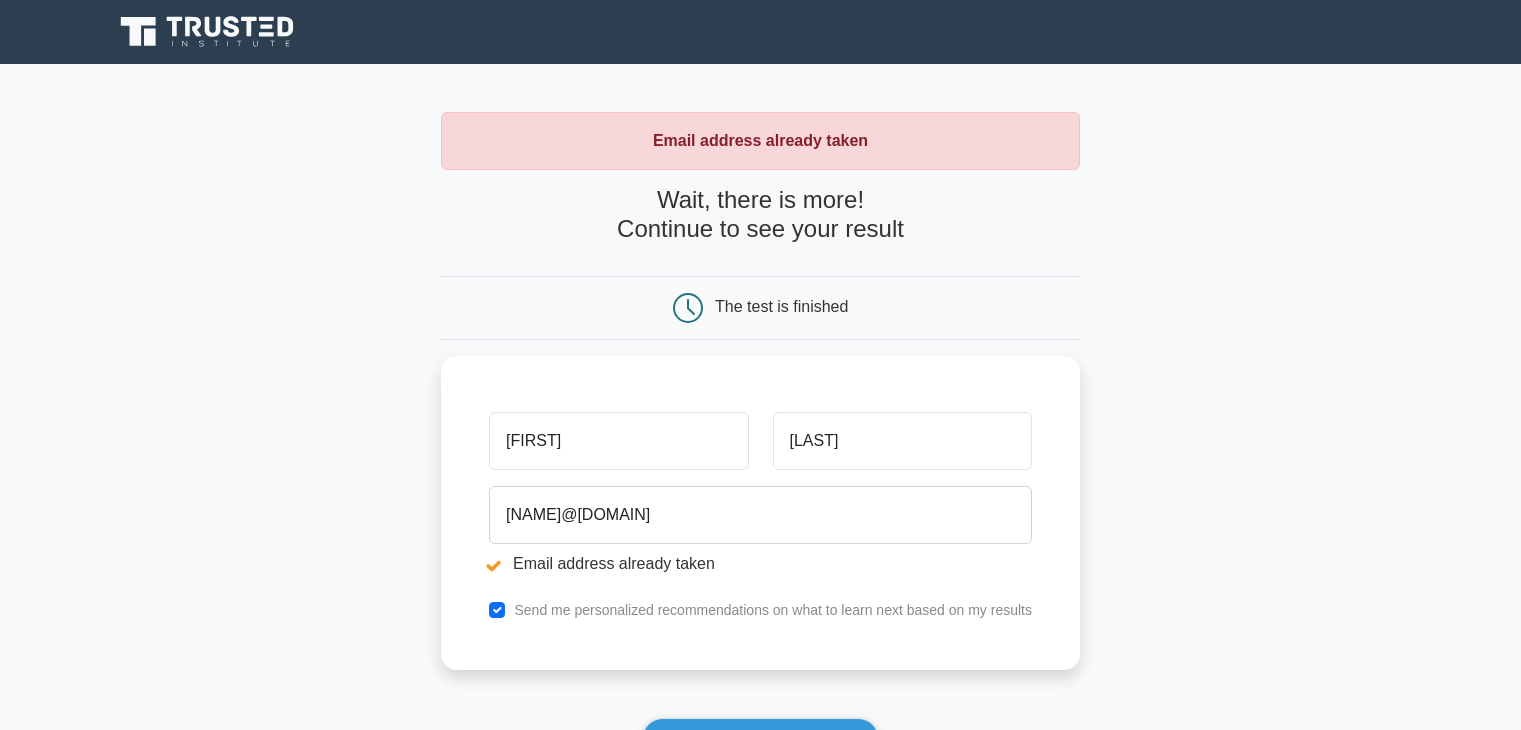 scroll, scrollTop: 0, scrollLeft: 0, axis: both 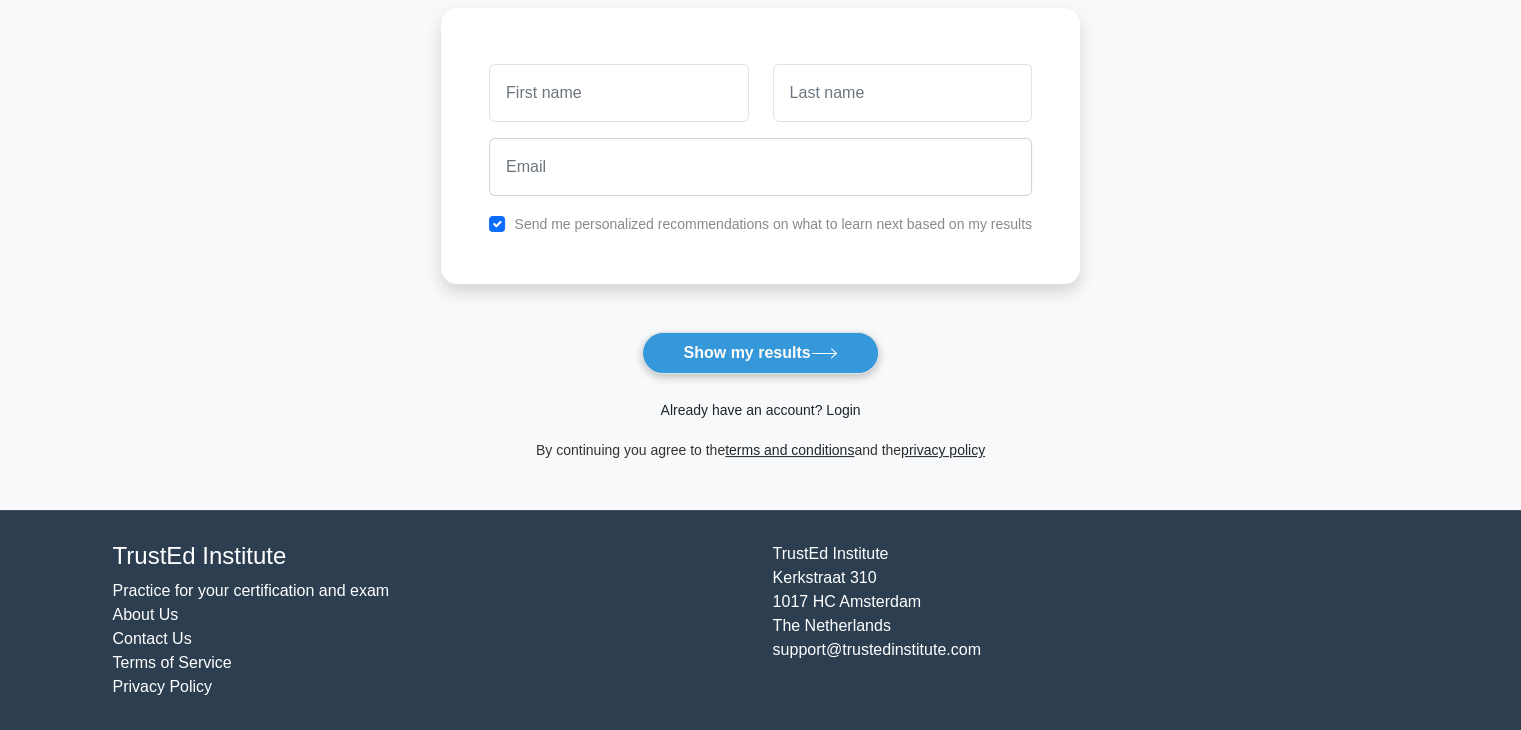 click on "Already have an account? Login" at bounding box center (760, 410) 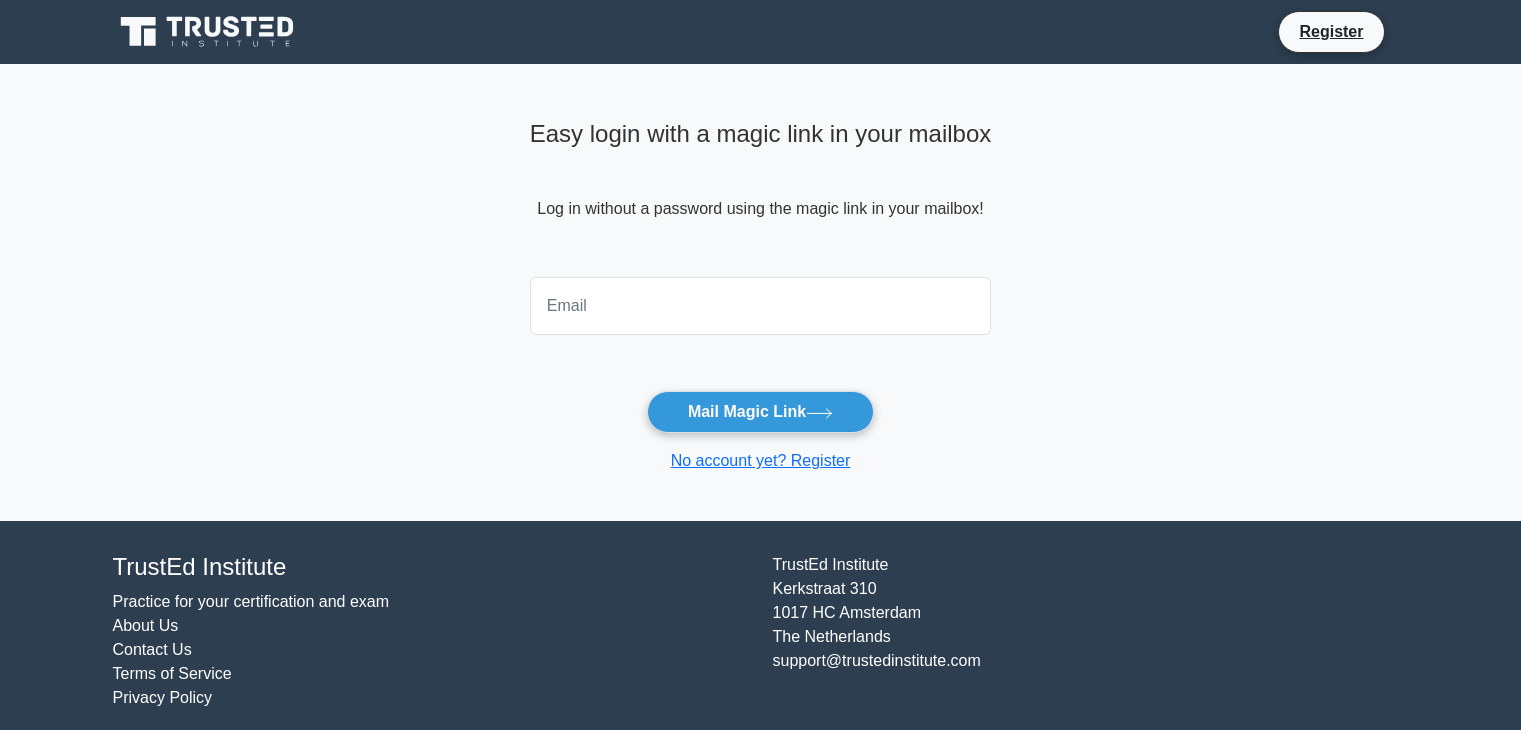 scroll, scrollTop: 0, scrollLeft: 0, axis: both 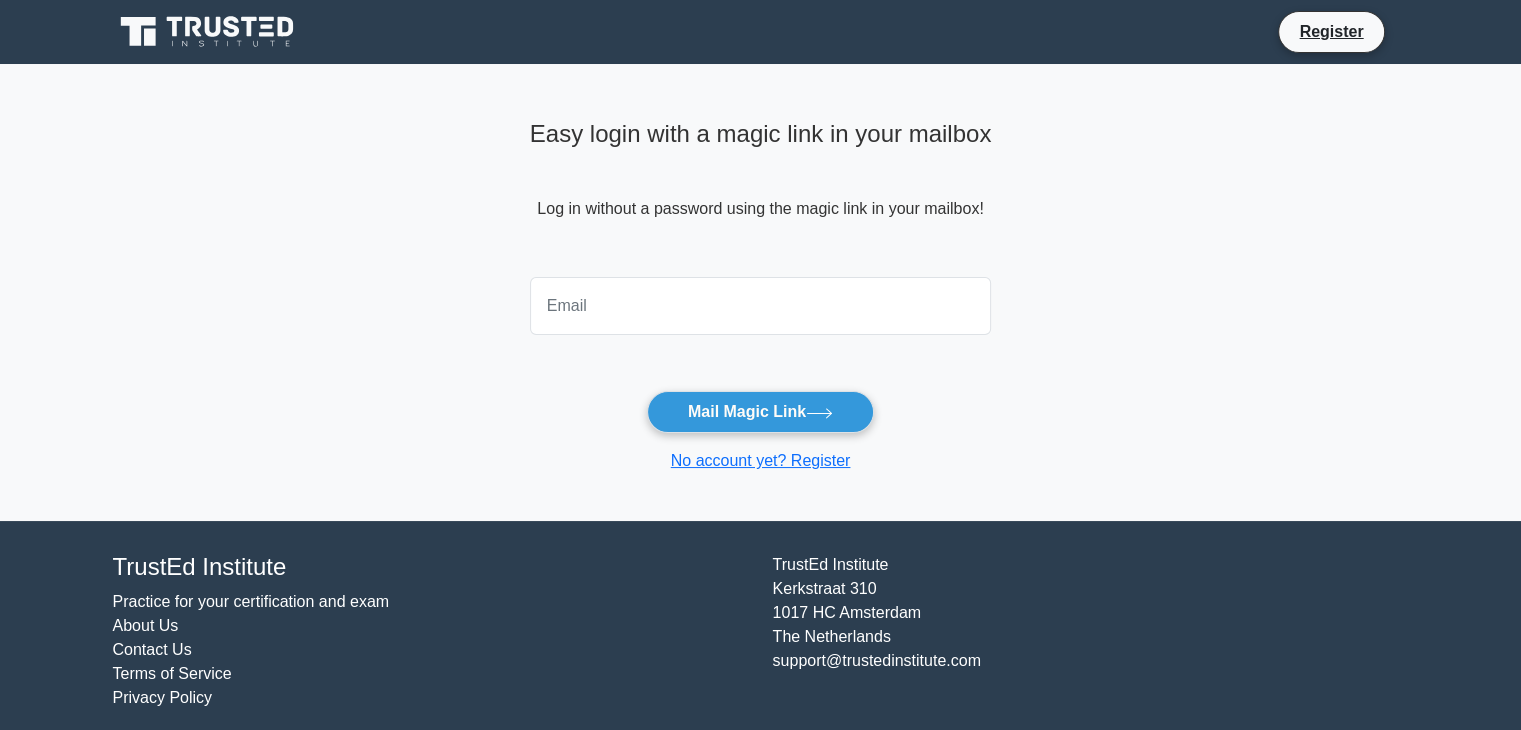 click at bounding box center [761, 306] 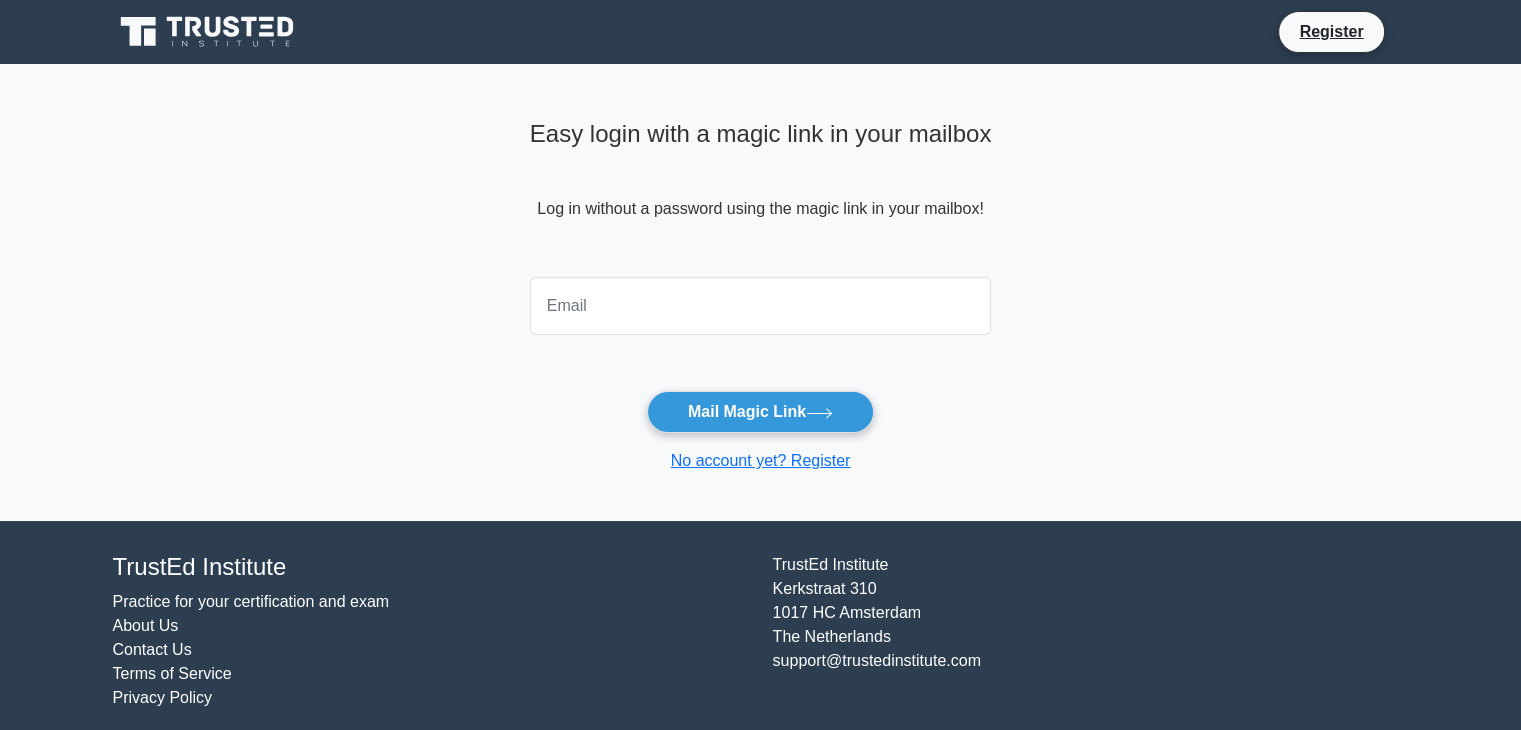 type on "[USERNAME]@[DOMAIN].com" 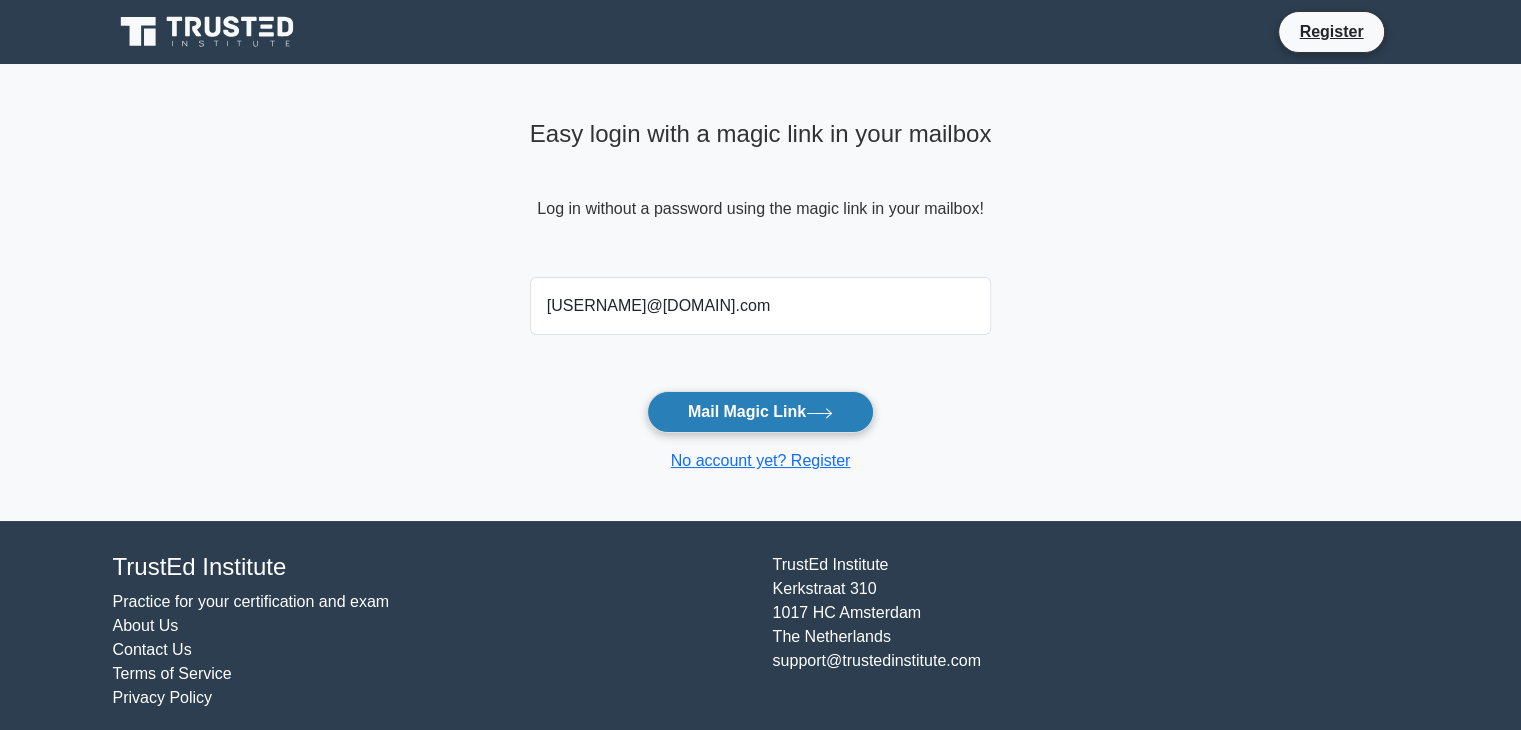 click on "Mail Magic Link" at bounding box center (760, 412) 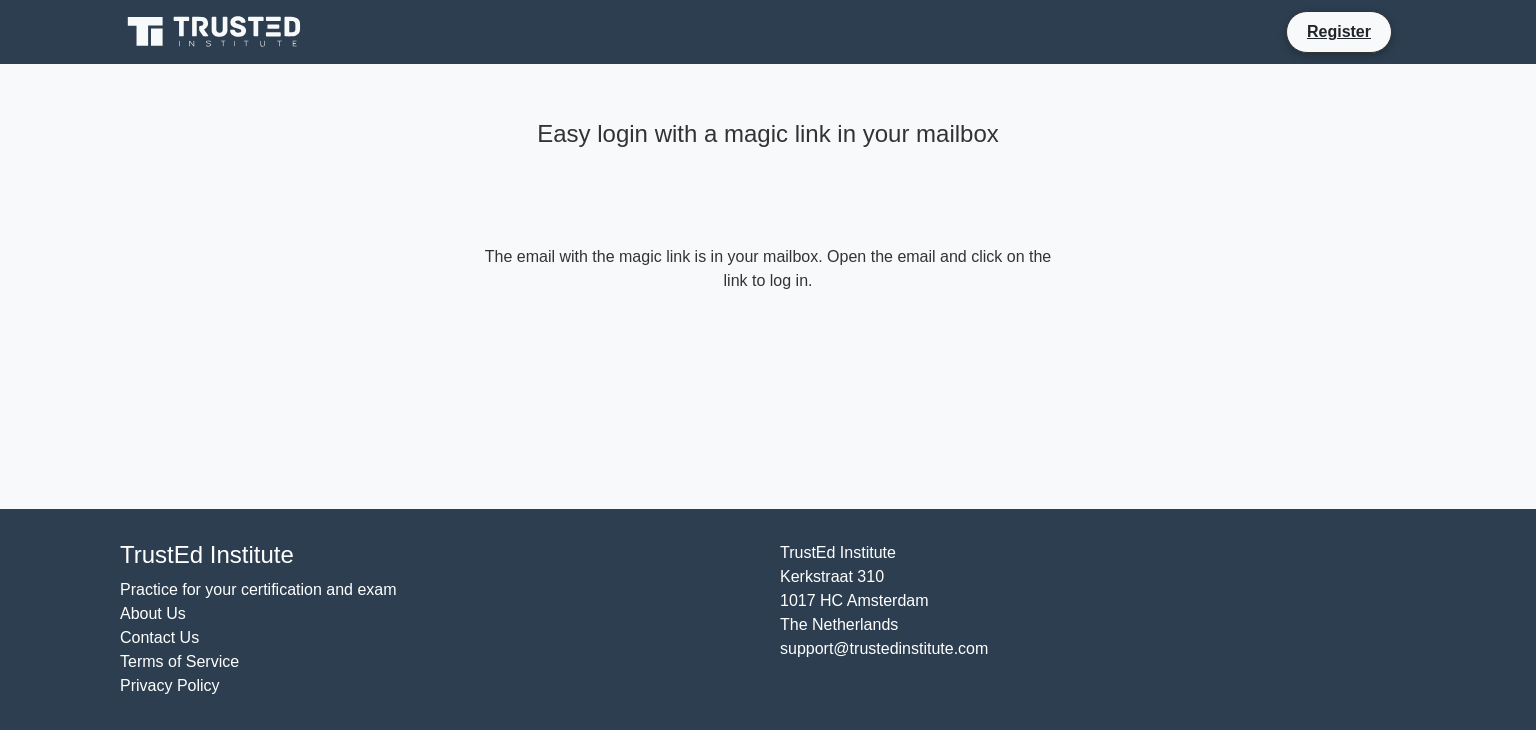 scroll, scrollTop: 0, scrollLeft: 0, axis: both 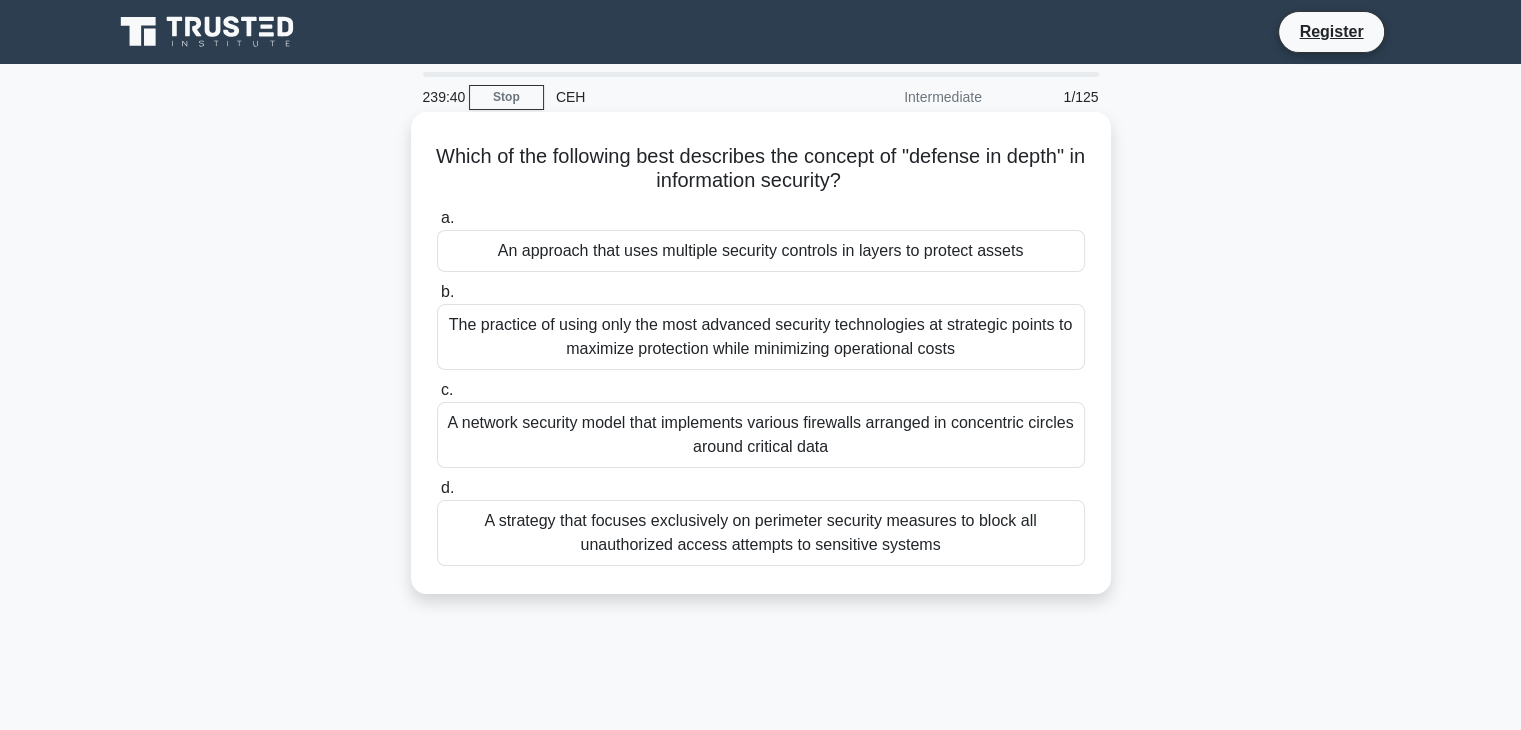click on "An approach that uses multiple security controls in layers to protect assets" at bounding box center (761, 251) 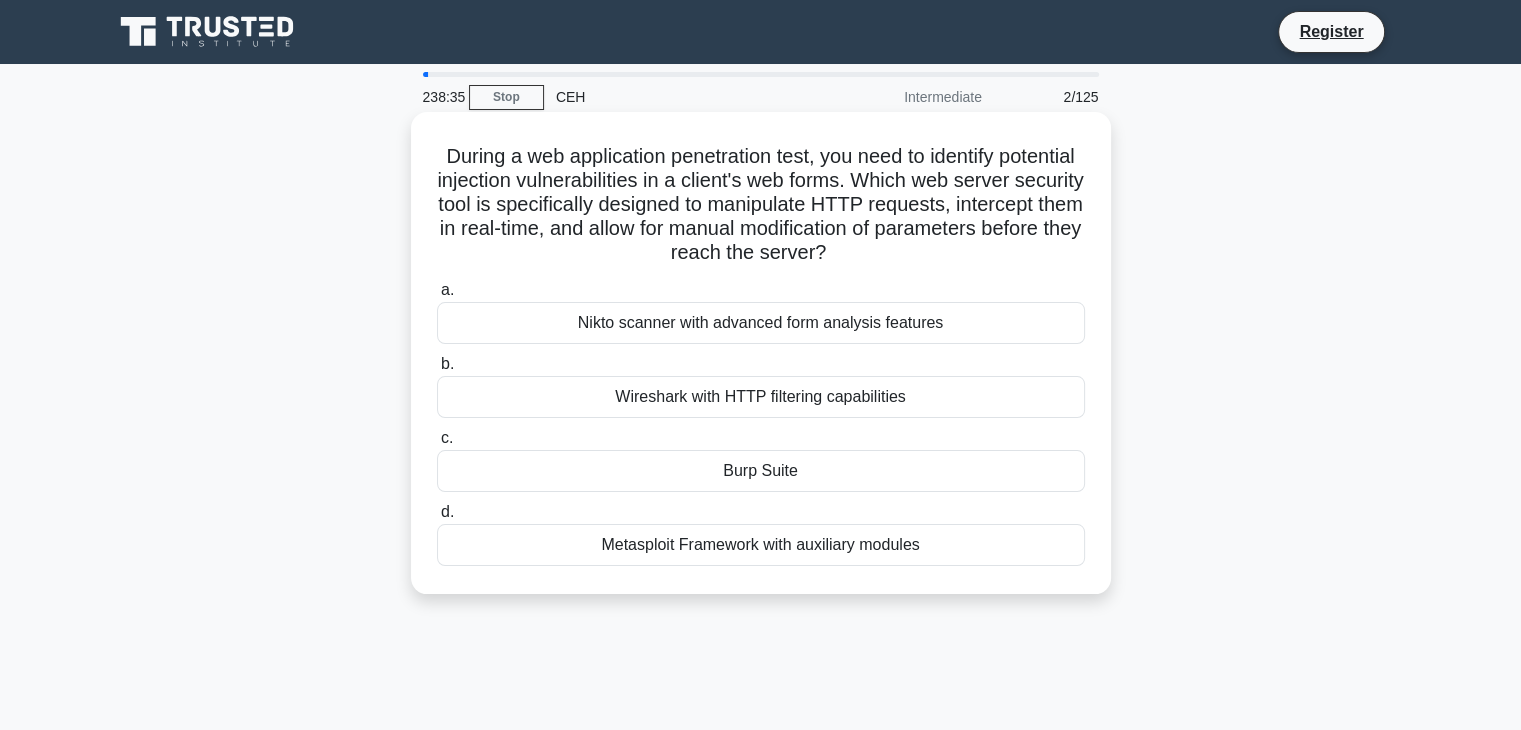 click on "Wireshark with HTTP filtering capabilities" at bounding box center [761, 397] 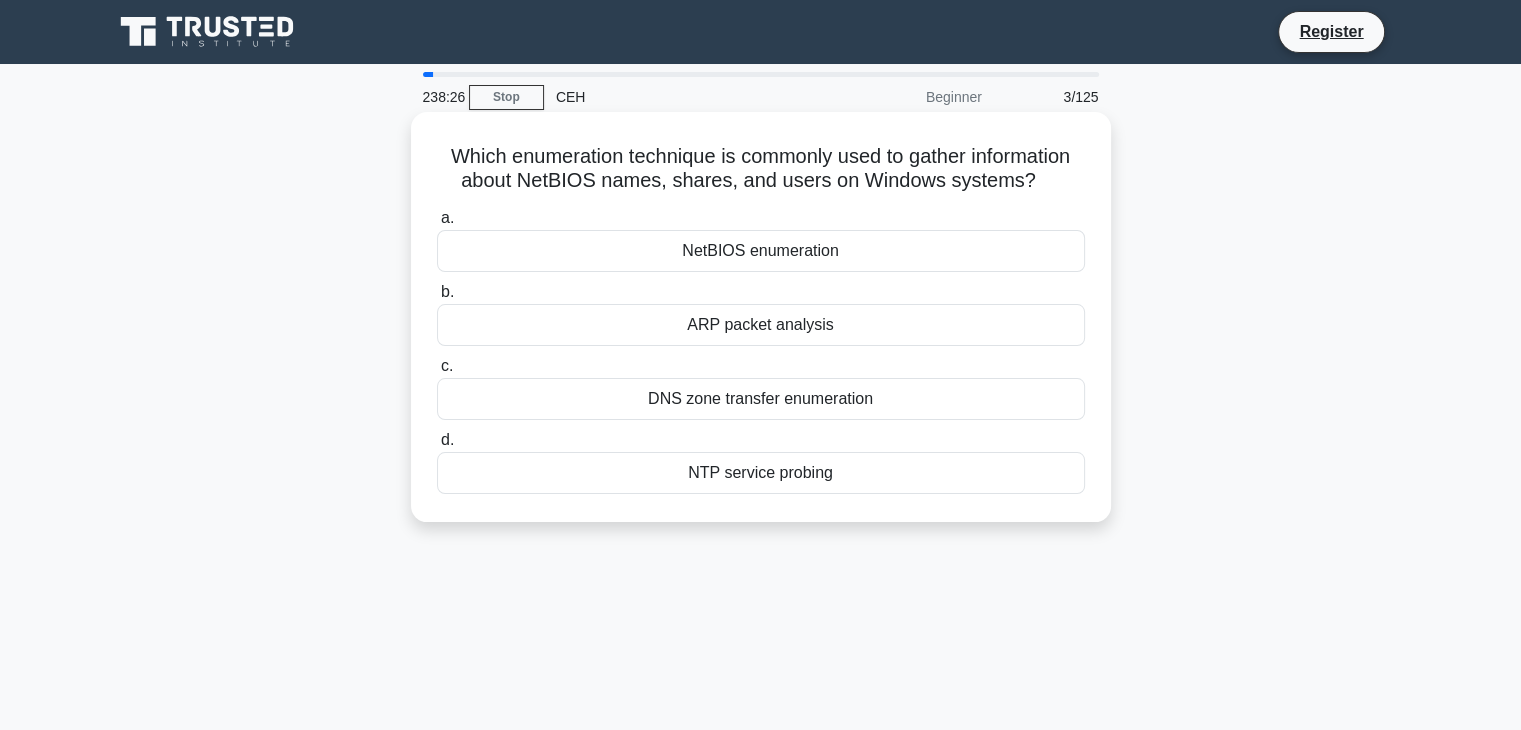 click on "NetBIOS enumeration" at bounding box center [761, 251] 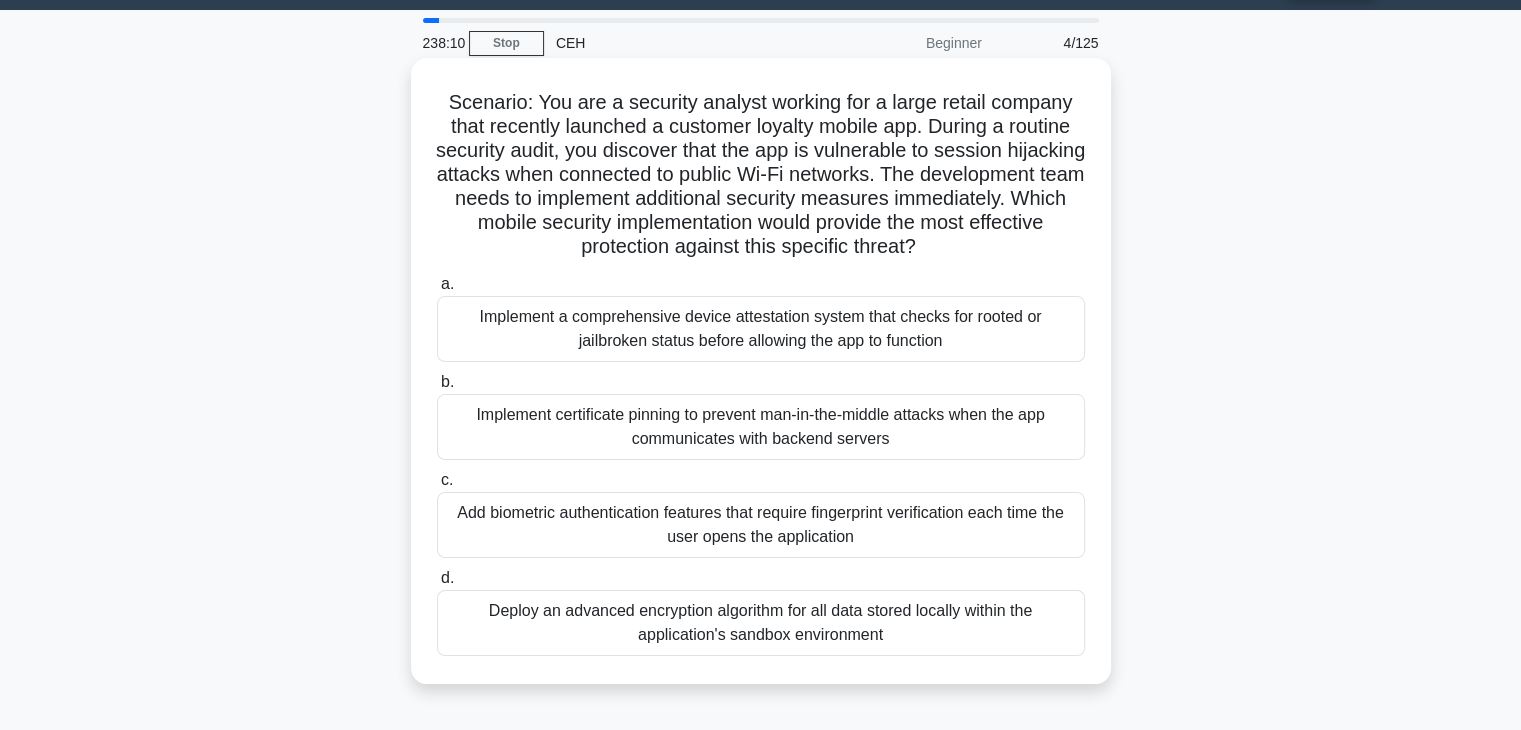 scroll, scrollTop: 60, scrollLeft: 0, axis: vertical 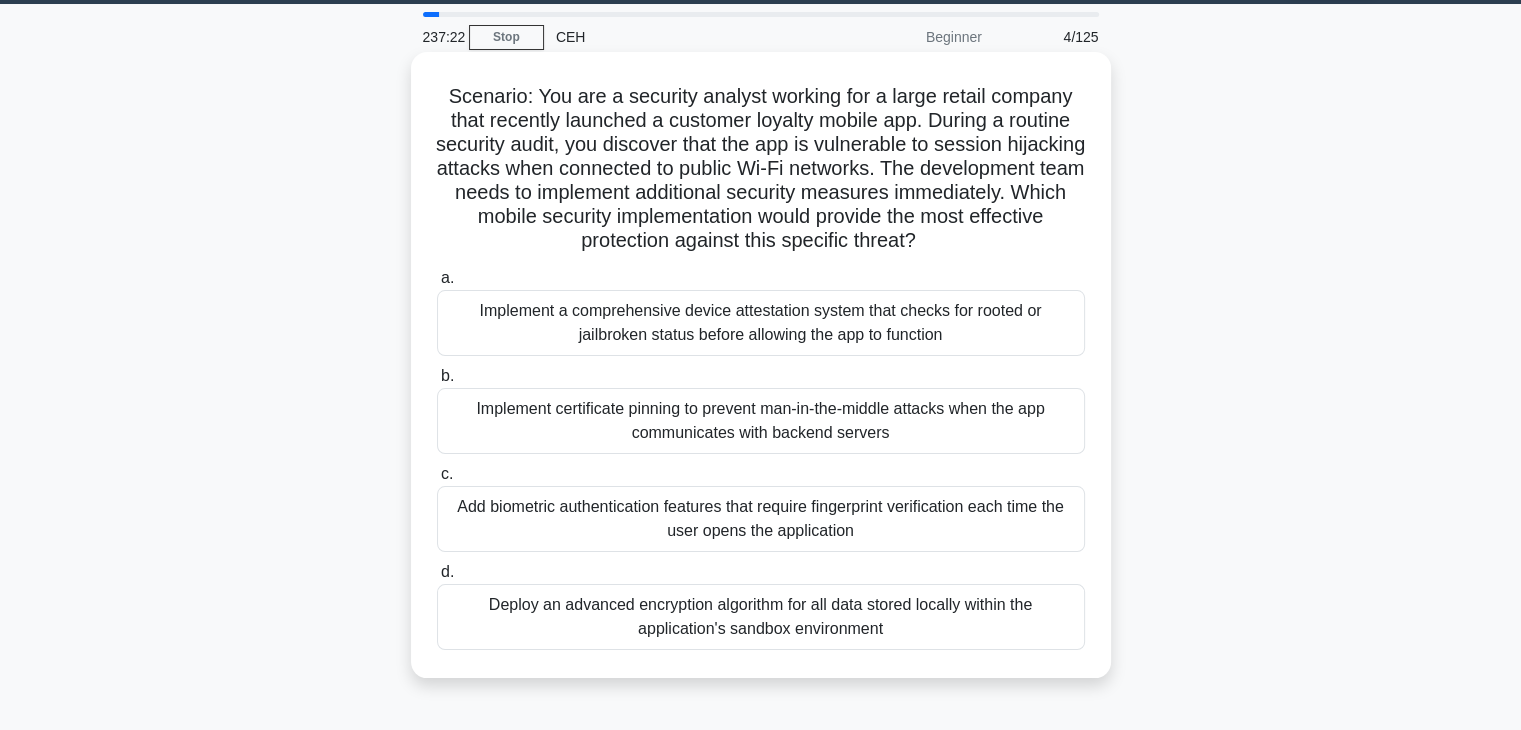 click on "Deploy an advanced encryption algorithm for all data stored locally within the application's sandbox environment" at bounding box center [761, 617] 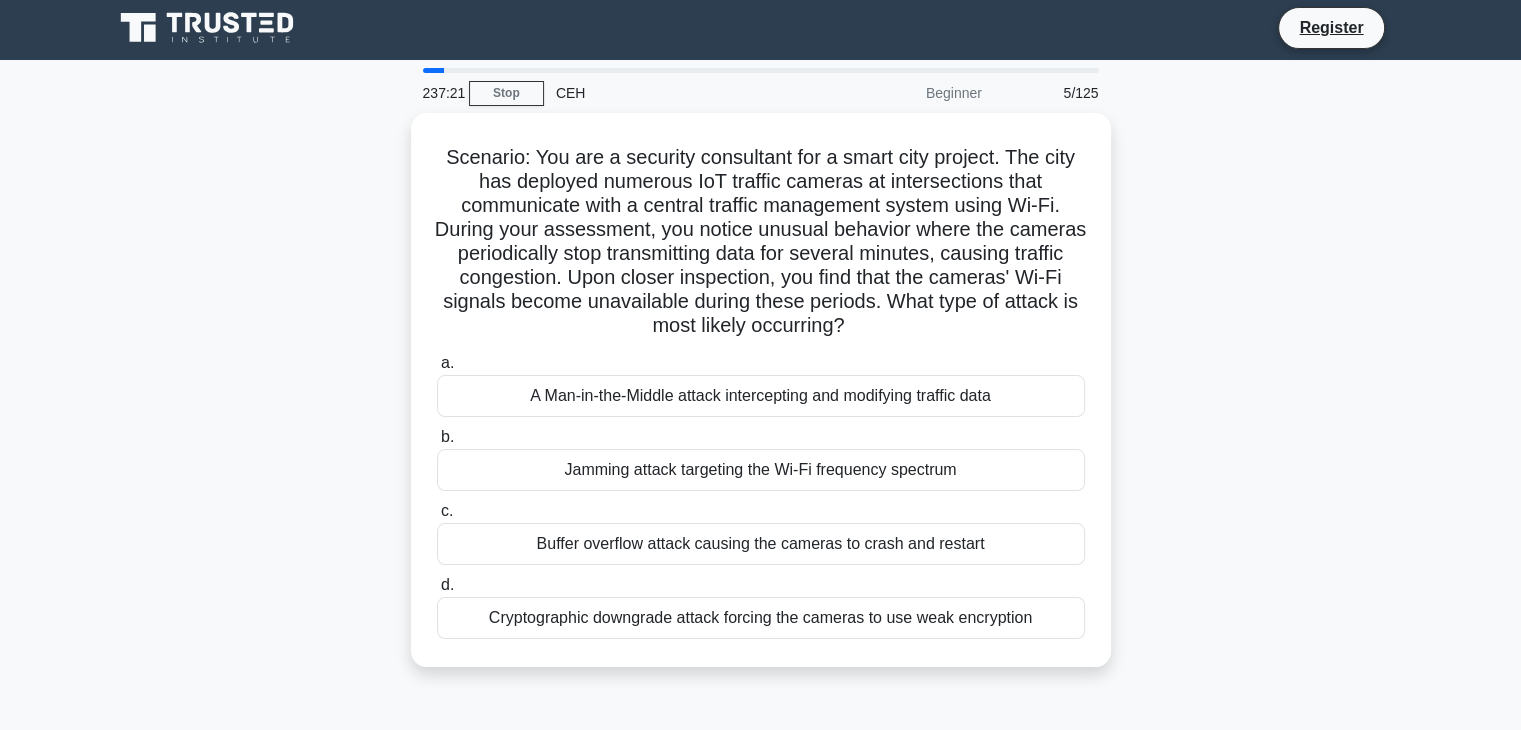 scroll, scrollTop: 0, scrollLeft: 0, axis: both 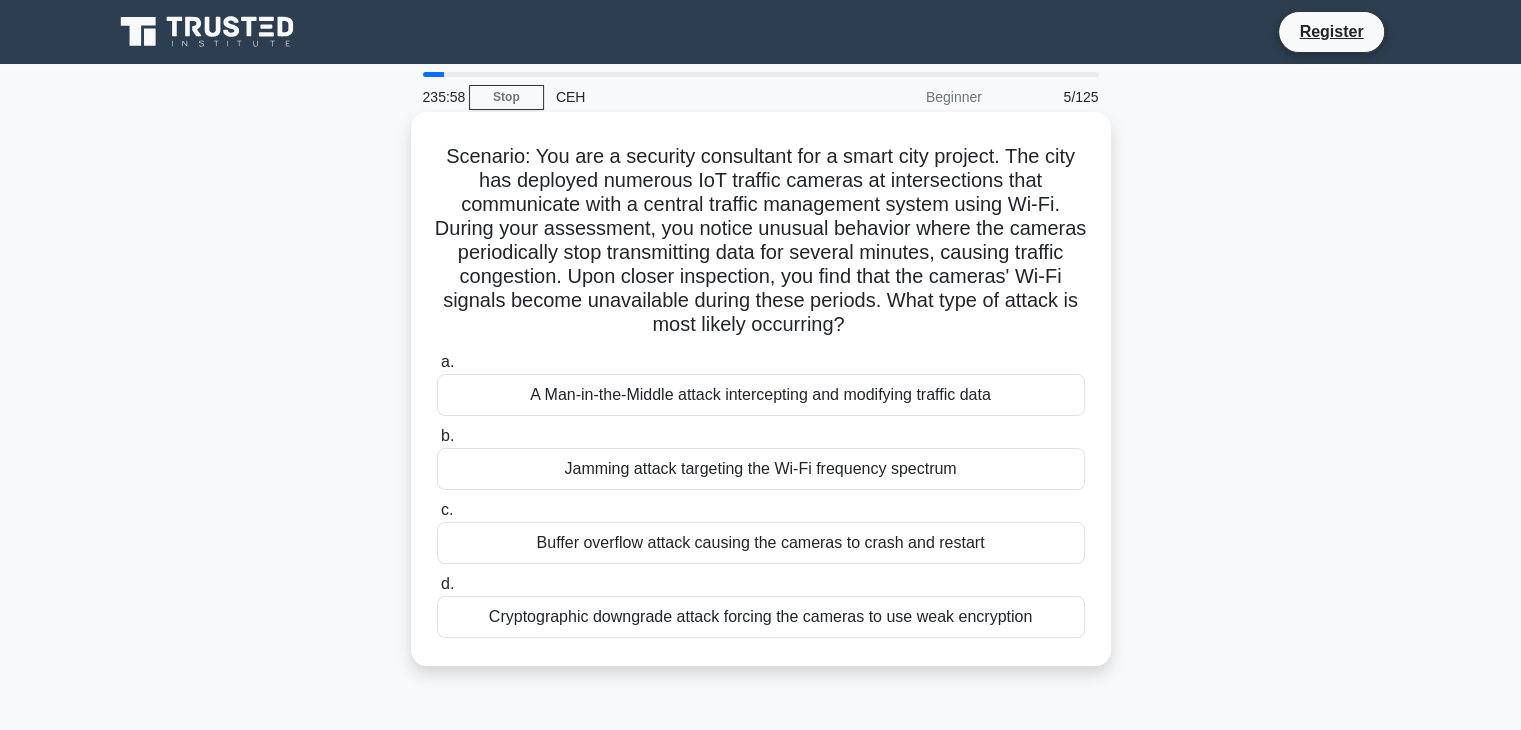 click on "A Man-in-the-Middle attack intercepting and modifying traffic data" at bounding box center [761, 395] 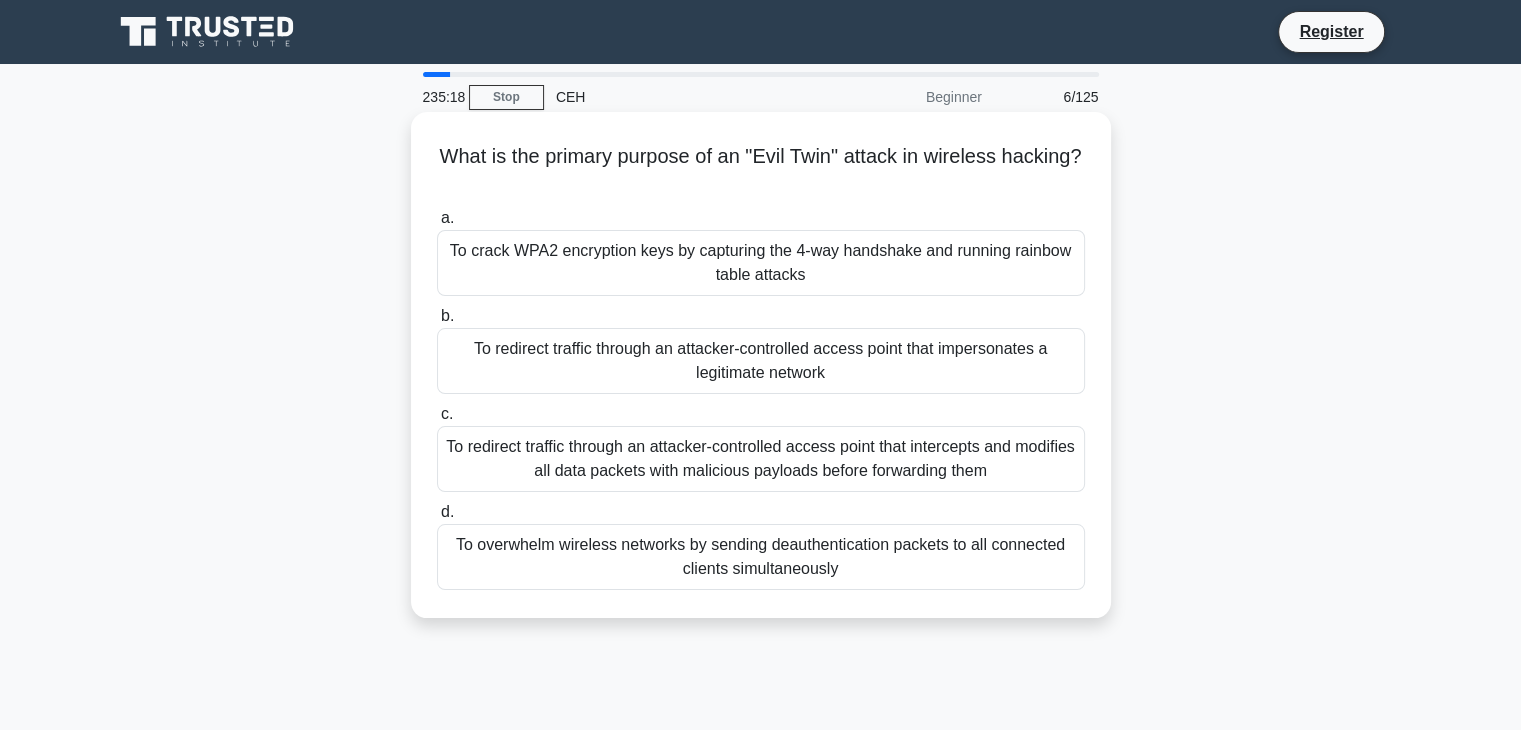 click on "To redirect traffic through an attacker-controlled access point that impersonates a legitimate network" at bounding box center (761, 361) 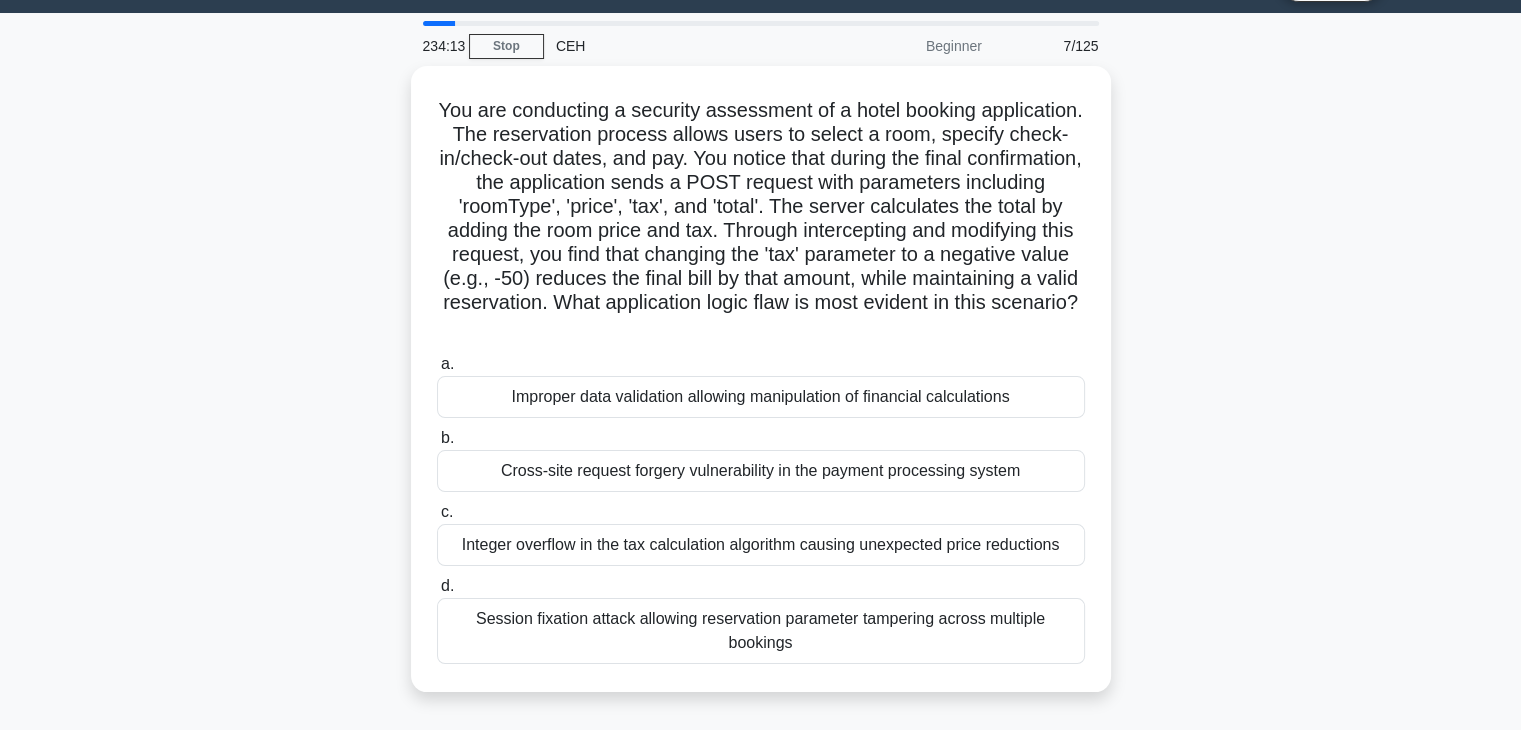 scroll, scrollTop: 60, scrollLeft: 0, axis: vertical 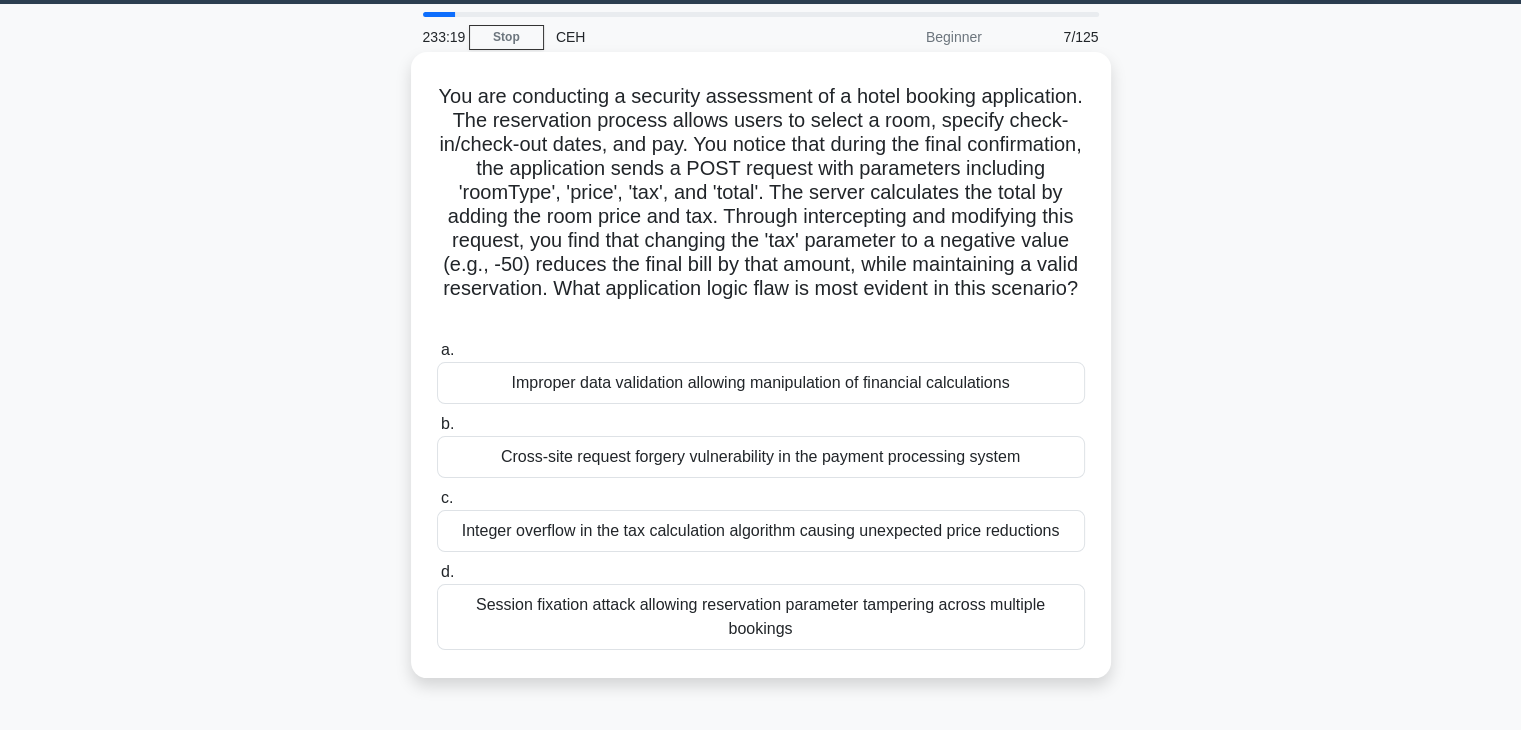 click on "Session fixation attack allowing reservation parameter tampering across multiple bookings" at bounding box center [761, 617] 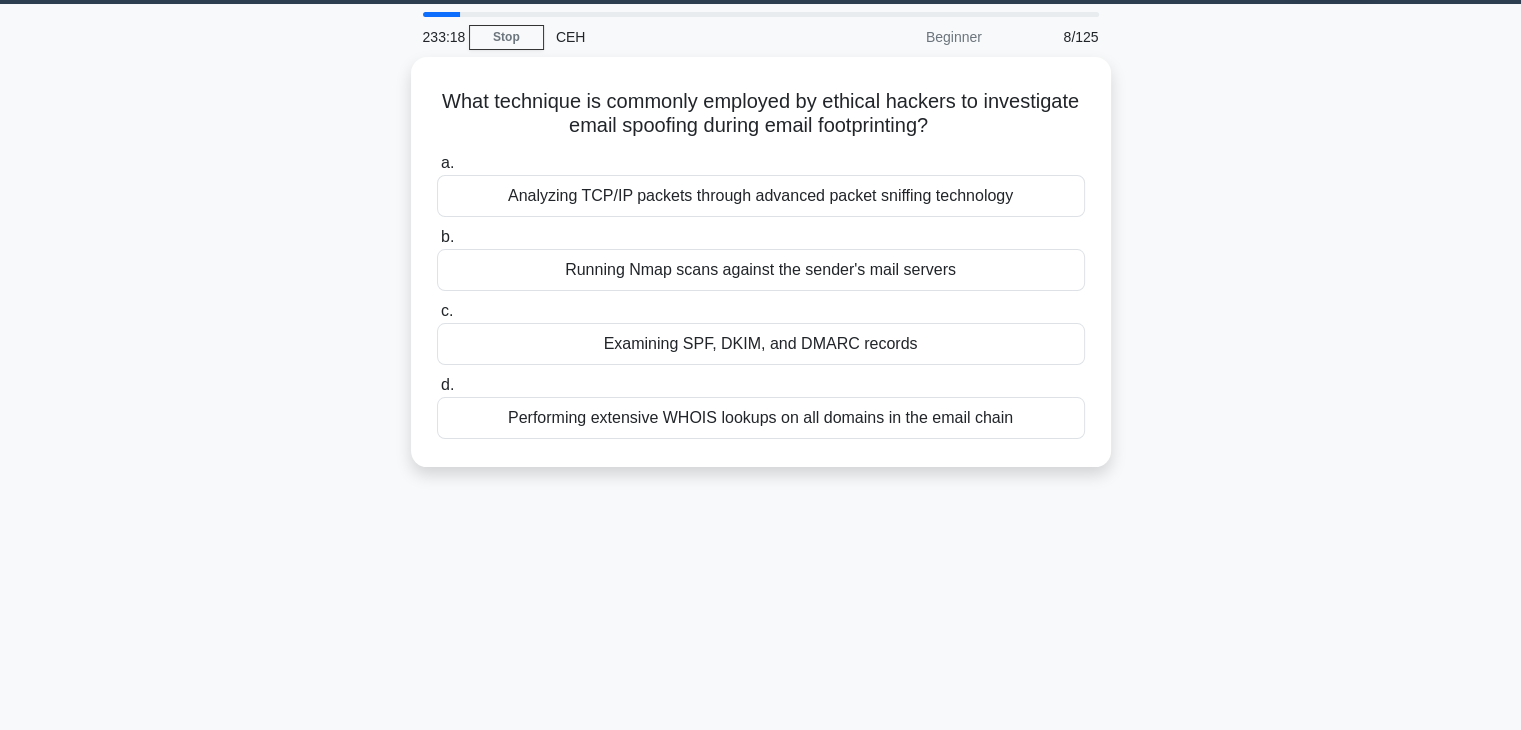 scroll, scrollTop: 0, scrollLeft: 0, axis: both 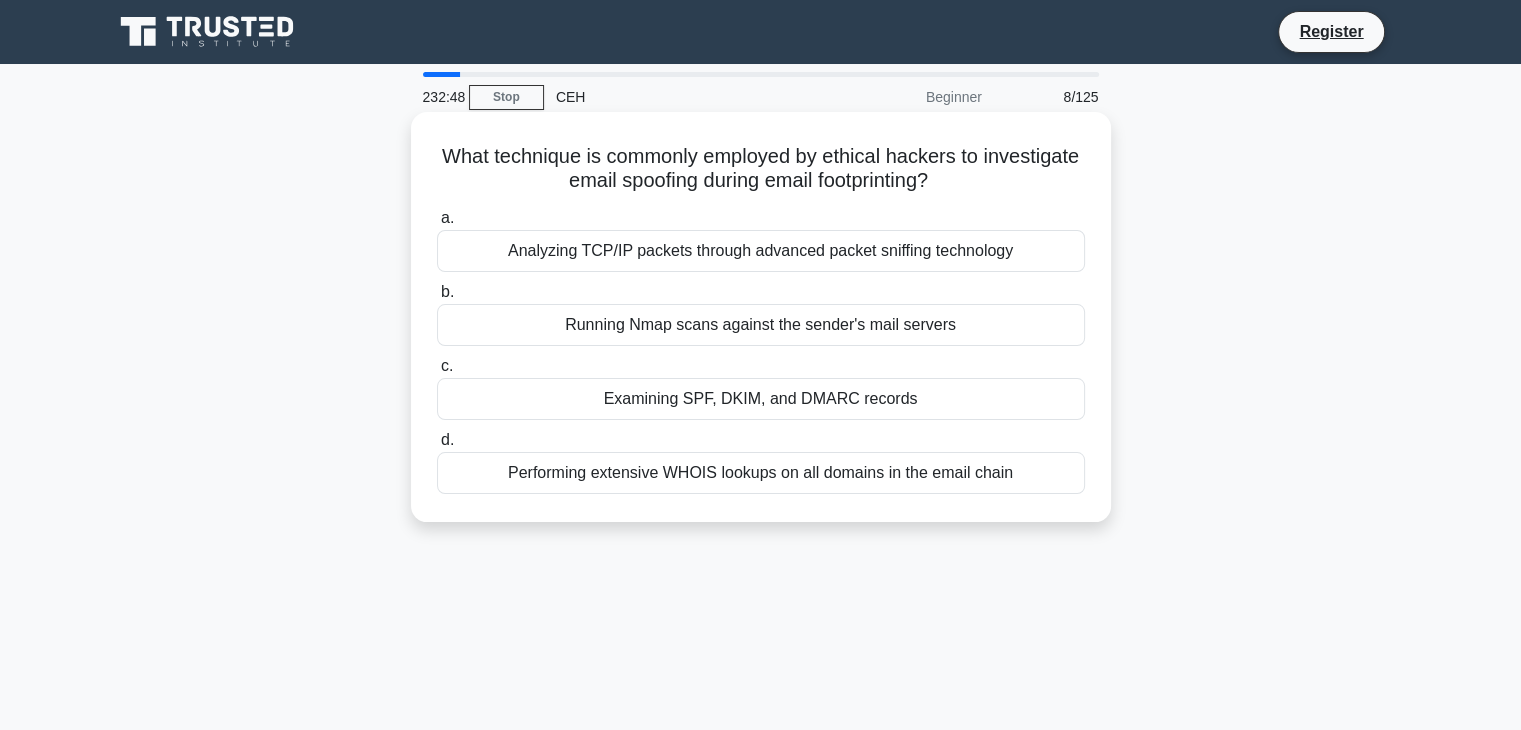 click on "Performing extensive WHOIS lookups on all domains in the email chain" at bounding box center [761, 473] 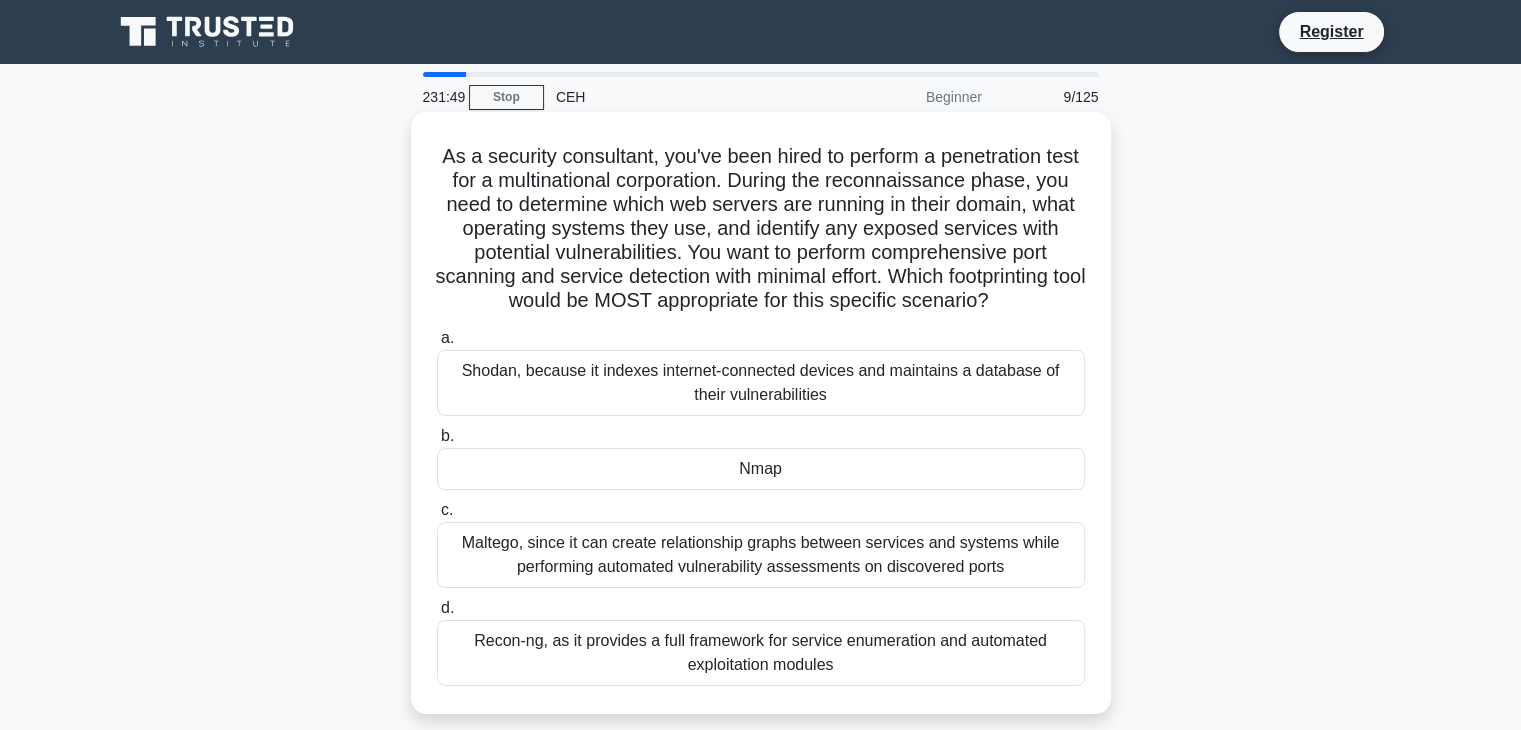 click on "Maltego, since it can create relationship graphs between services and systems while performing automated vulnerability assessments on discovered ports" at bounding box center [761, 555] 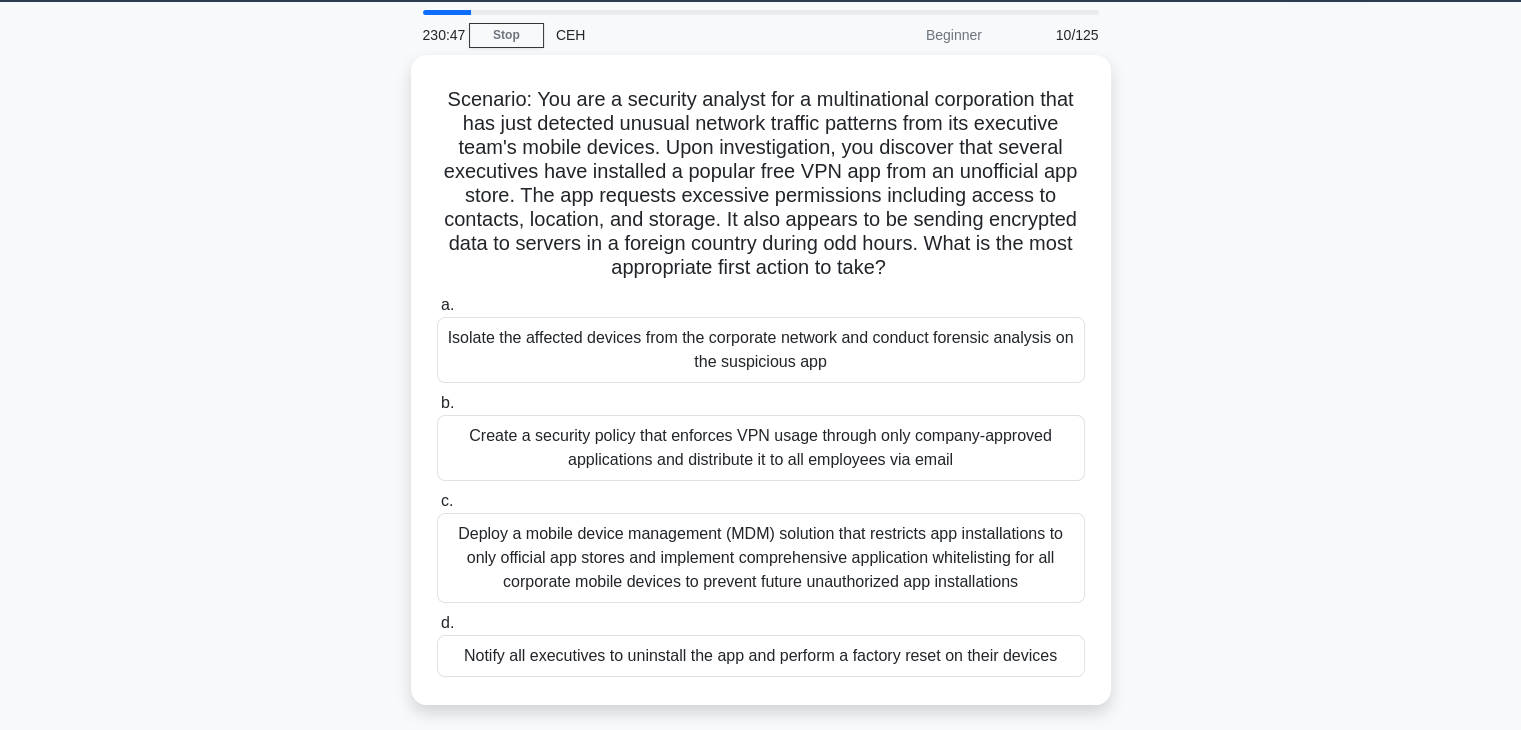 scroll, scrollTop: 63, scrollLeft: 0, axis: vertical 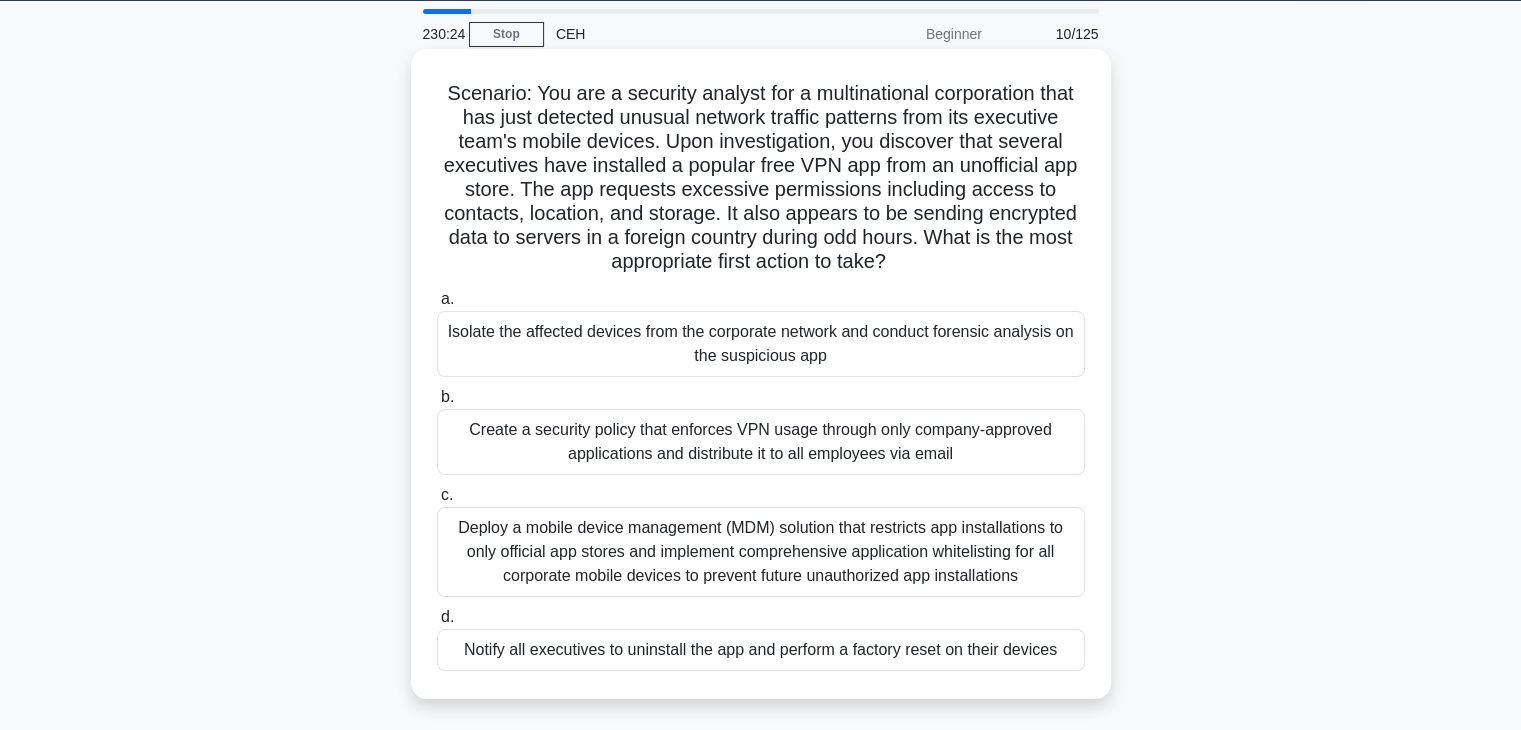 click on "Deploy a mobile device management (MDM) solution that restricts app installations to only official app stores and implement comprehensive application whitelisting for all corporate mobile devices to prevent future unauthorized app installations" at bounding box center [761, 552] 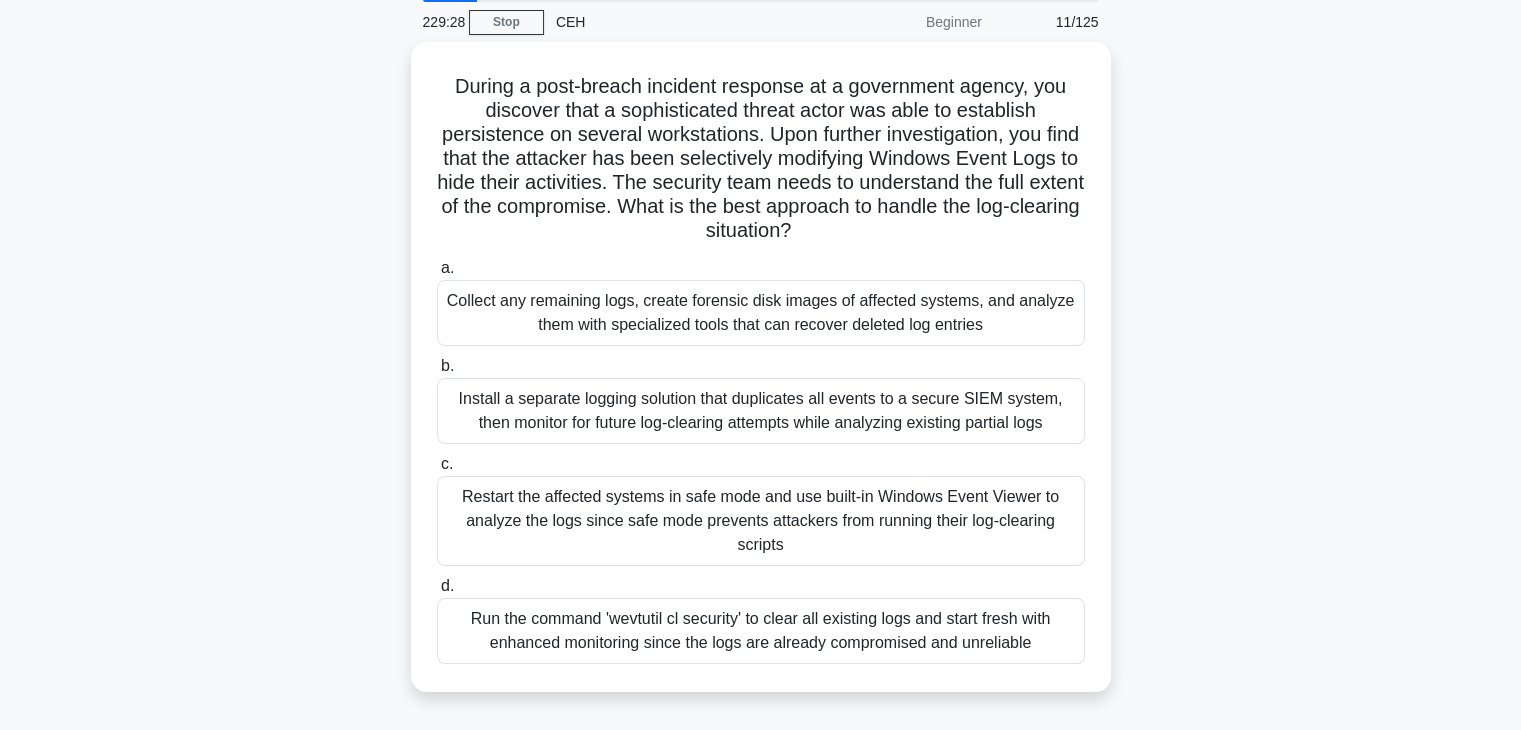 scroll, scrollTop: 76, scrollLeft: 0, axis: vertical 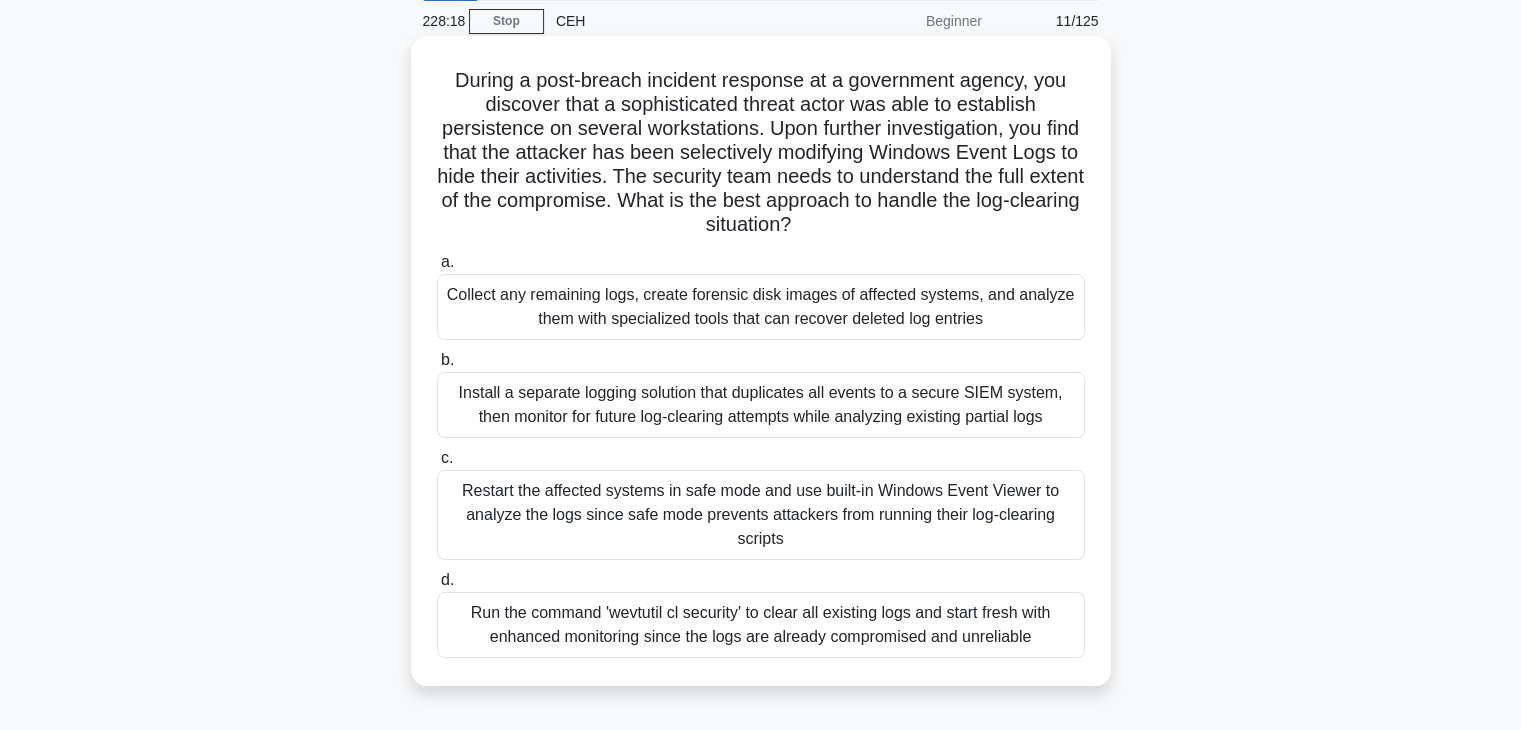 click on "Collect any remaining logs, create forensic disk images of affected systems, and analyze them with specialized tools that can recover deleted log entries" at bounding box center (761, 307) 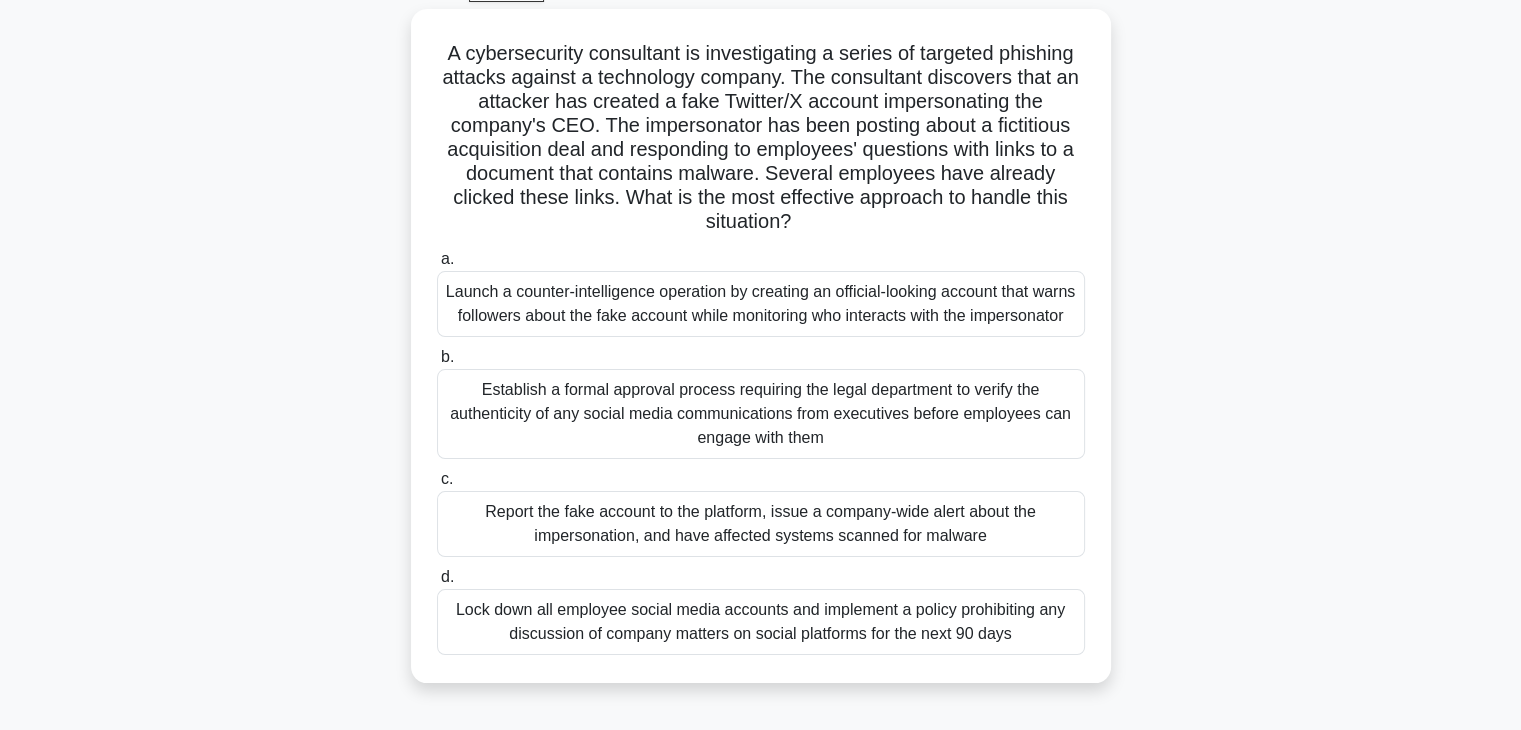 scroll, scrollTop: 124, scrollLeft: 0, axis: vertical 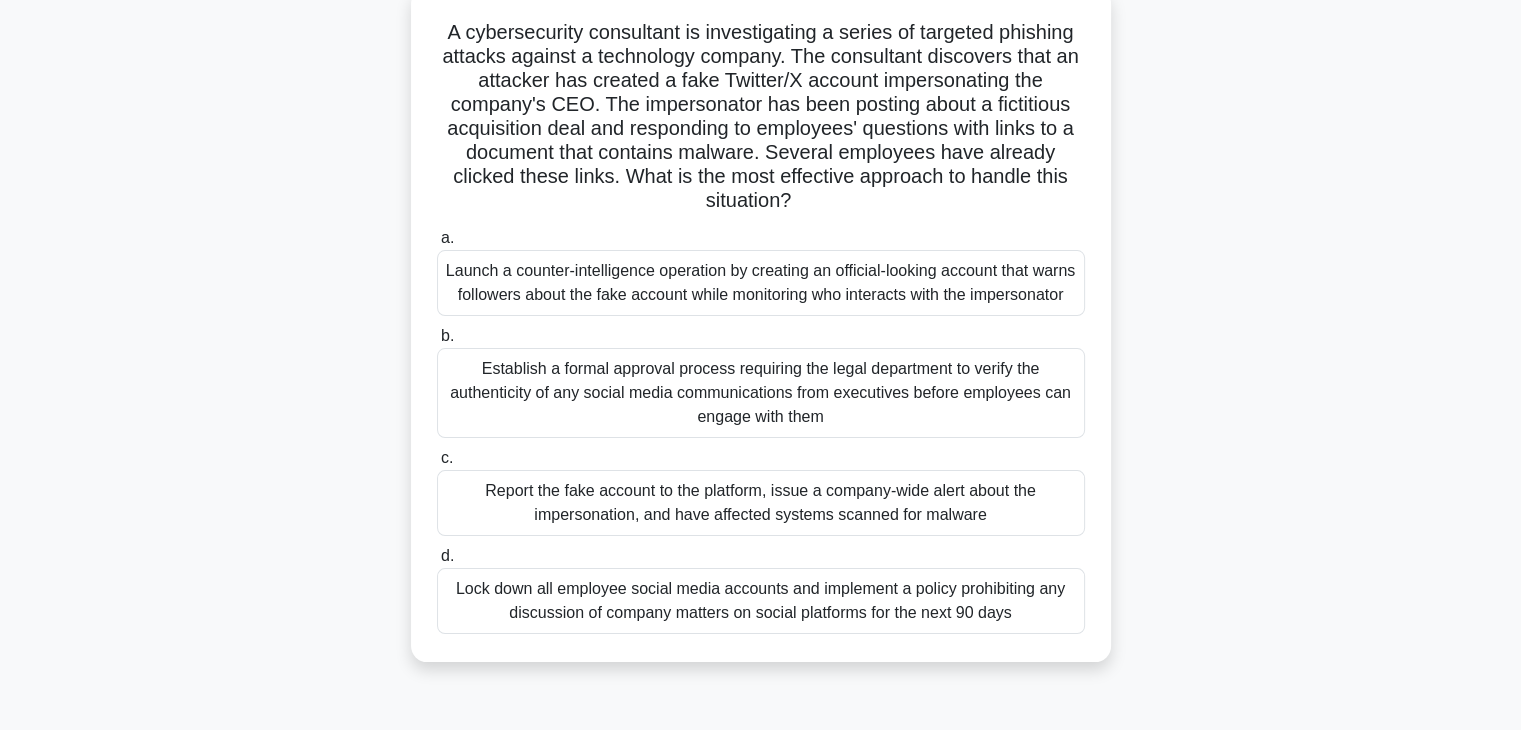 click on "Report the fake account to the platform, issue a company-wide alert about the impersonation, and have affected systems scanned for malware" at bounding box center (761, 503) 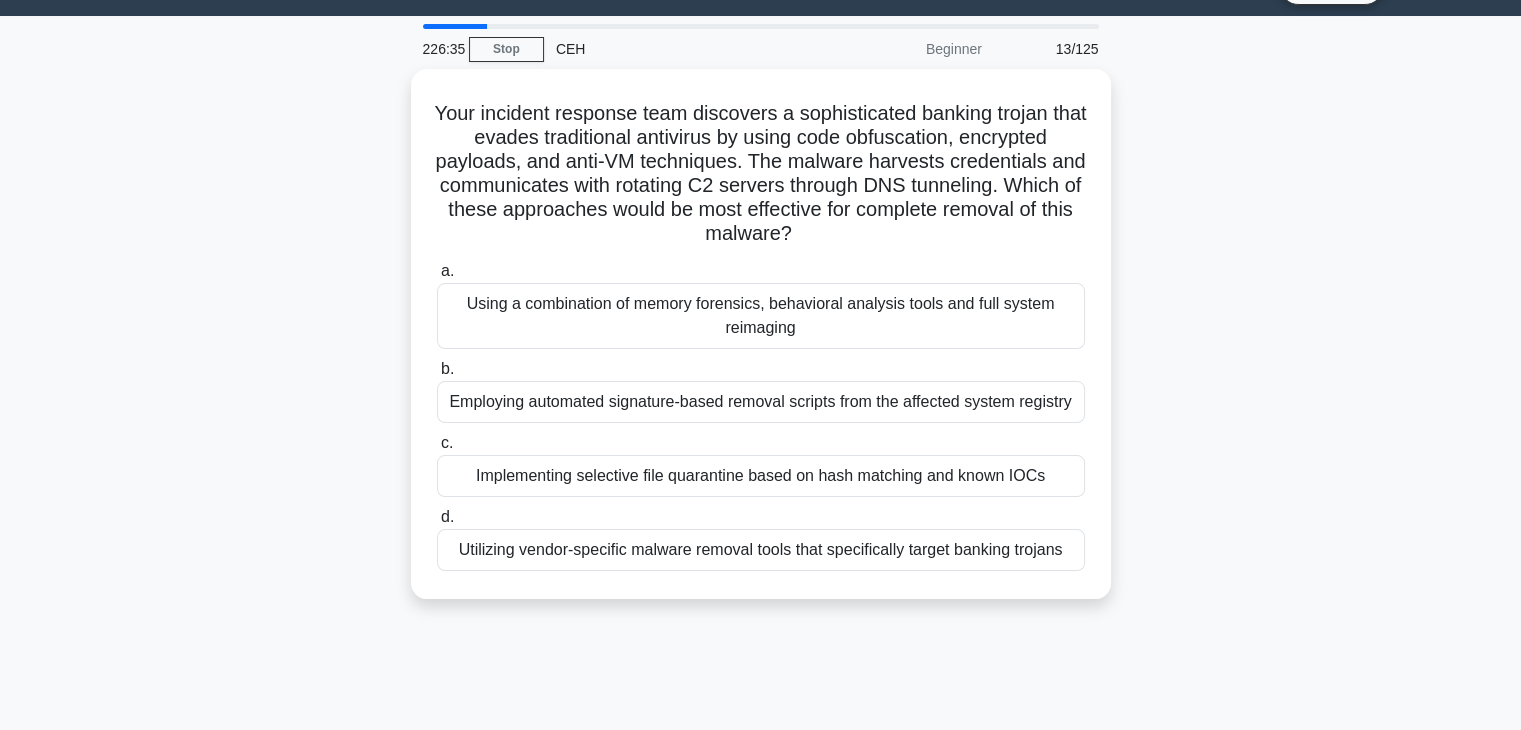 scroll, scrollTop: 0, scrollLeft: 0, axis: both 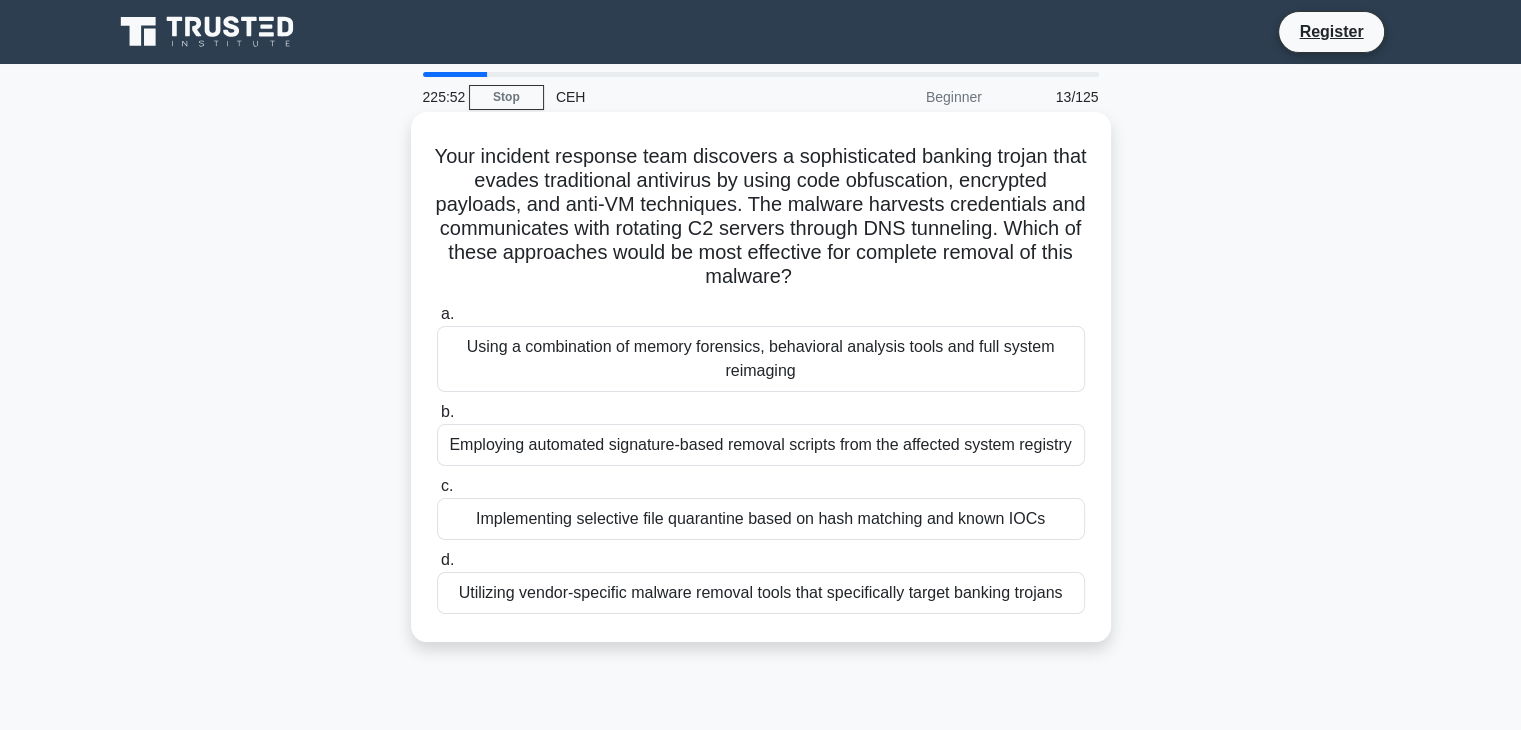 click on "Utilizing vendor-specific malware removal tools that specifically target banking trojans" at bounding box center [761, 593] 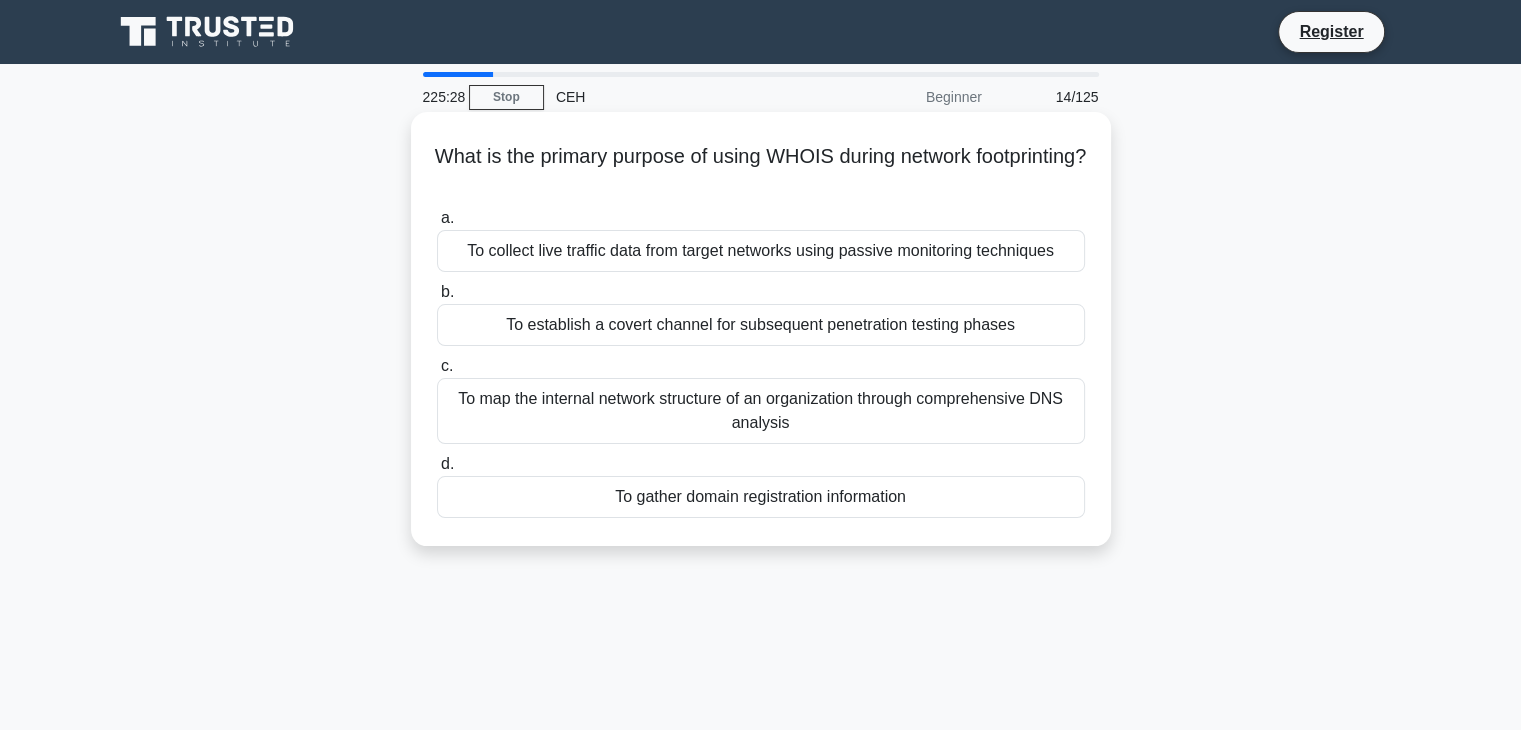 click on "To gather domain registration information" at bounding box center (761, 497) 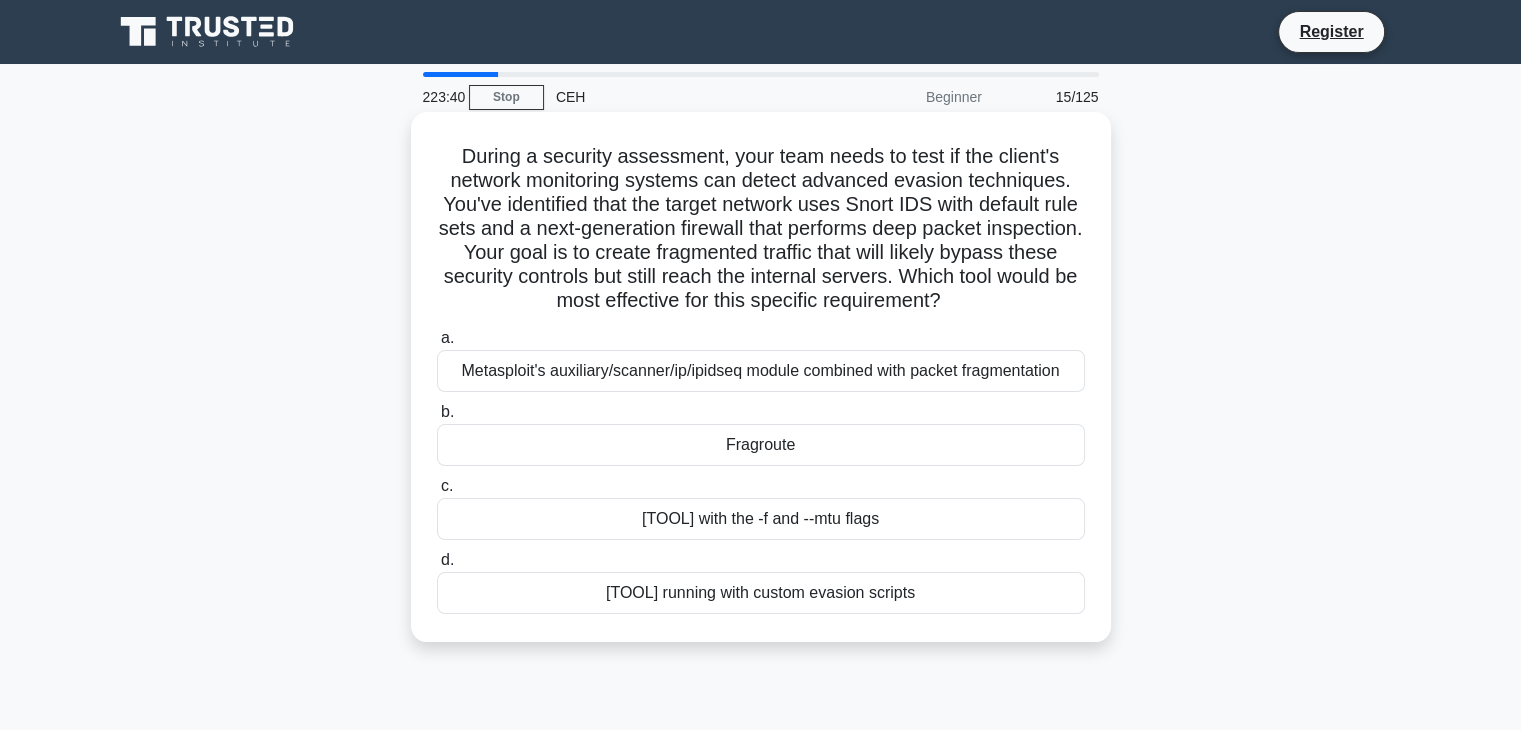 click on "Fragroute" at bounding box center [761, 445] 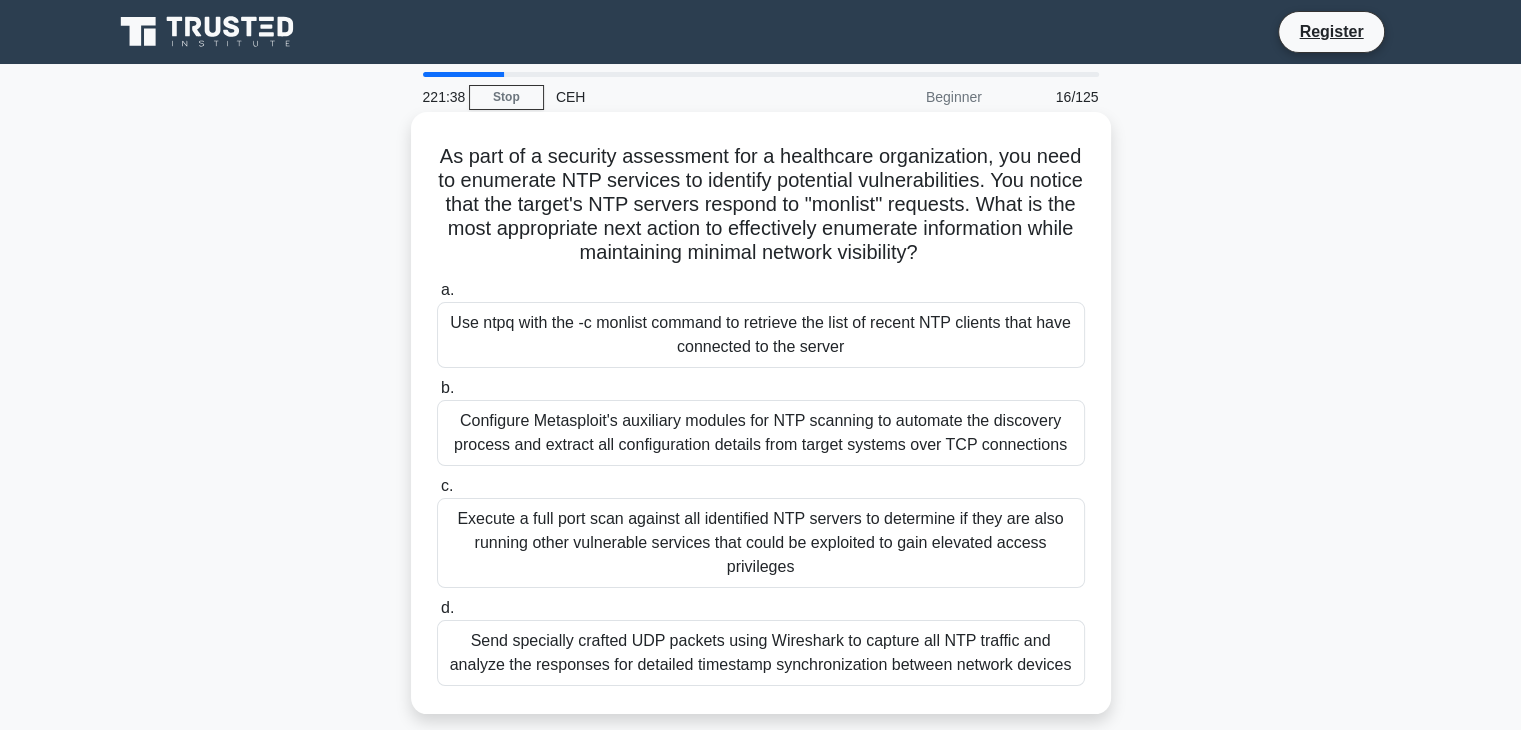 click on "Use ntpq with the -c monlist command to retrieve the list of recent NTP clients that have connected to the server" at bounding box center (761, 335) 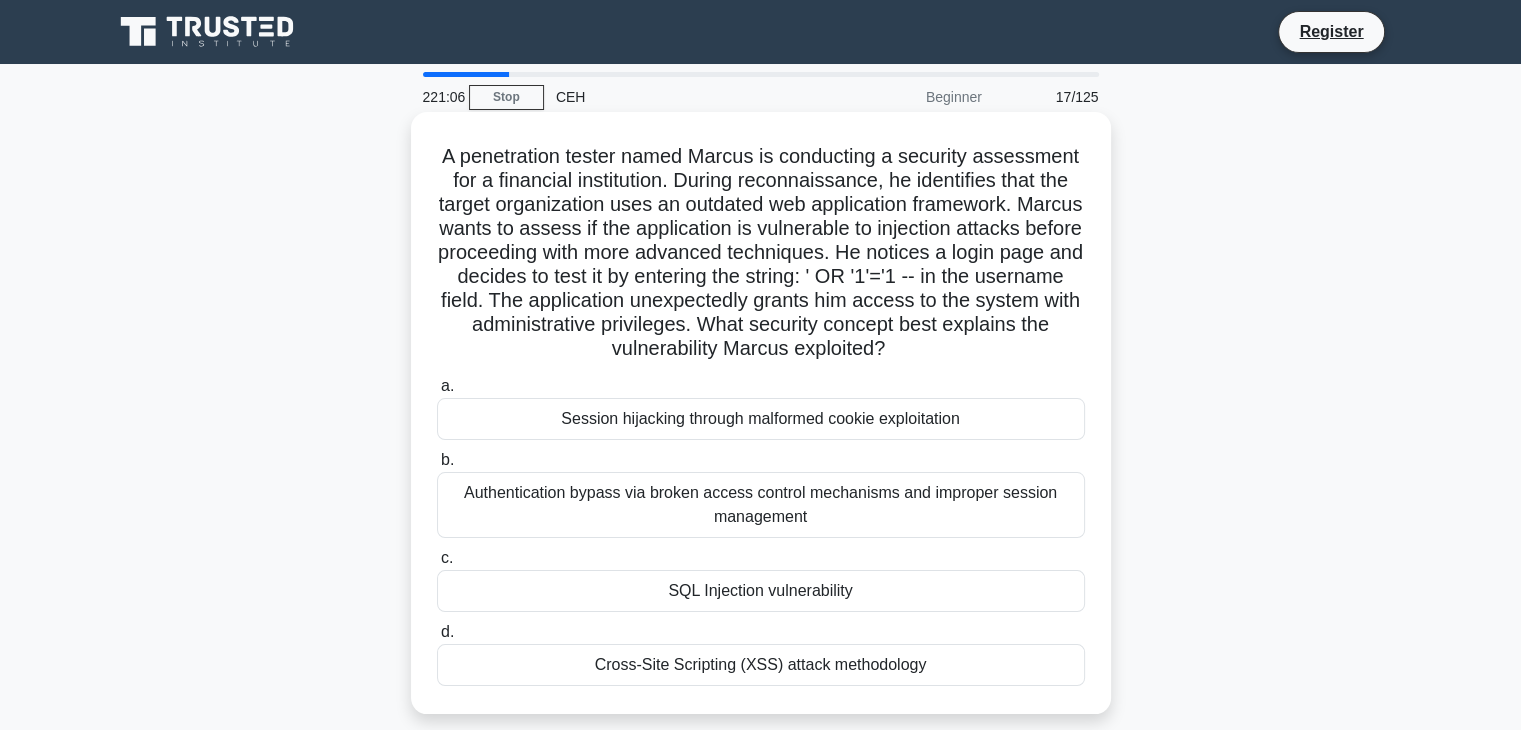 click on "SQL Injection vulnerability" at bounding box center (761, 591) 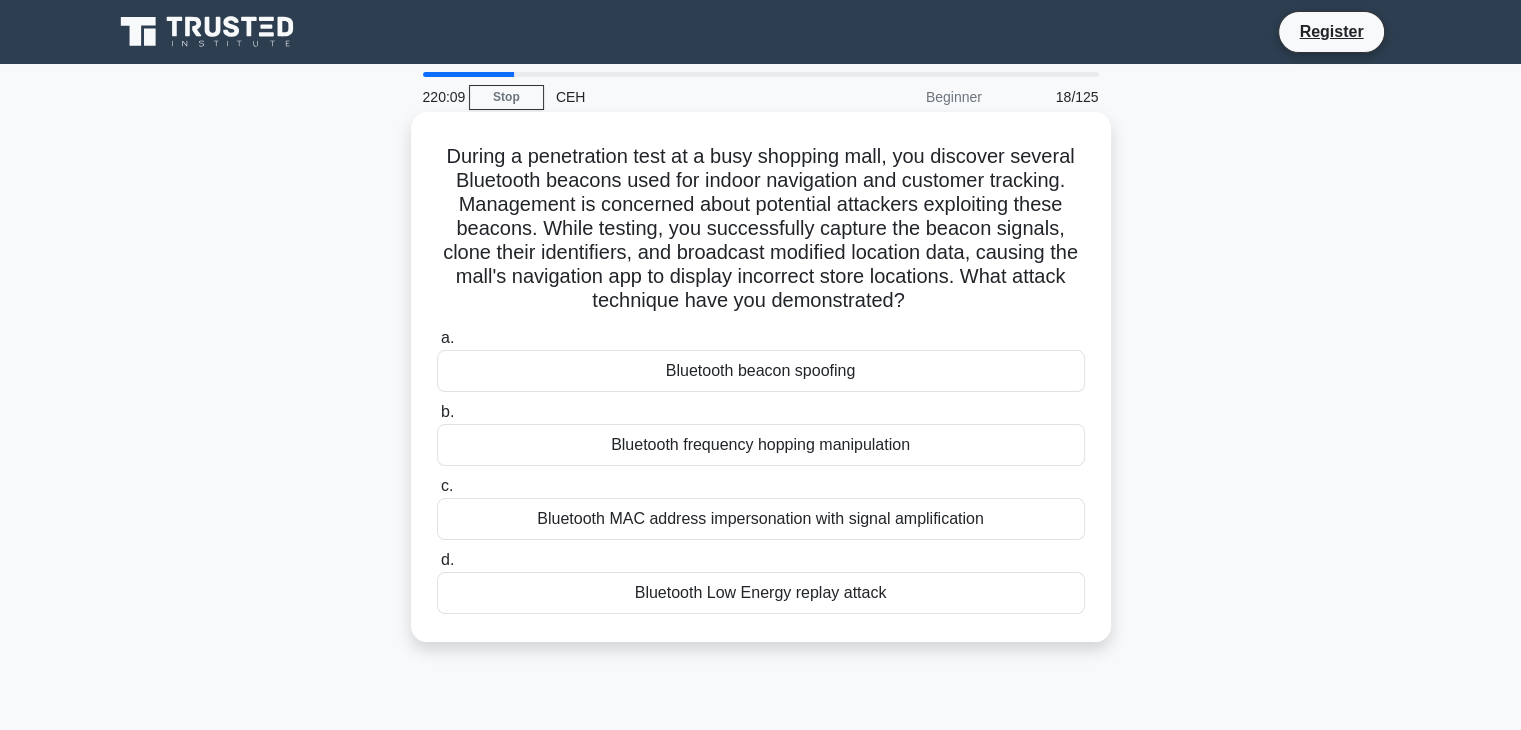 click on "Bluetooth beacon spoofing" at bounding box center [761, 371] 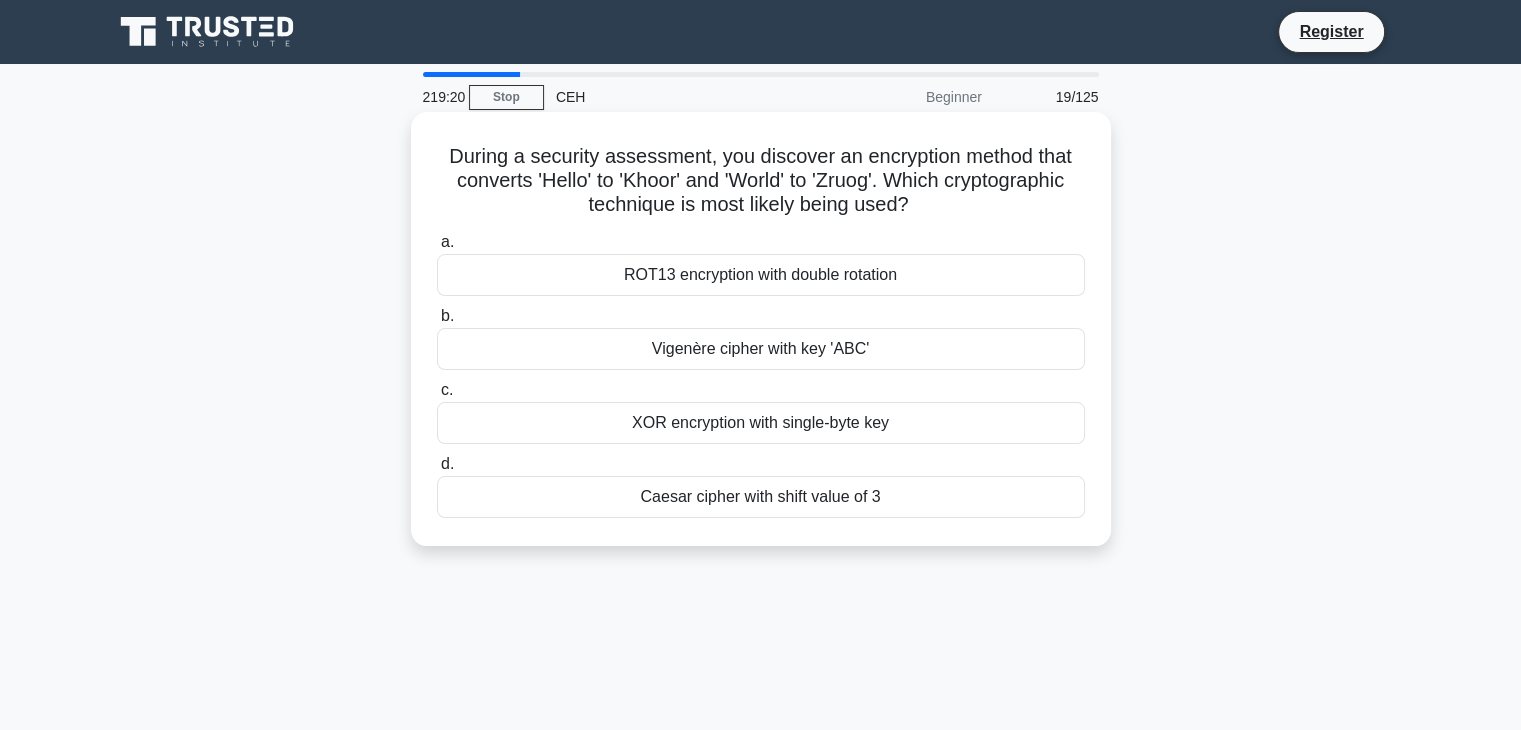 click on "Caesar cipher with shift value of 3" at bounding box center (761, 497) 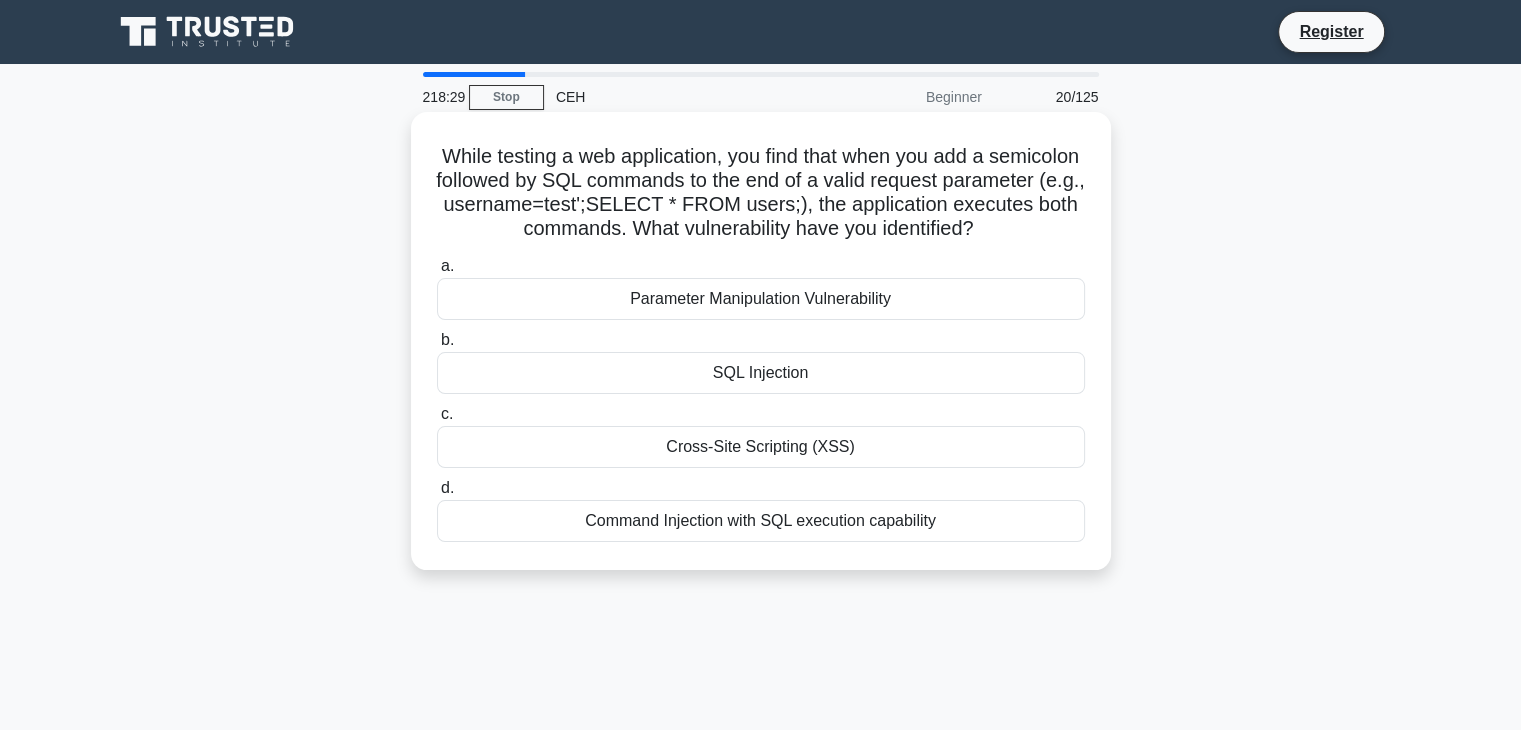 click on "SQL Injection" at bounding box center (761, 373) 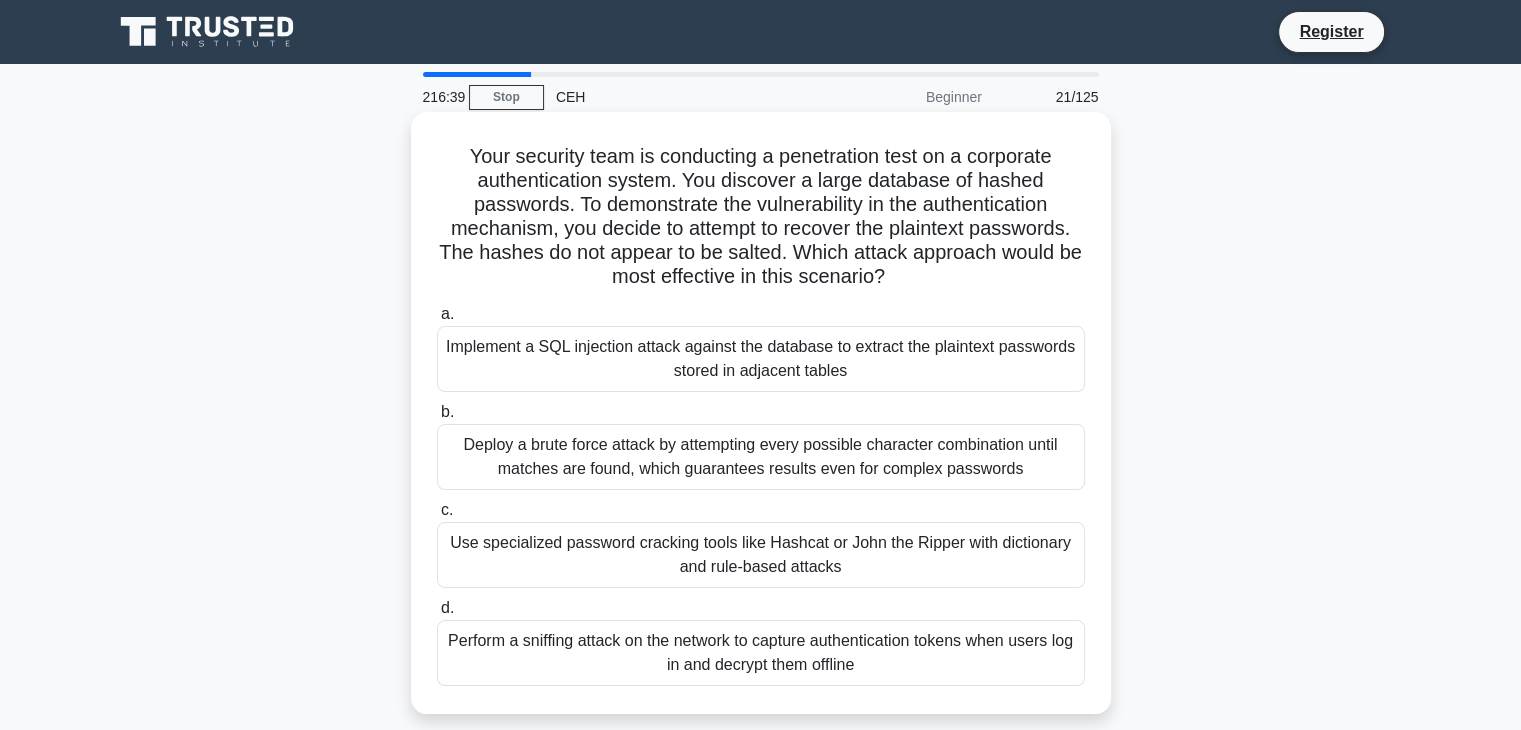 click on "Use specialized password cracking tools like Hashcat or John the Ripper with dictionary and rule-based attacks" at bounding box center [761, 555] 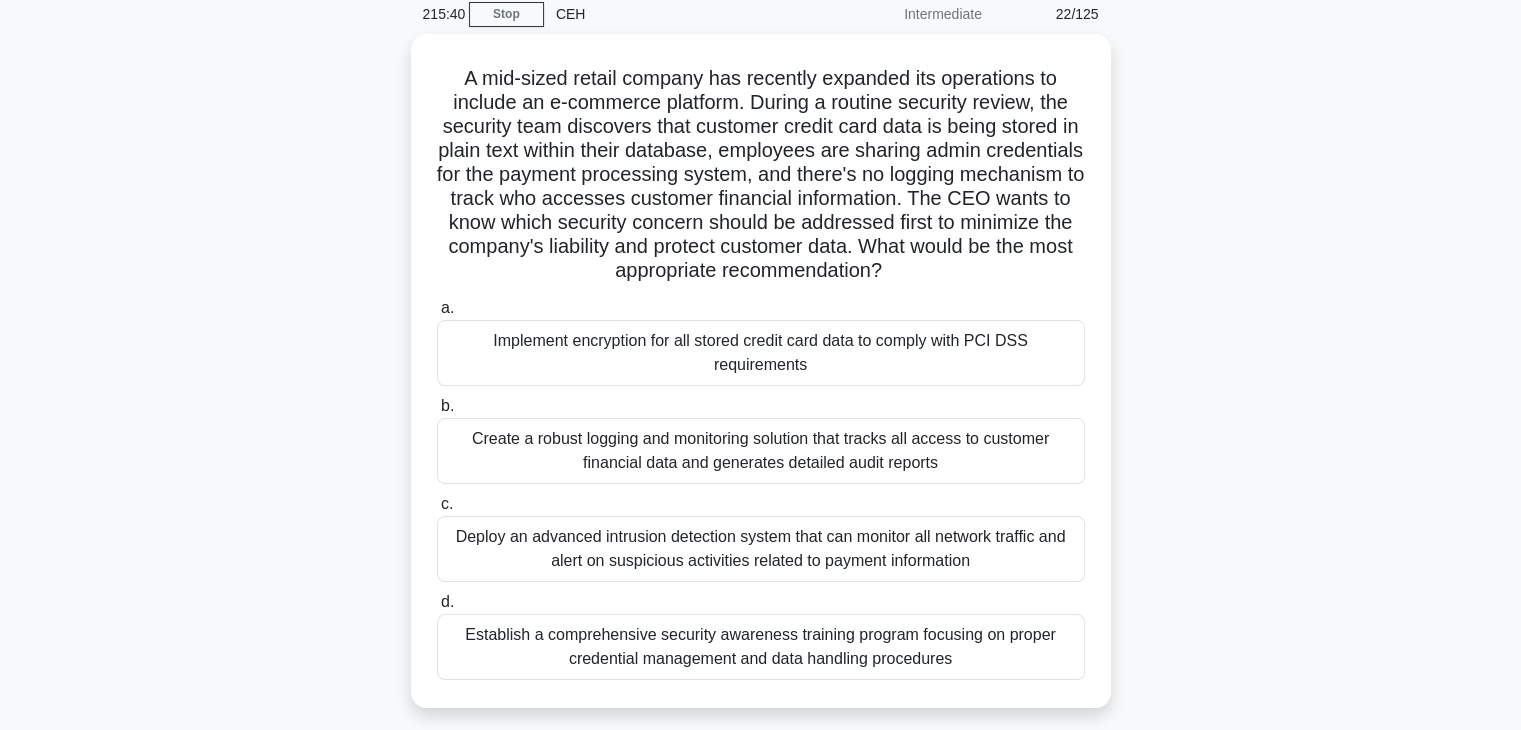 scroll, scrollTop: 90, scrollLeft: 0, axis: vertical 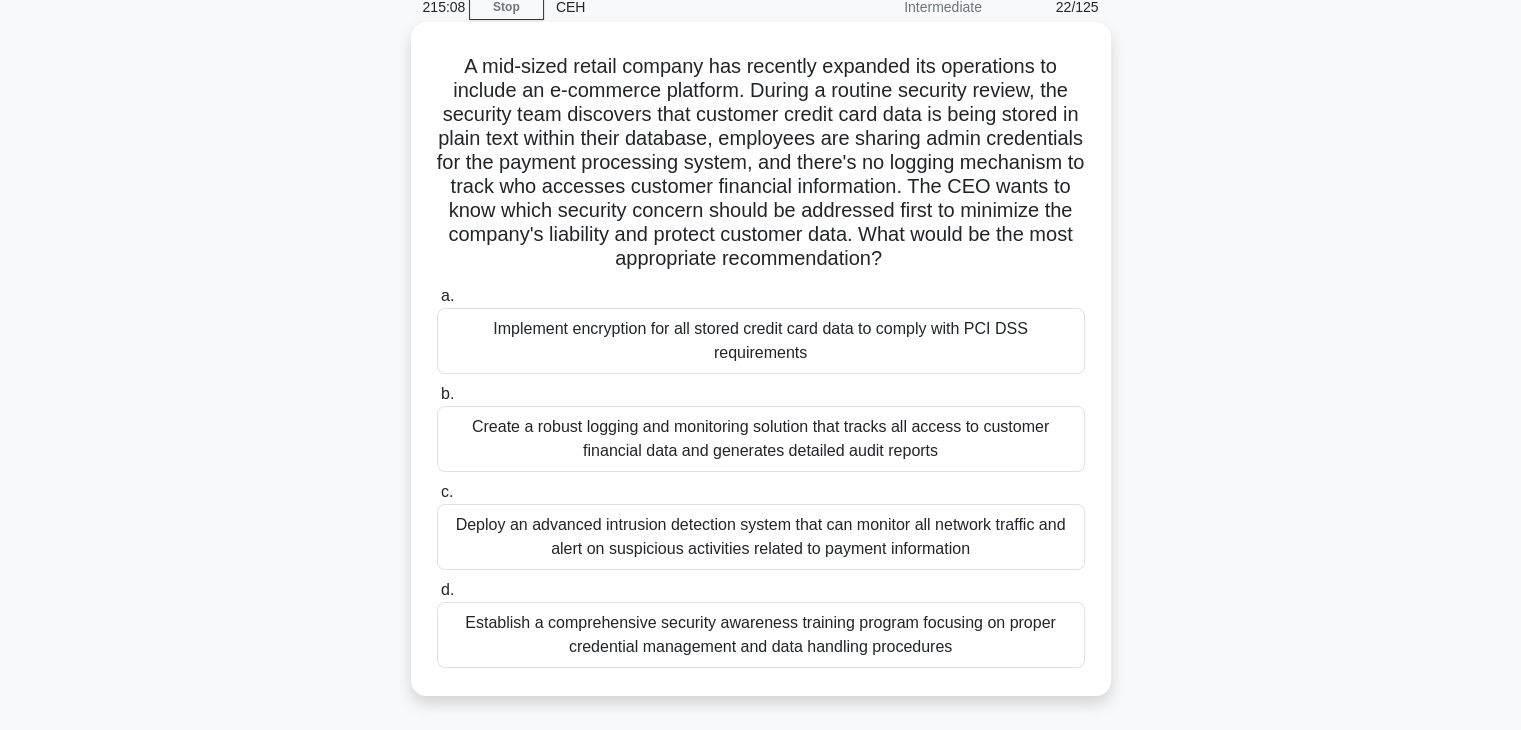 click on "Implement encryption for all stored credit card data to comply with PCI DSS requirements" at bounding box center (761, 341) 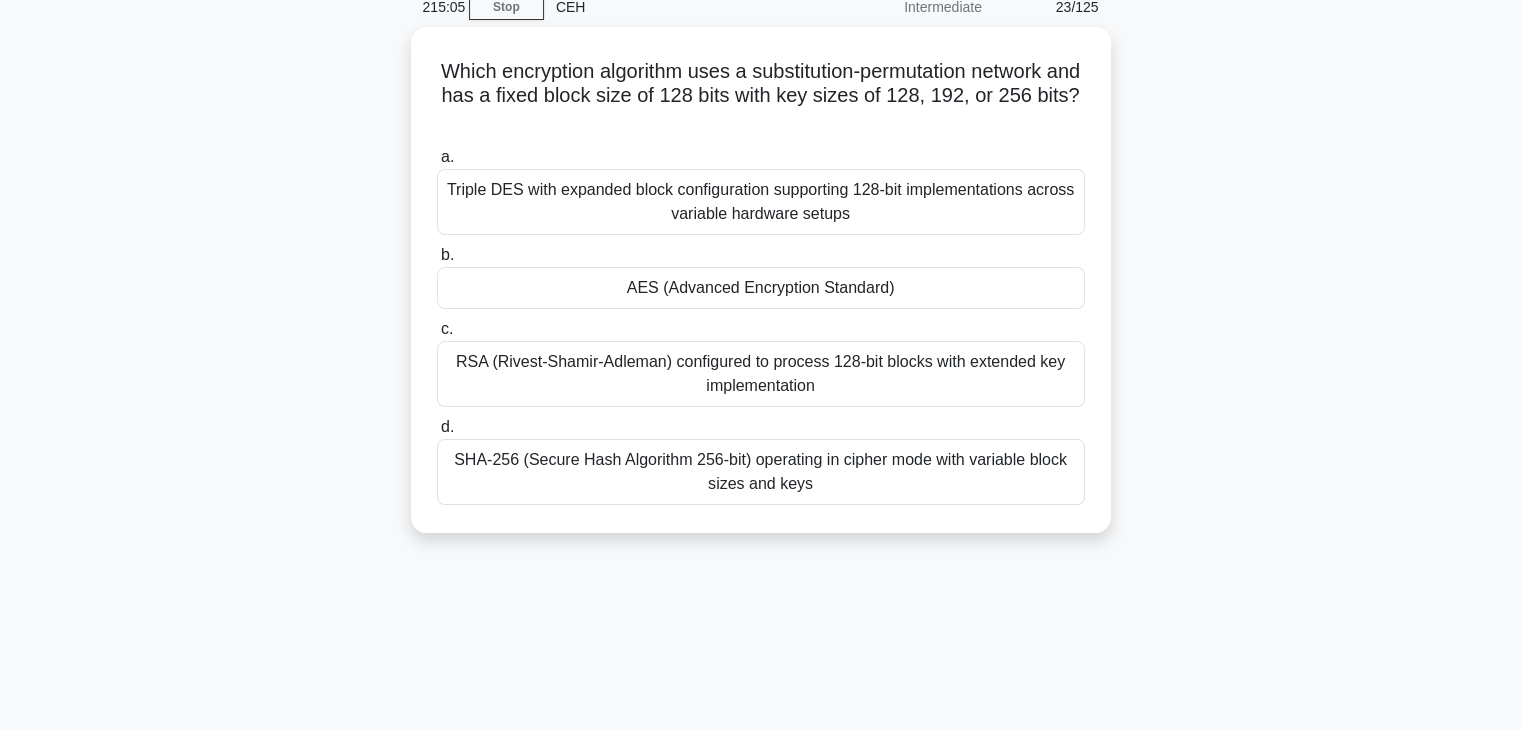 scroll, scrollTop: 0, scrollLeft: 0, axis: both 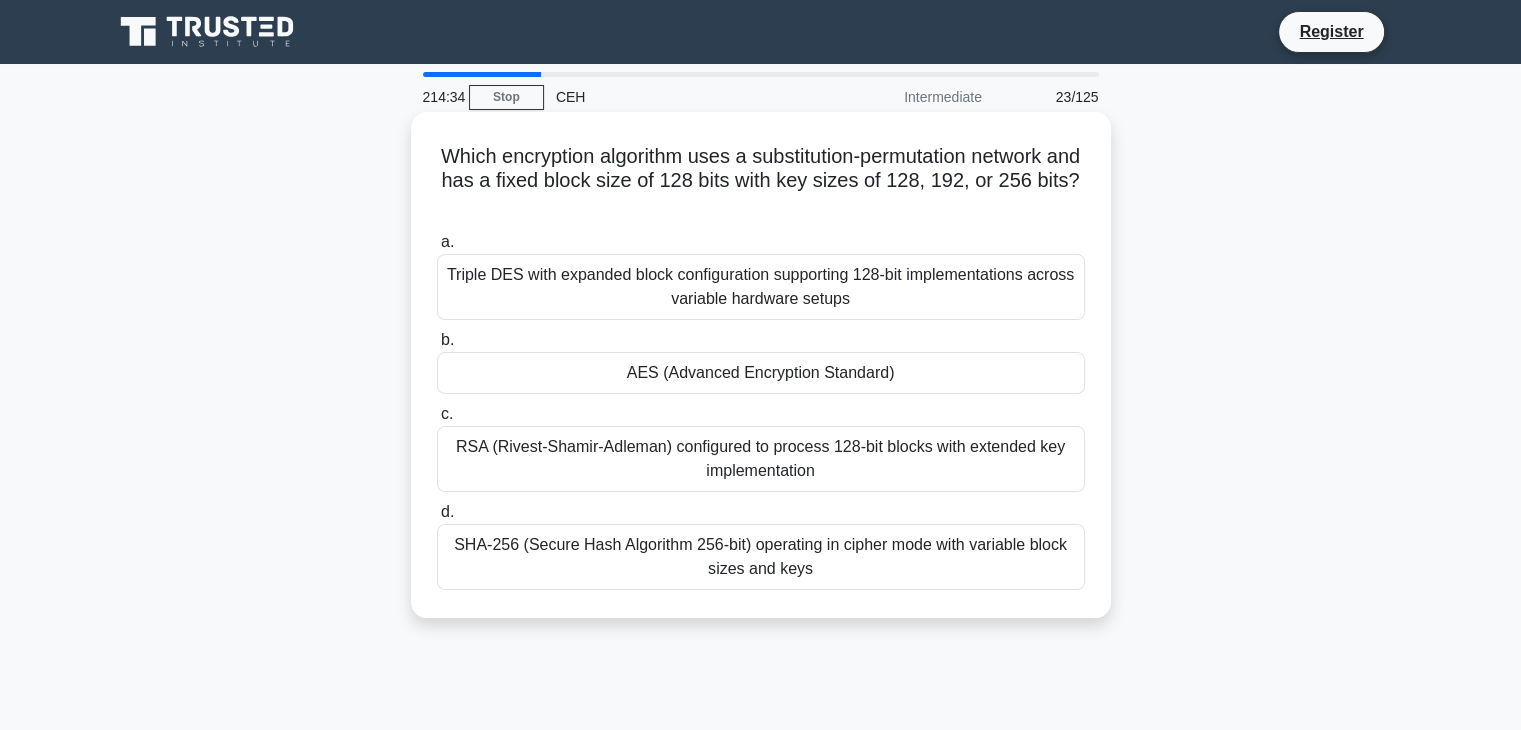 drag, startPoint x: 439, startPoint y: 153, endPoint x: 986, endPoint y: 587, distance: 698.25854 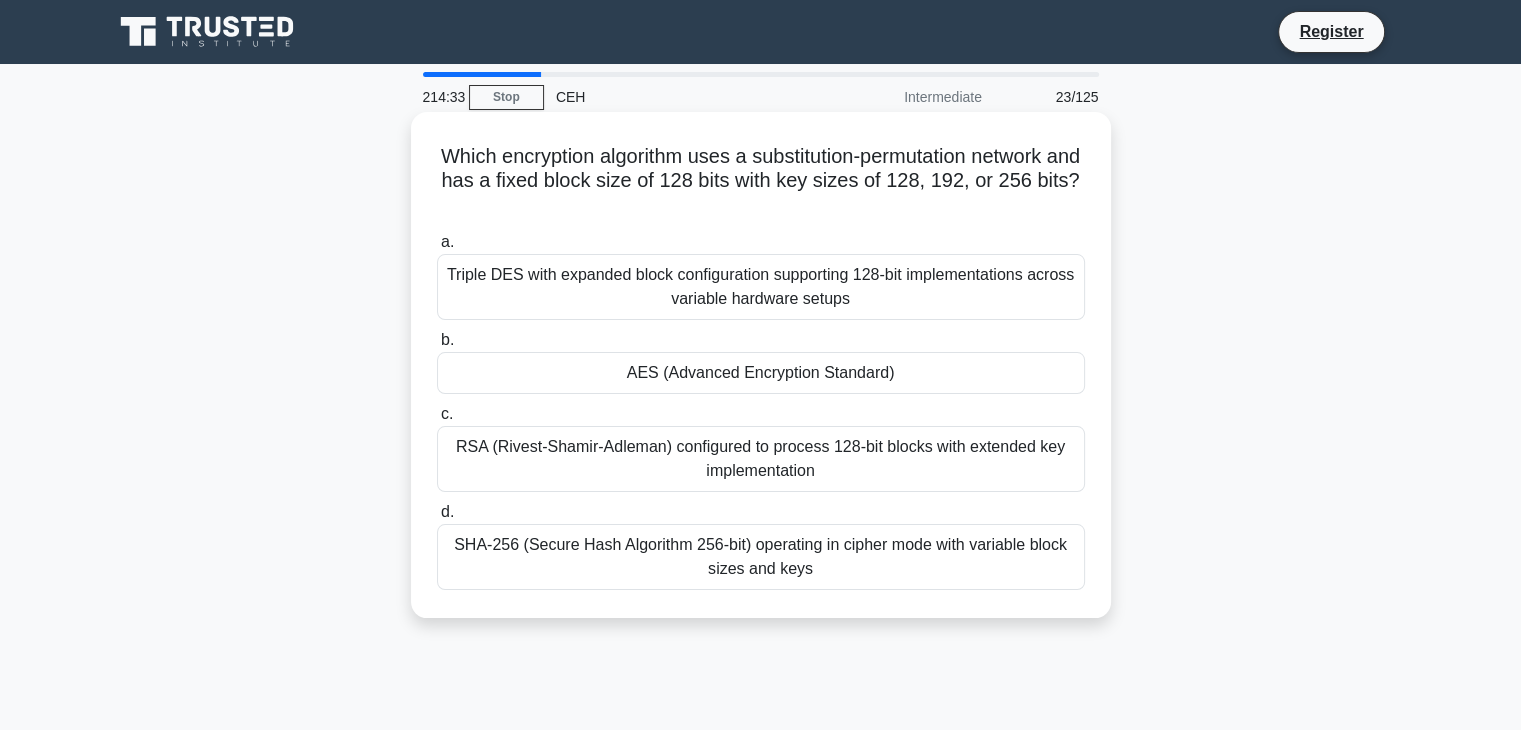 copy on "Which encryption algorithm uses a substitution-permutation network and has a fixed block size of 128 bits with key sizes of 128, 192, or 256 bits?
.spinner_0XTQ{transform-origin:center;animation:spinner_y6GP .75s linear infinite}@keyframes spinner_y6GP{100%{transform:rotate(360deg)}}
a.
Triple DES with expanded block configuration supporting 128-bit implementations across variable hardware setups
b.
AES (Advanced Encryption Standard)
c.
RSA (Rivest-Shamir-Adleman) configured to process 128-bit blocks with extended key implementation
d.
SHA-256 (Secure Hash Algorithm 256-bit) operating in cipher mode with variable block sizes and keys" 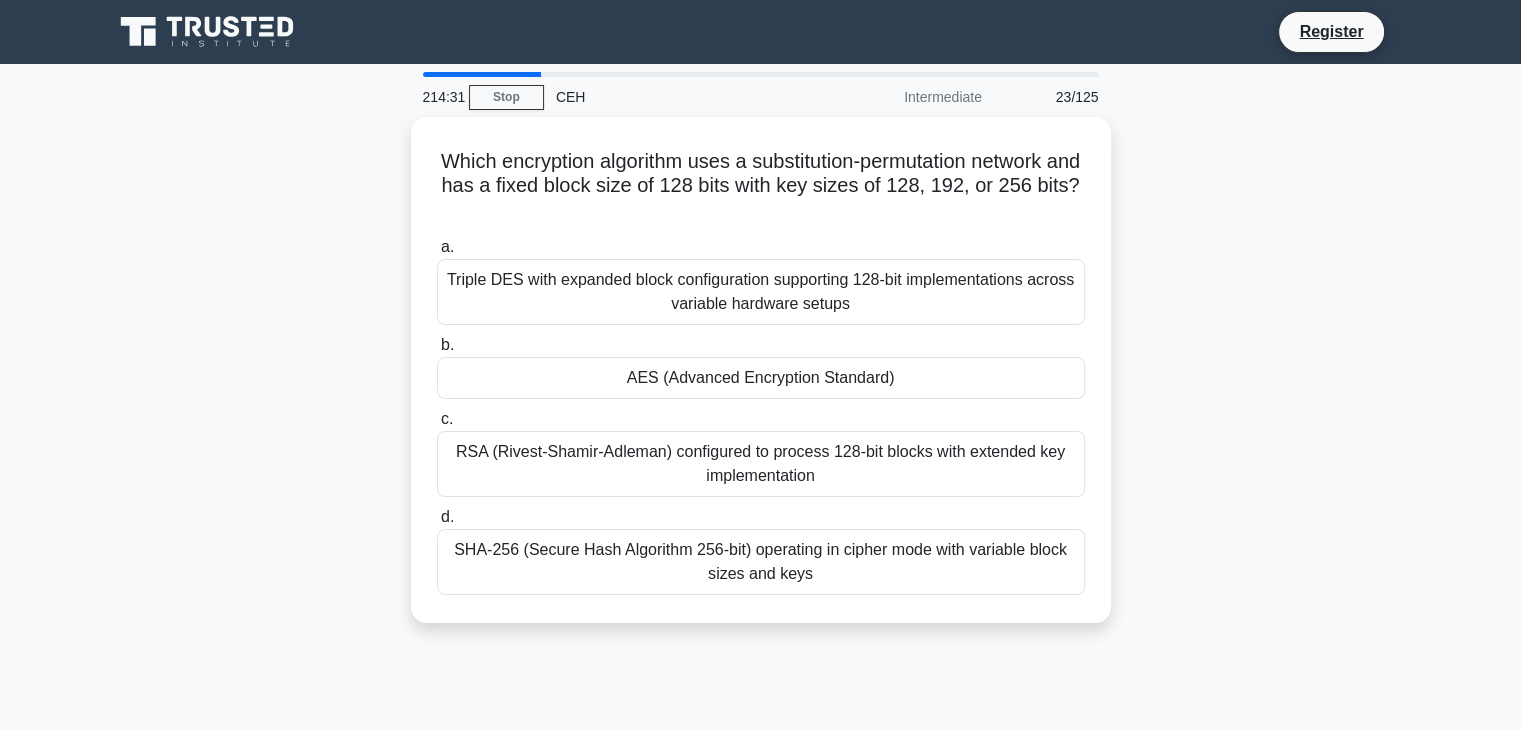 click on "214:31
Stop
CEH
Intermediate
23/125
Which encryption algorithm uses a substitution-permutation network and has a fixed block size of 128 bits with key sizes of 128, 192, or 256 bits?
.spinner_0XTQ{transform-origin:center;animation:spinner_y6GP .75s linear infinite}@keyframes spinner_y6GP{100%{transform:rotate(360deg)}}
a.
b. c. d." at bounding box center (761, 572) 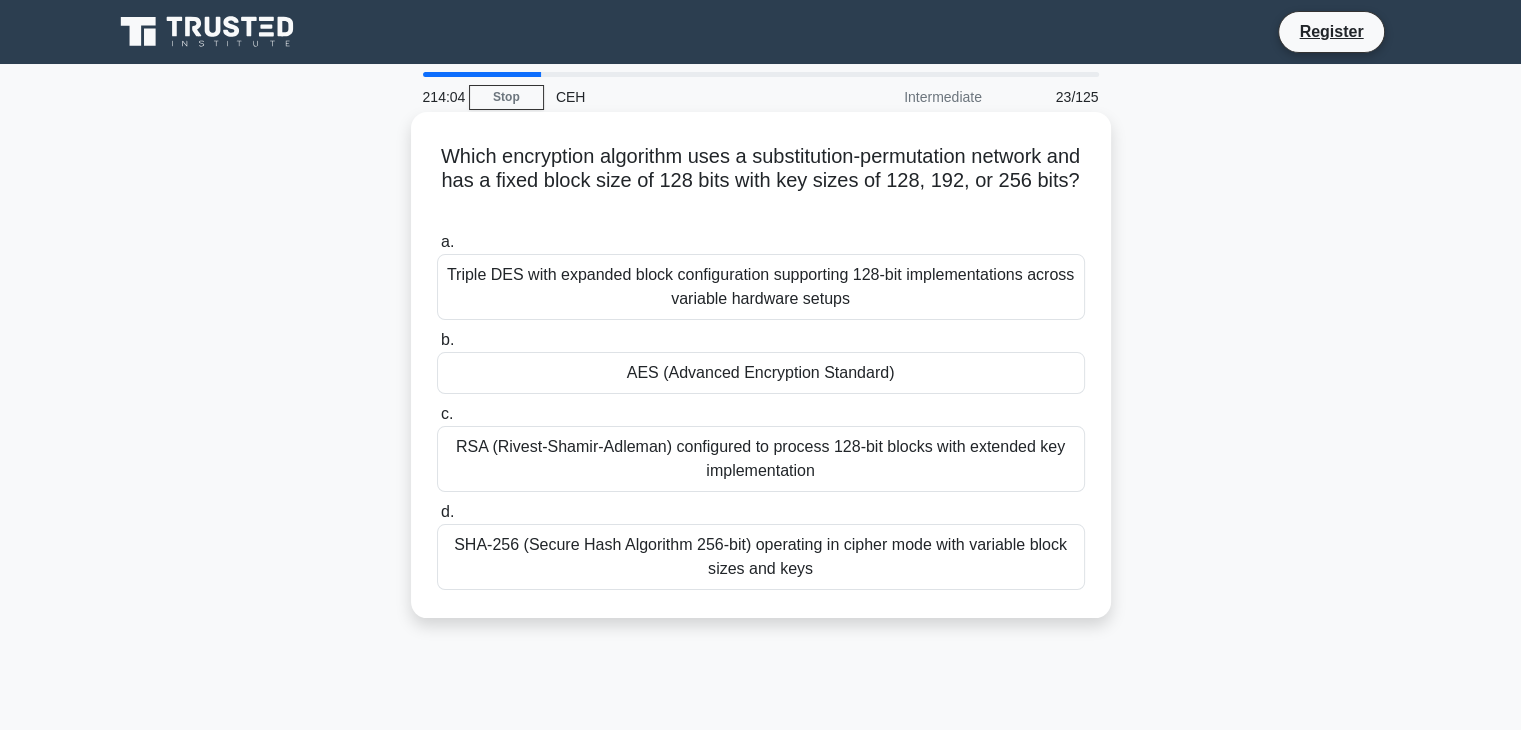 click on "AES (Advanced Encryption Standard)" at bounding box center (761, 373) 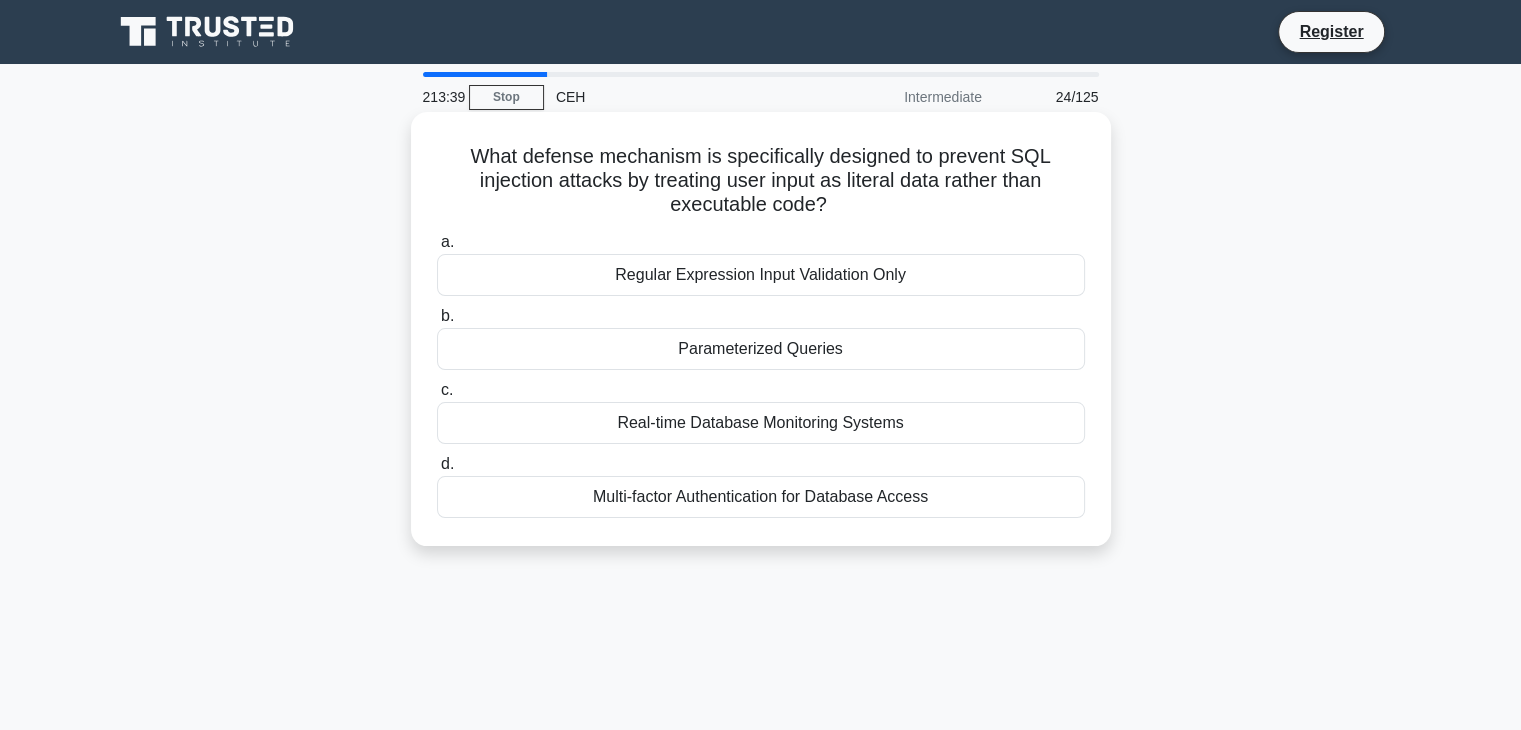 click on "Real-time Database Monitoring Systems" at bounding box center [761, 423] 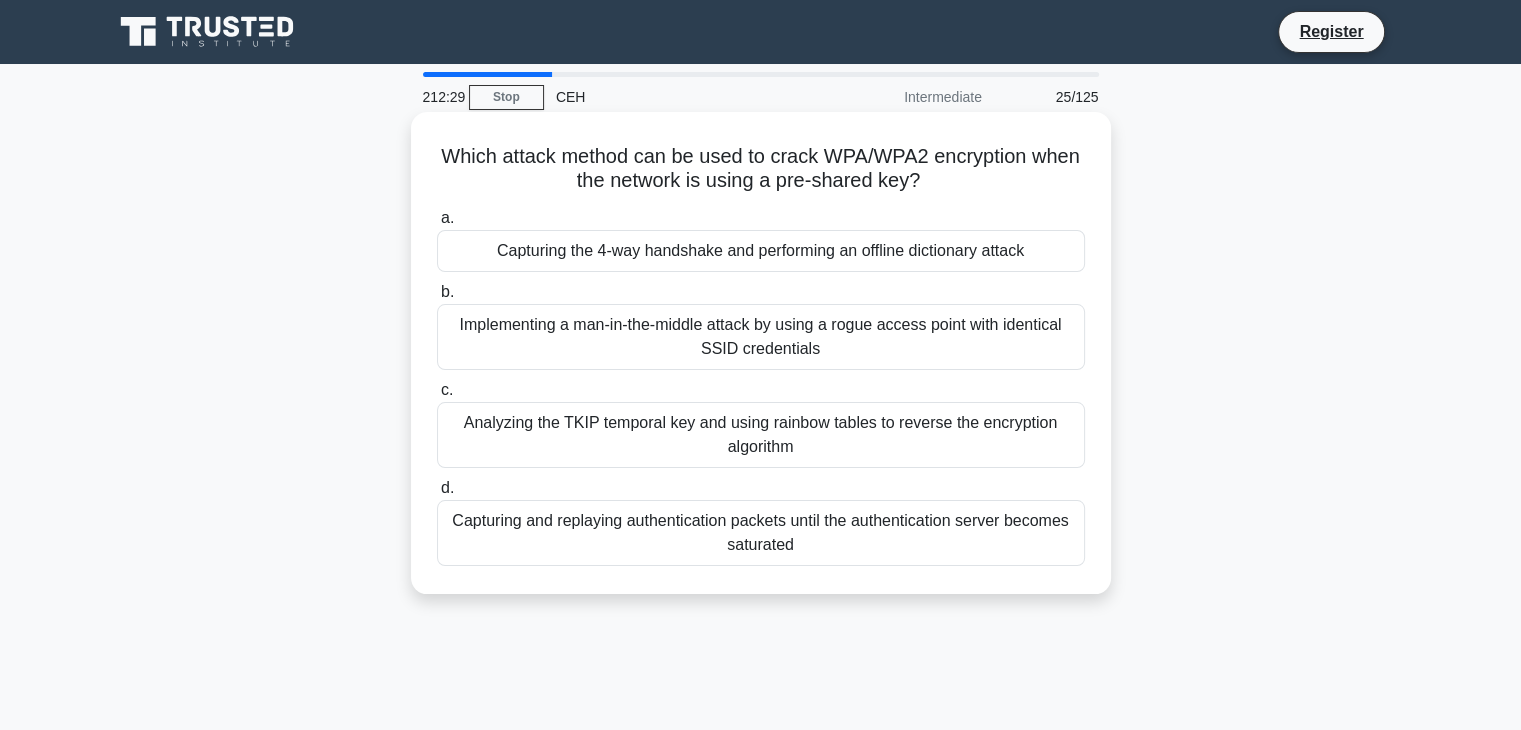 click on "Capturing the 4-way handshake and performing an offline dictionary attack" at bounding box center [761, 251] 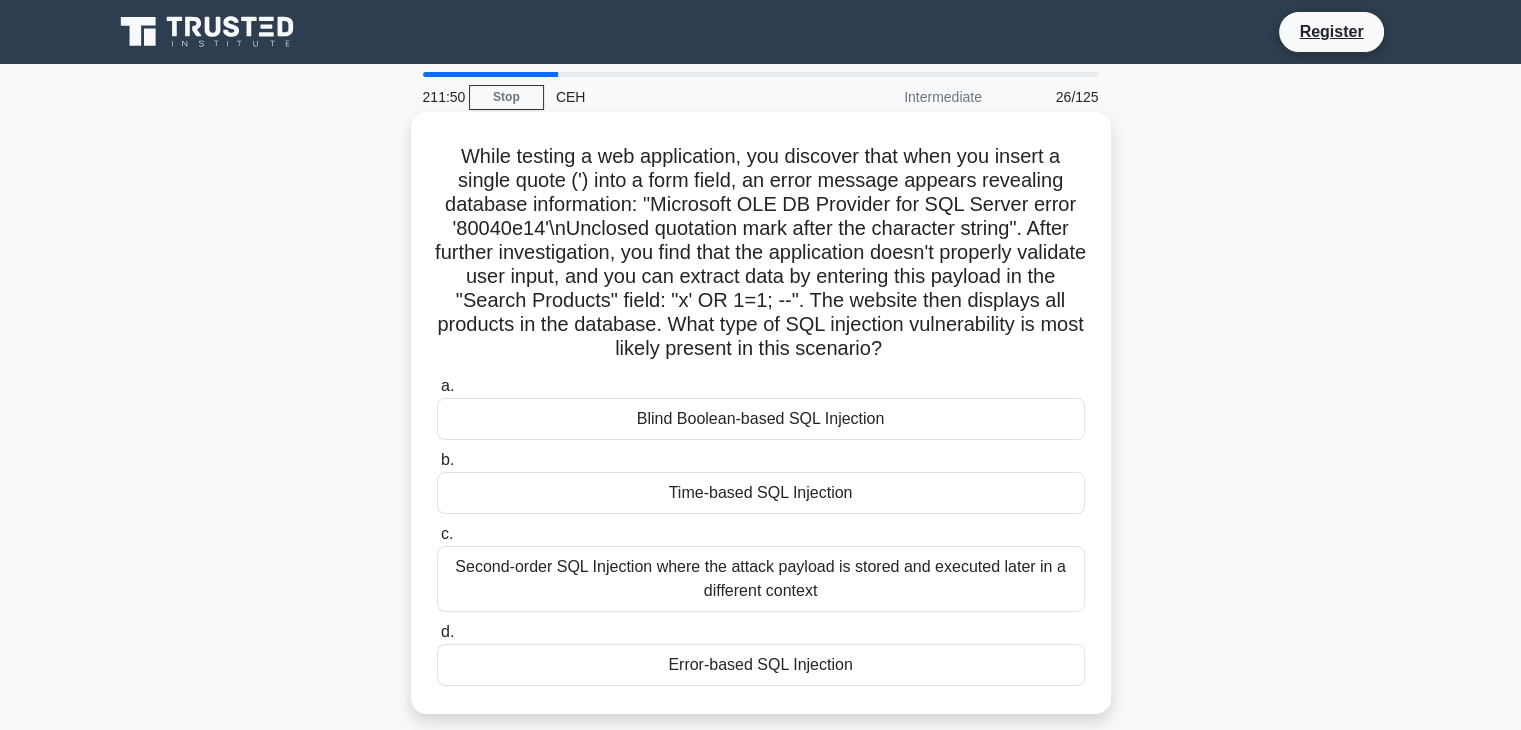 drag, startPoint x: 448, startPoint y: 145, endPoint x: 1030, endPoint y: 686, distance: 794.61 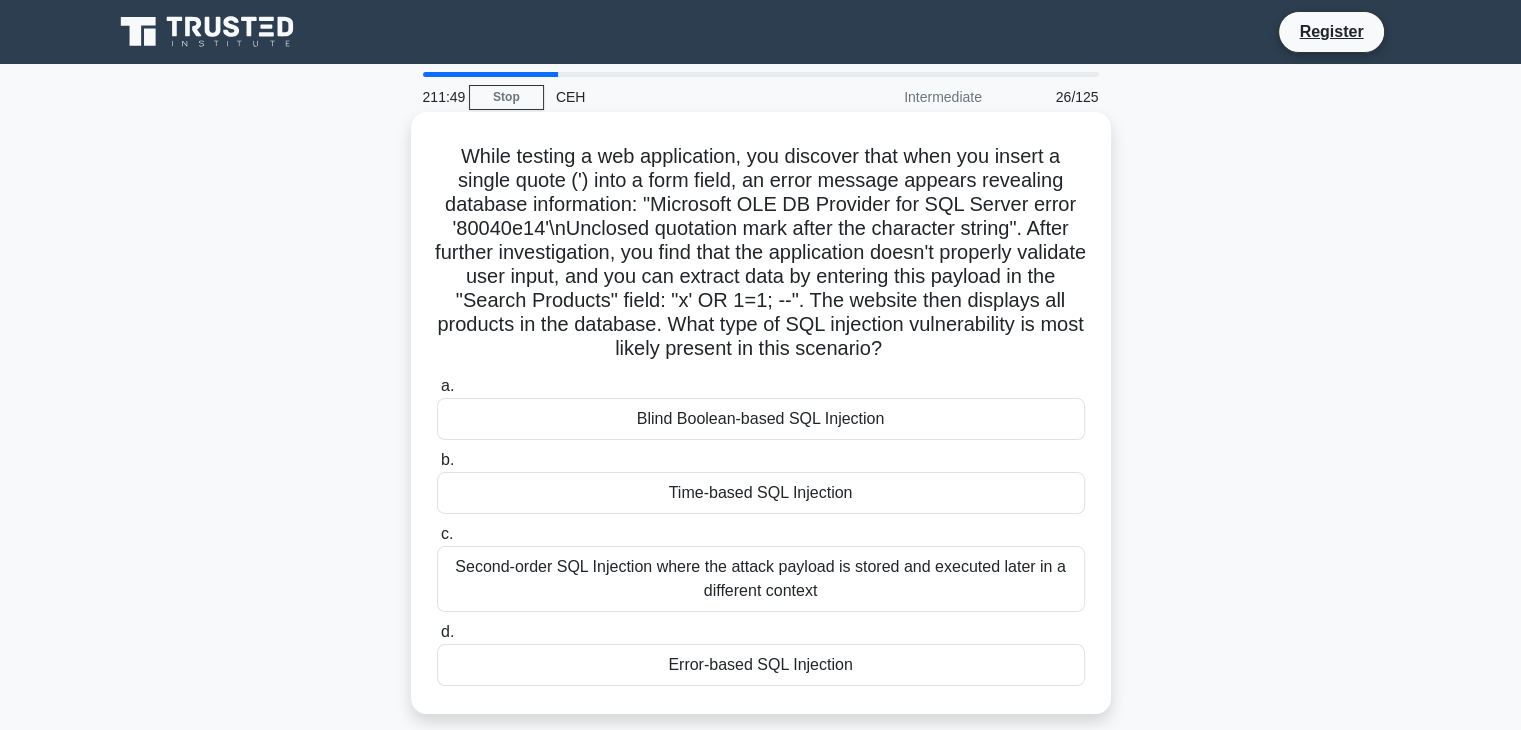 copy on "While testing a web application, you discover that when you insert a single quote (') into a form field, an error message appears revealing database information: "Microsoft OLE DB Provider for SQL Server error '80040e14'\nUnclosed quotation mark after the character string". After further investigation, you find that the application doesn't properly validate user input, and you can extract data by entering this payload in the "Search Products" field: "x' OR 1=1; --". The website then displays all products in the database. What type of SQL injection vulnerability is most likely present in this scenario?
.spinner_0XTQ{transform-origin:center;animation:spinner_y6GP .75s linear infinite}@keyframes spinner_y6GP{100%{transform:rotate(360deg)}}
a.
Blind Boolean-based SQL Injection
b.
Time-based SQL Injection
c.
..." 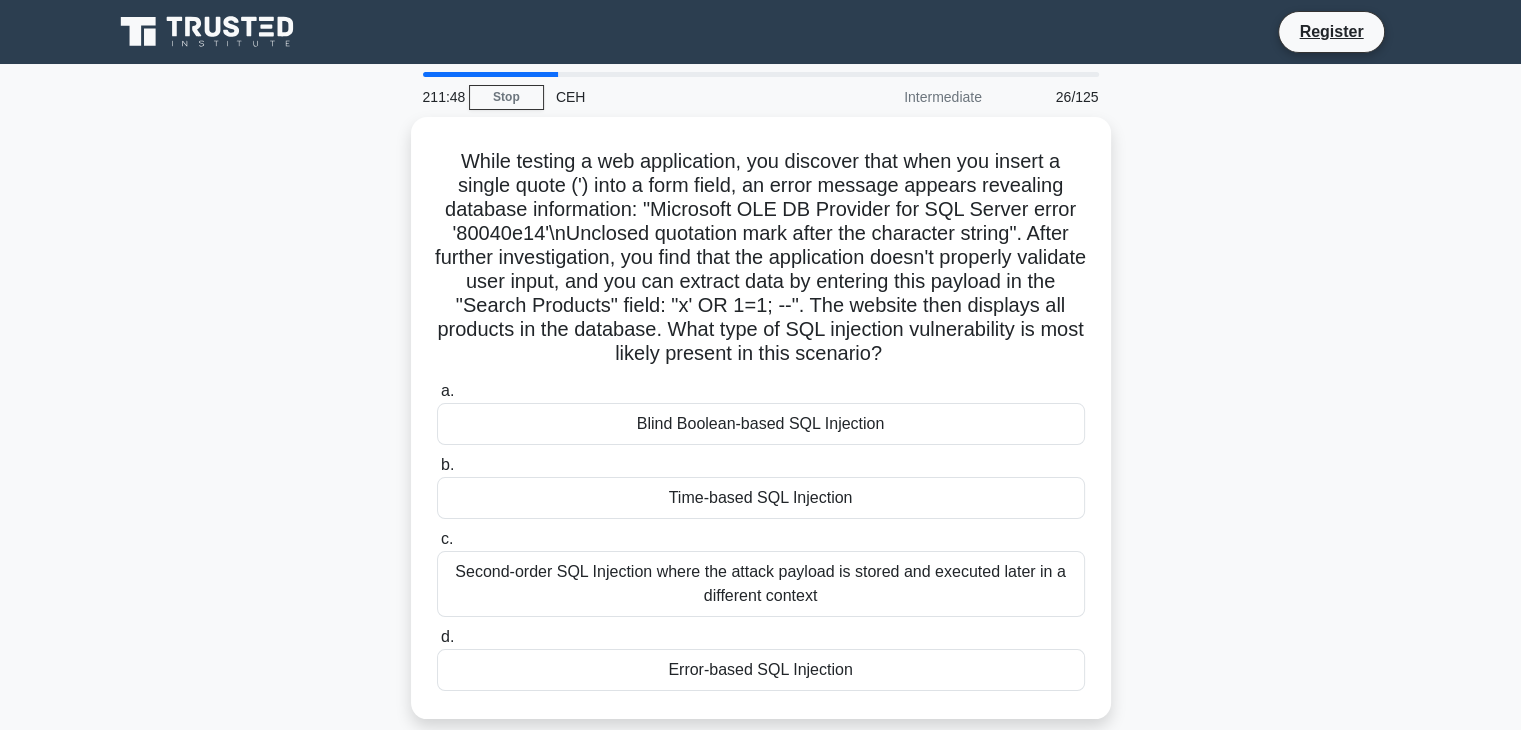 click on "While testing a web application, you discover that when you insert a single quote (') into a form field, an error message appears revealing database information: "Microsoft OLE DB Provider for SQL Server error '80040e14'\nUnclosed quotation mark after the character string". After further investigation, you find that the application doesn't properly validate user input, and you can extract data by entering this payload in the "Search Products" field: "x' OR 1=1; --". The website then displays all products in the database. What type of SQL injection vulnerability is most likely present in this scenario?
.spinner_0XTQ{transform-origin:center;animation:spinner_y6GP .75s linear infinite}@keyframes spinner_y6GP{100%{transform:rotate(360deg)}}
a. b. c. d." at bounding box center [761, 430] 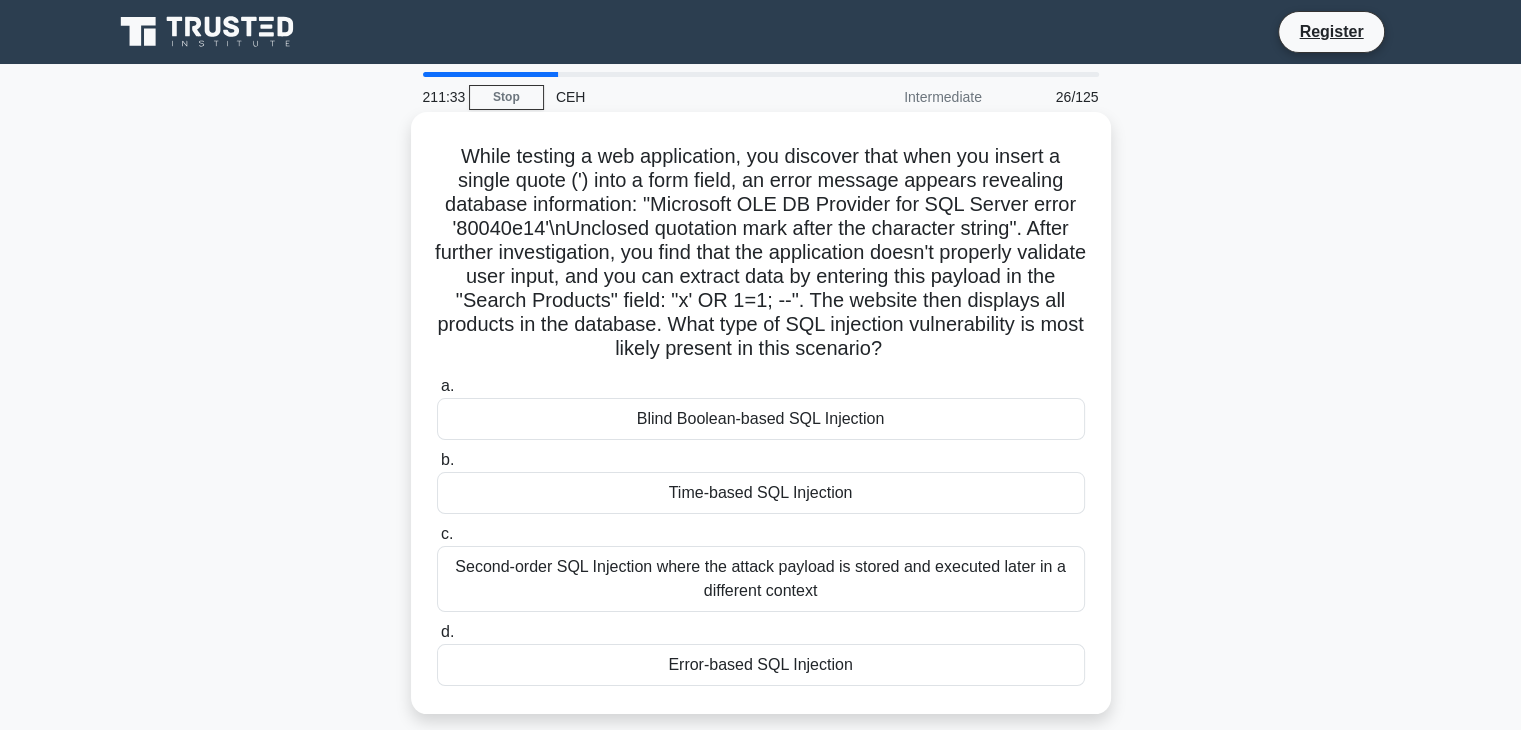 click on "Error-based SQL Injection" at bounding box center (761, 665) 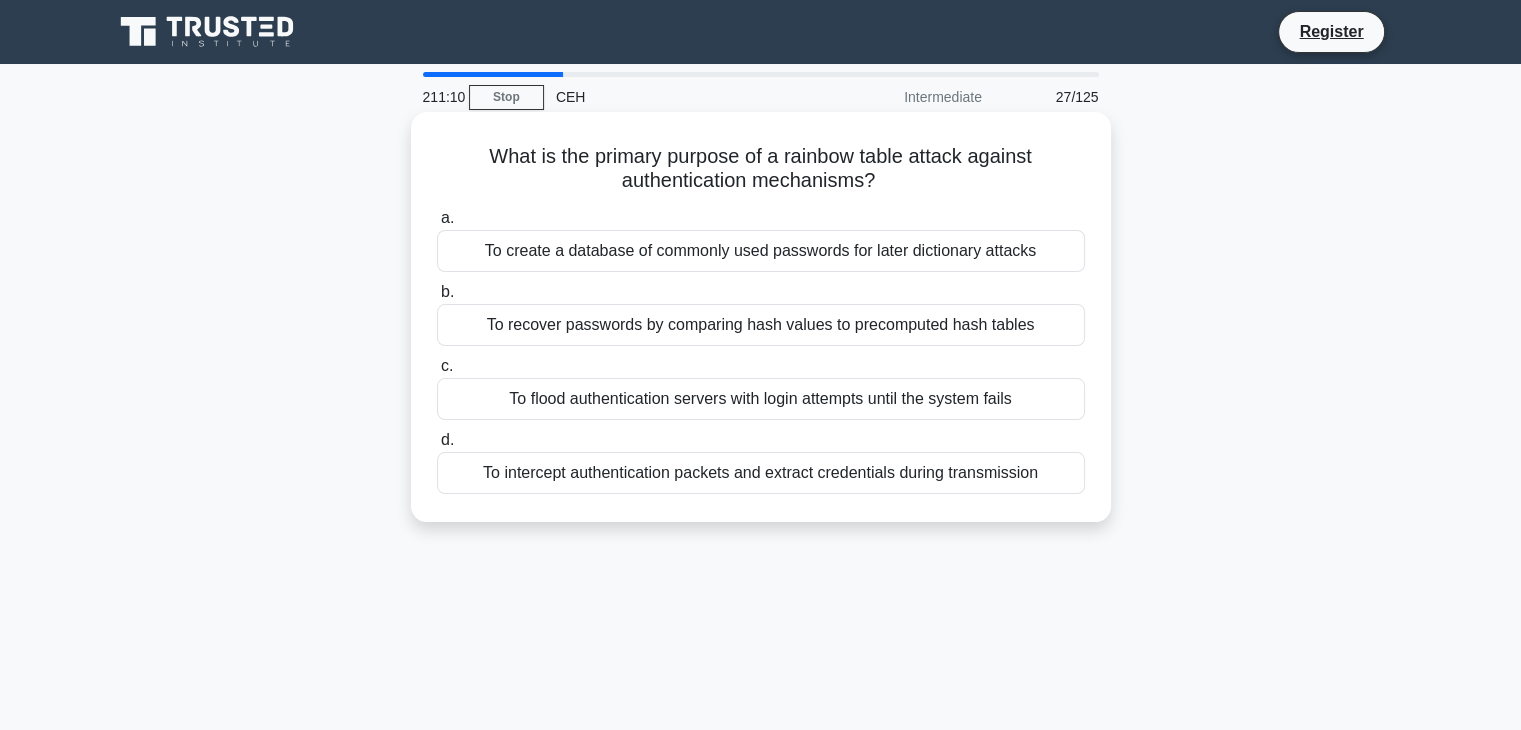 click on "To recover passwords by comparing hash values to precomputed hash tables" at bounding box center [761, 325] 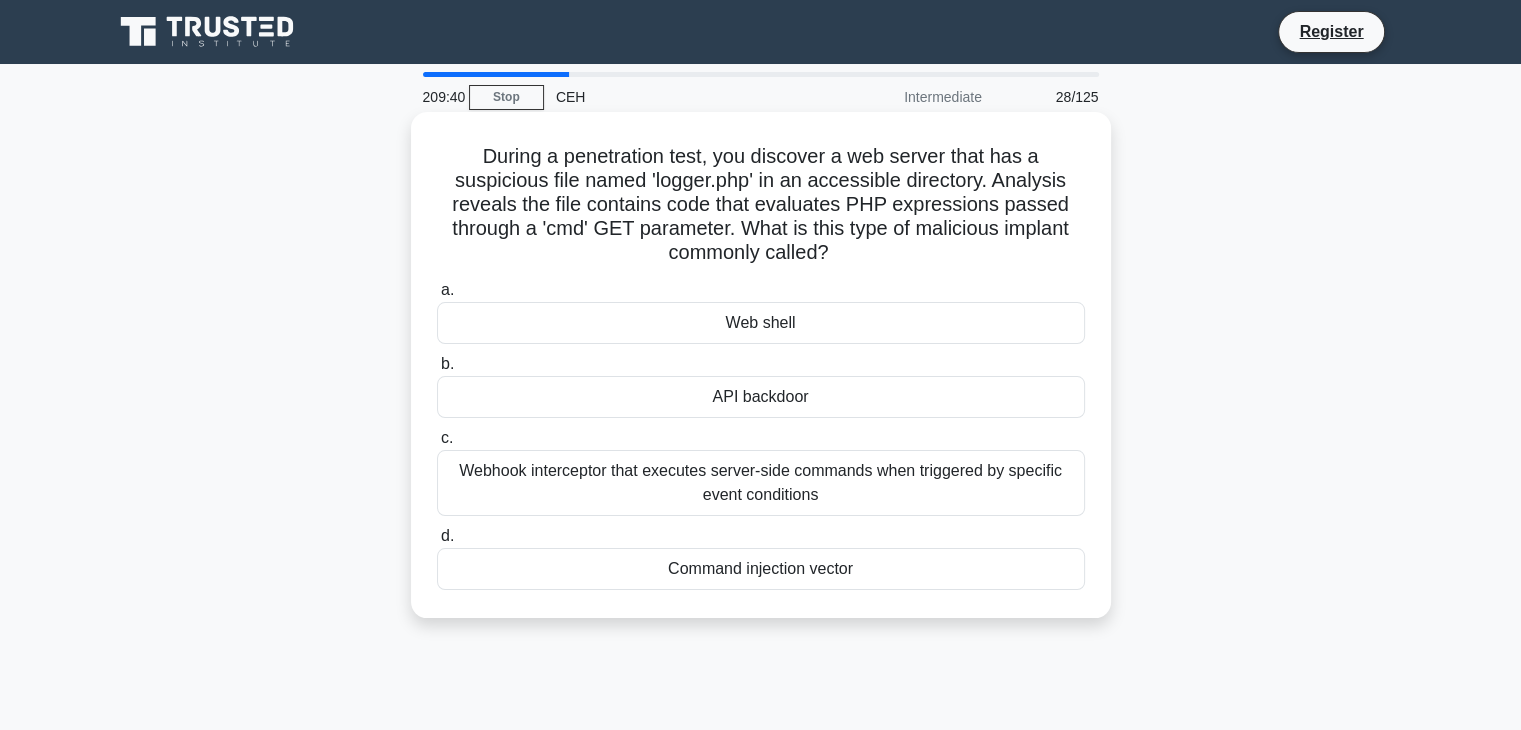 click on "Webhook interceptor that executes server-side commands when triggered by specific event conditions" at bounding box center [761, 483] 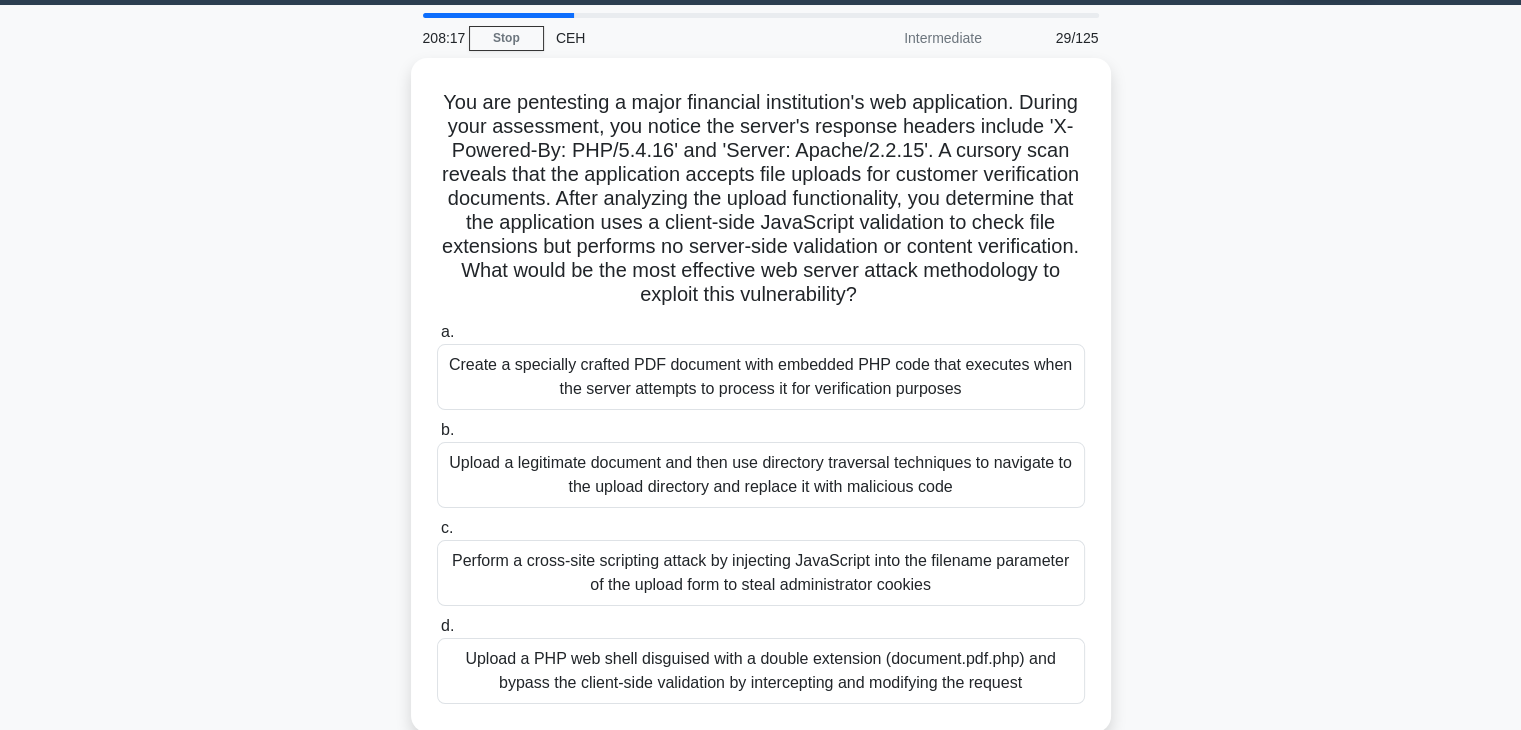 scroll, scrollTop: 58, scrollLeft: 0, axis: vertical 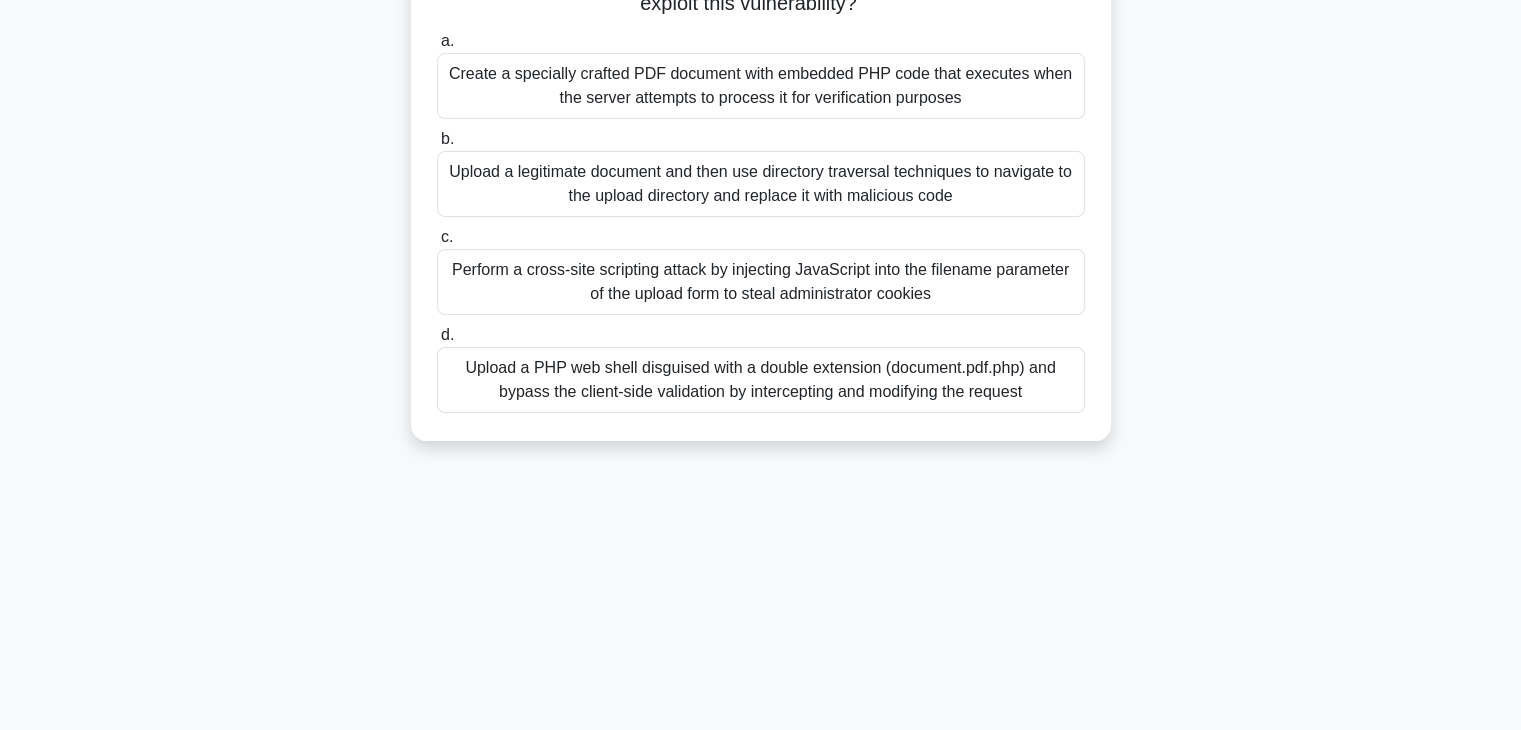 drag, startPoint x: 464, startPoint y: 93, endPoint x: 1093, endPoint y: 566, distance: 787.0006 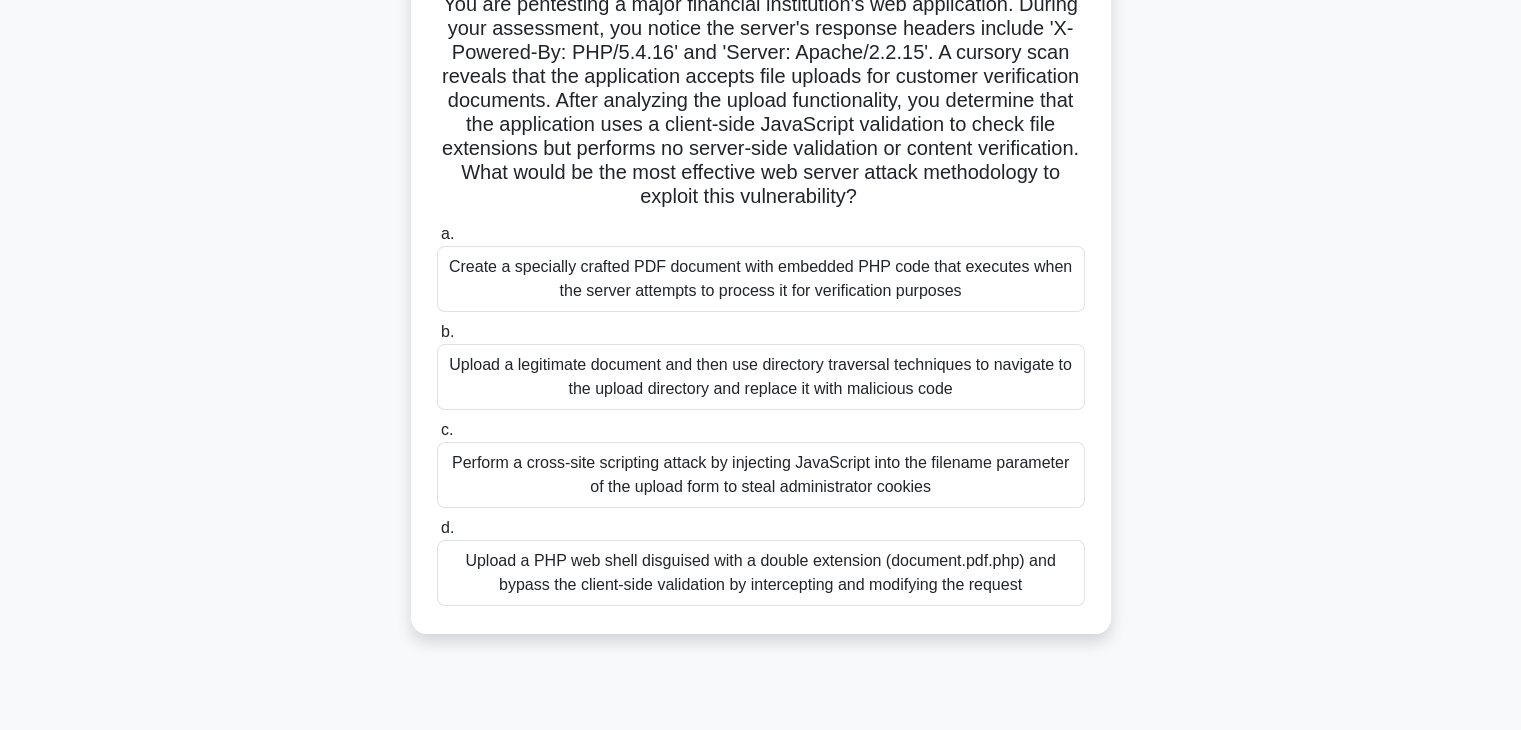 scroll, scrollTop: 152, scrollLeft: 0, axis: vertical 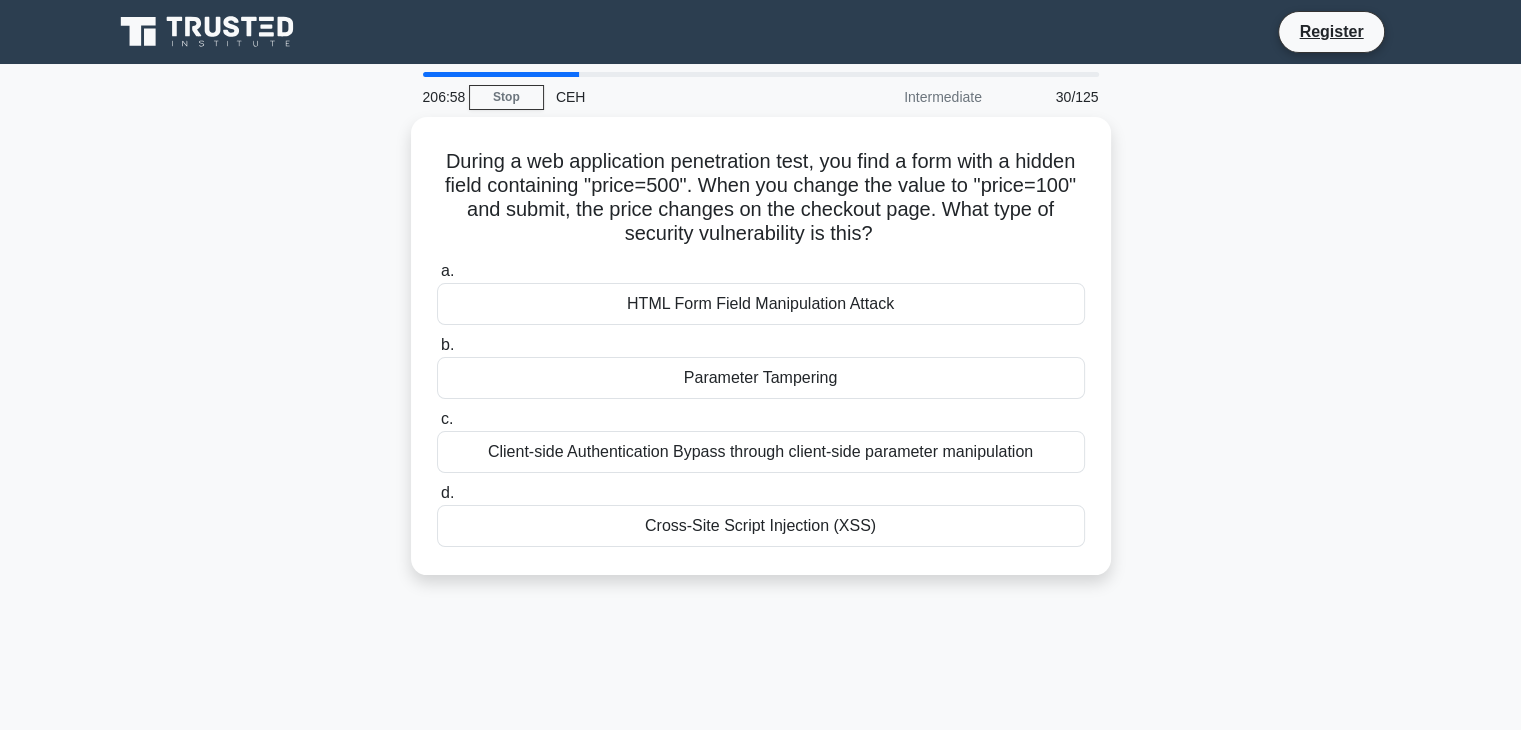 drag, startPoint x: 456, startPoint y: 147, endPoint x: 936, endPoint y: 597, distance: 657.95135 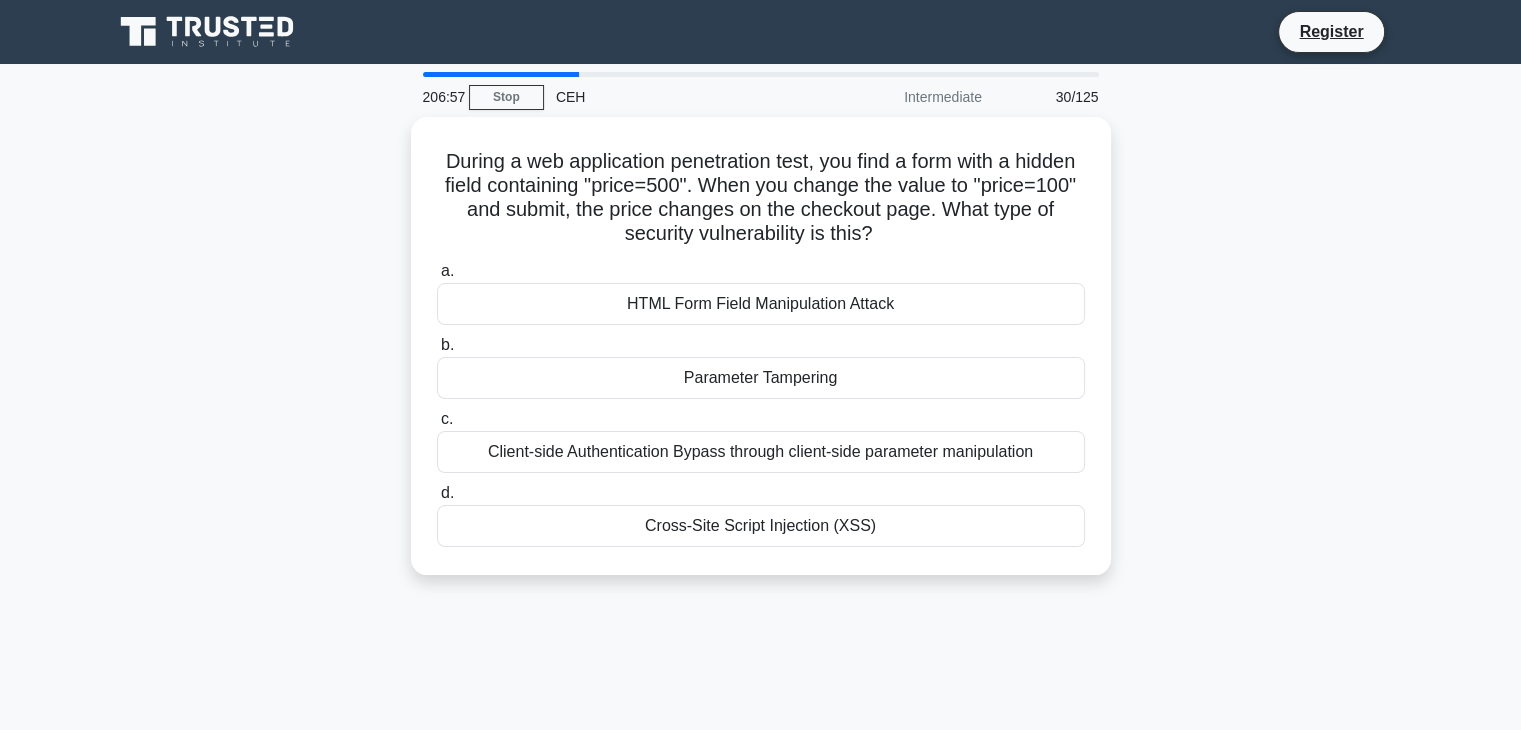 click on "During a web application penetration test, you find a form with a hidden field containing "price=500". When you change the value to "price=100" and submit, the price changes on the checkout page. What type of security vulnerability is this?
.spinner_0XTQ{transform-origin:center;animation:spinner_y6GP .75s linear infinite}@keyframes spinner_y6GP{100%{transform:rotate(360deg)}}
a.
b." at bounding box center (761, 358) 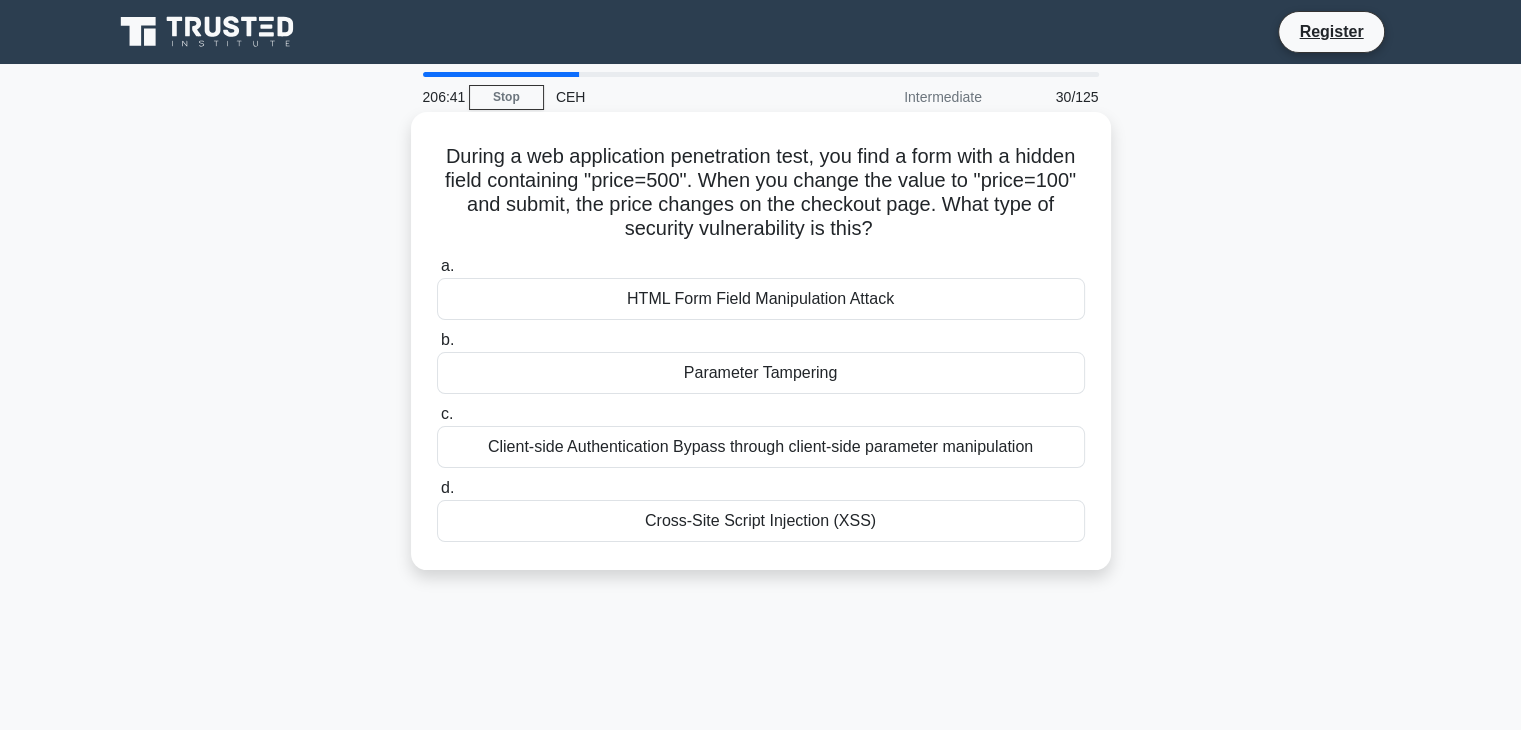 click on "Parameter Tampering" at bounding box center [761, 373] 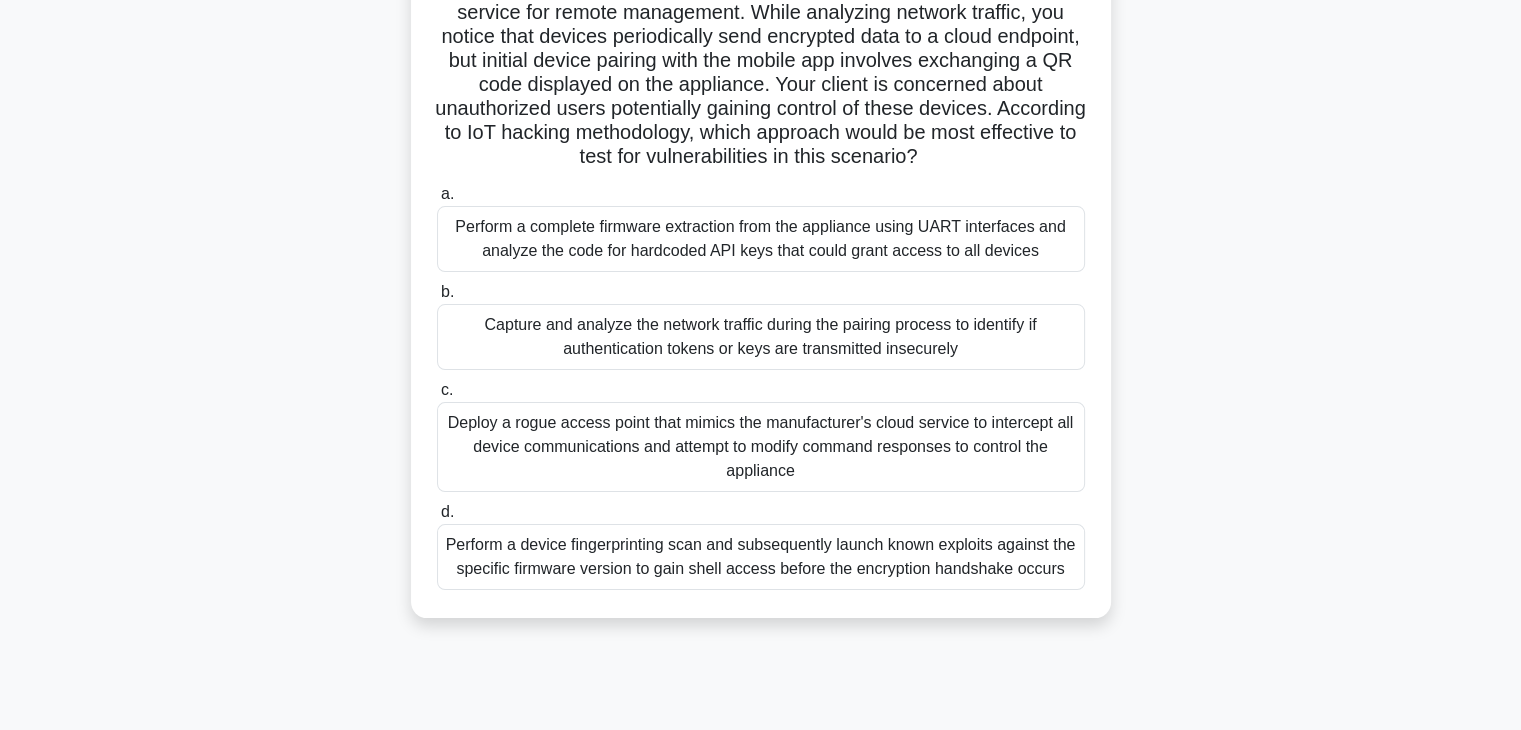 scroll, scrollTop: 0, scrollLeft: 0, axis: both 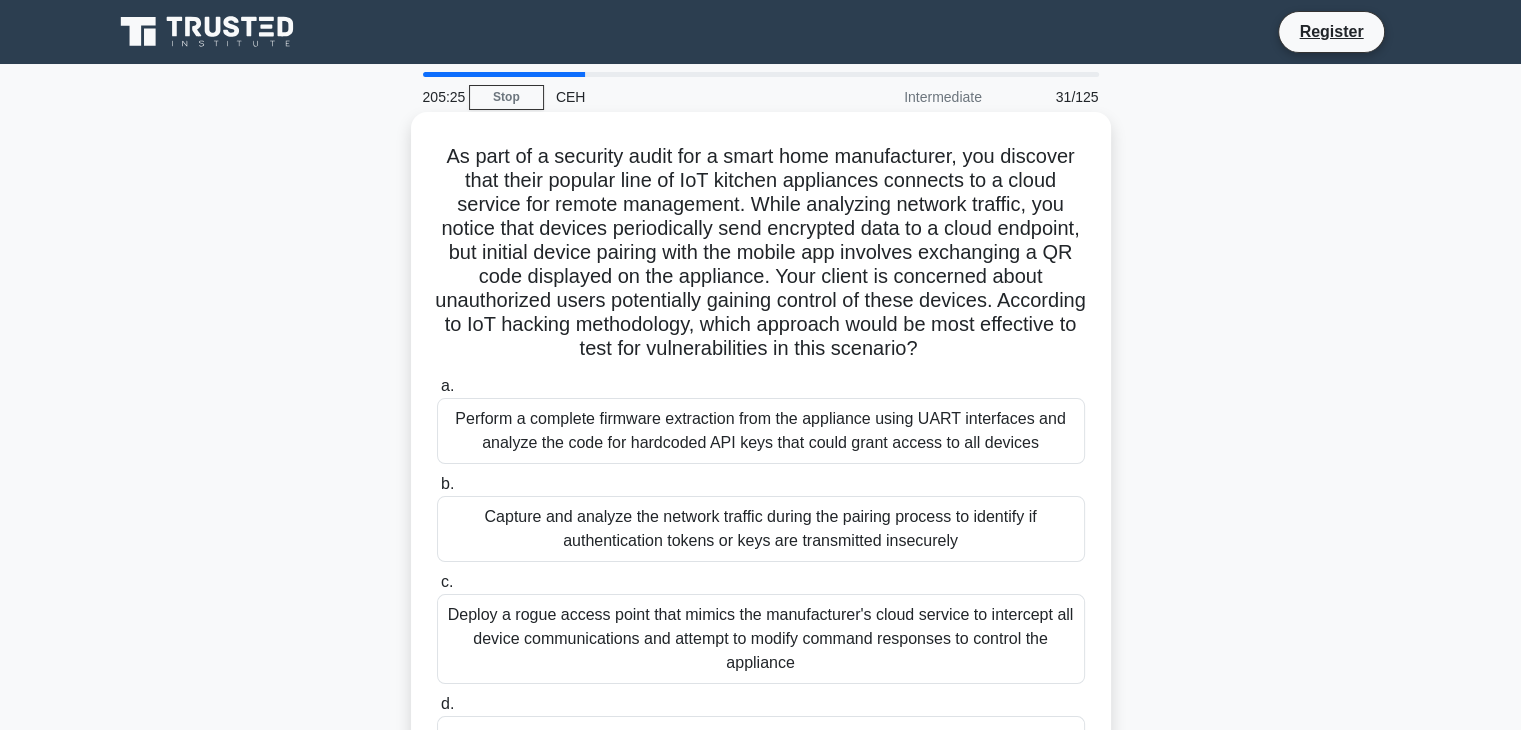 click on "Perform a complete firmware extraction from the appliance using UART interfaces and analyze the code for hardcoded API keys that could grant access to all devices" at bounding box center (761, 431) 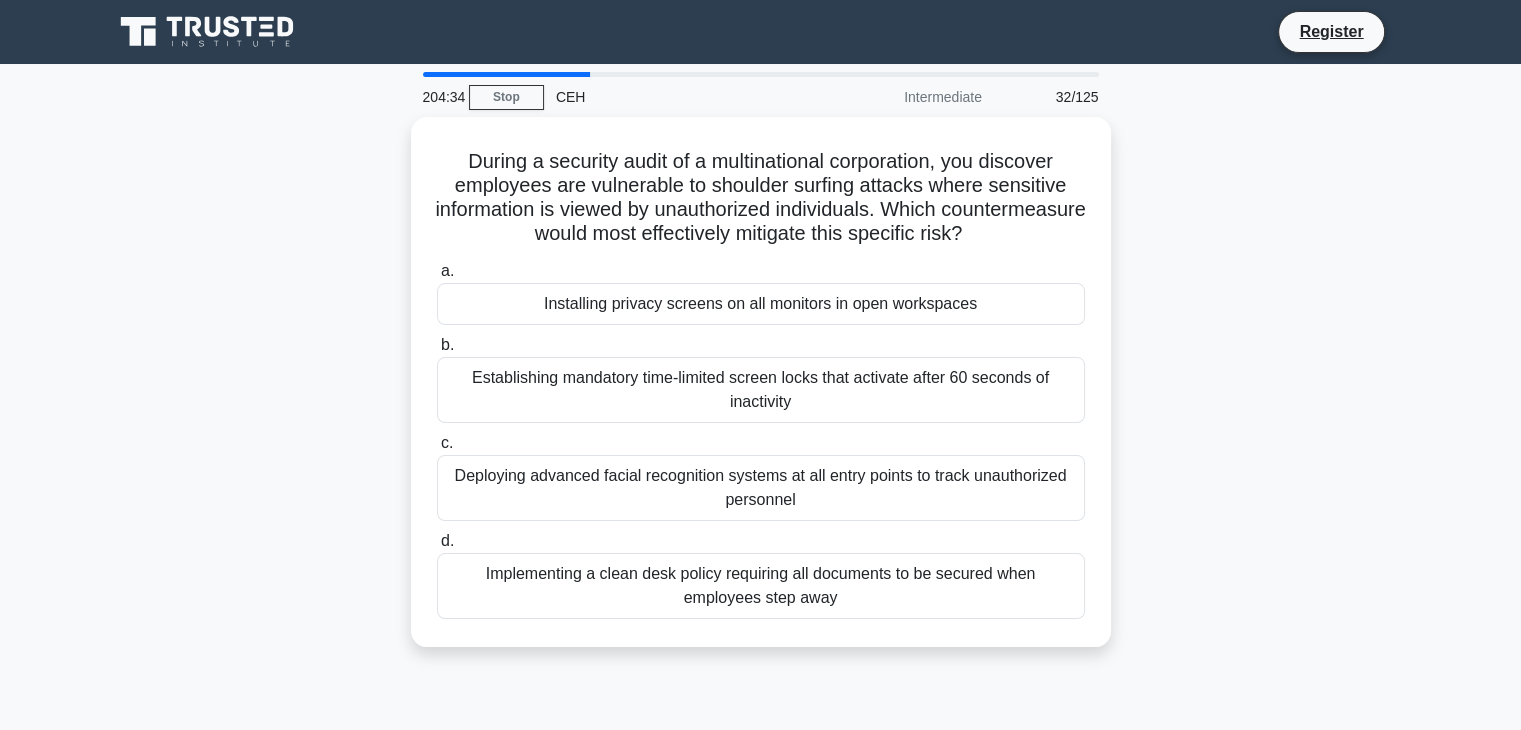 drag, startPoint x: 456, startPoint y: 149, endPoint x: 1000, endPoint y: 667, distance: 751.1724 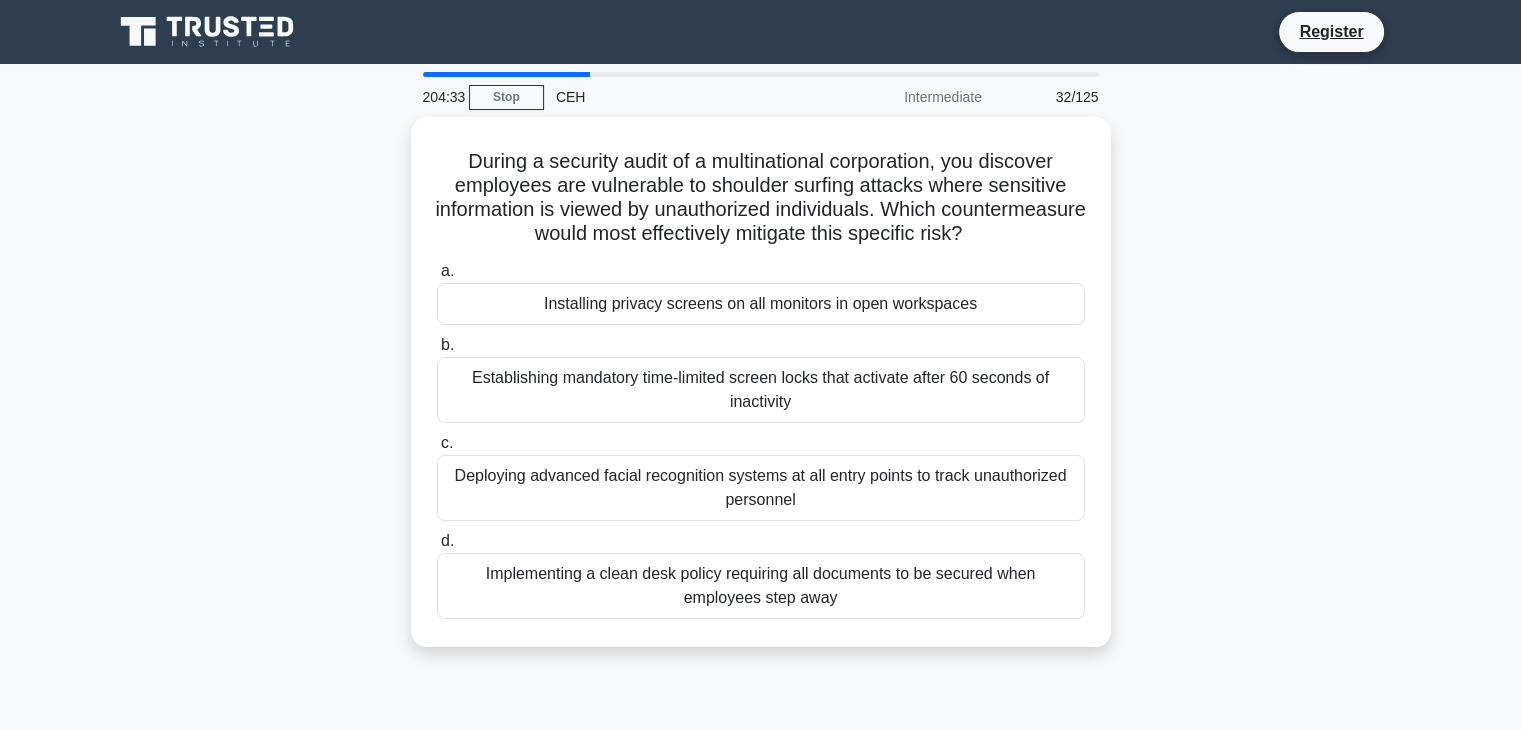 copy on "During a security audit of a multinational corporation, you discover employees are vulnerable to shoulder surfing attacks where sensitive information is viewed by unauthorized individuals. Which countermeasure would most effectively mitigate this specific risk?
.spinner_0XTQ{transform-origin:center;animation:spinner_y6GP .75s linear infinite}@keyframes spinner_y6GP{100%{transform:rotate(360deg)}}
a.
Installing privacy screens on all monitors in open workspaces
b.
Establishing mandatory time-limited screen locks that activate after 60 seconds of inactivity
c.
Deploying advanced facial recognition systems at all entry points to track unauthorized personnel
d.
Implementing a clean desk policy requiring all do..." 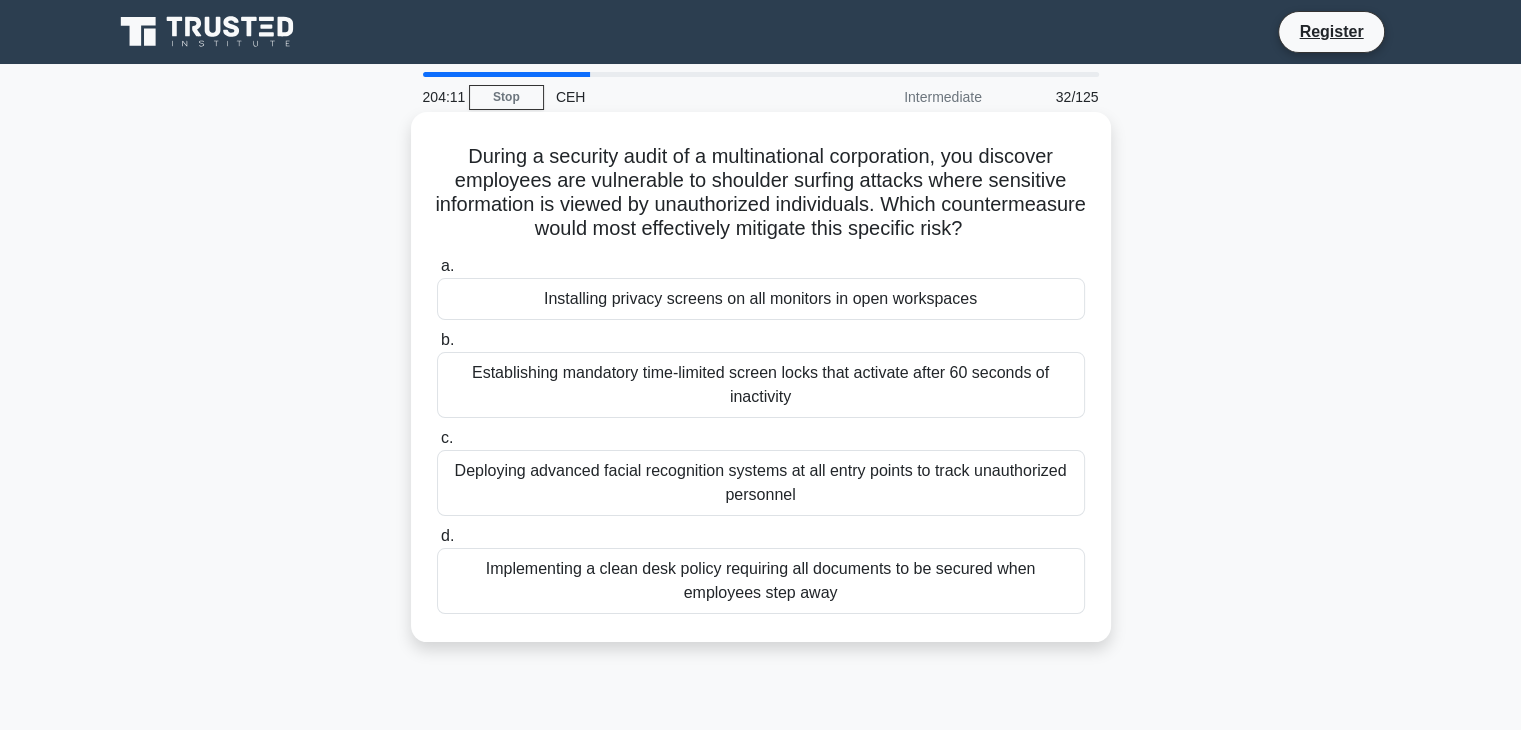 click on "Installing privacy screens on all monitors in open workspaces" at bounding box center (761, 299) 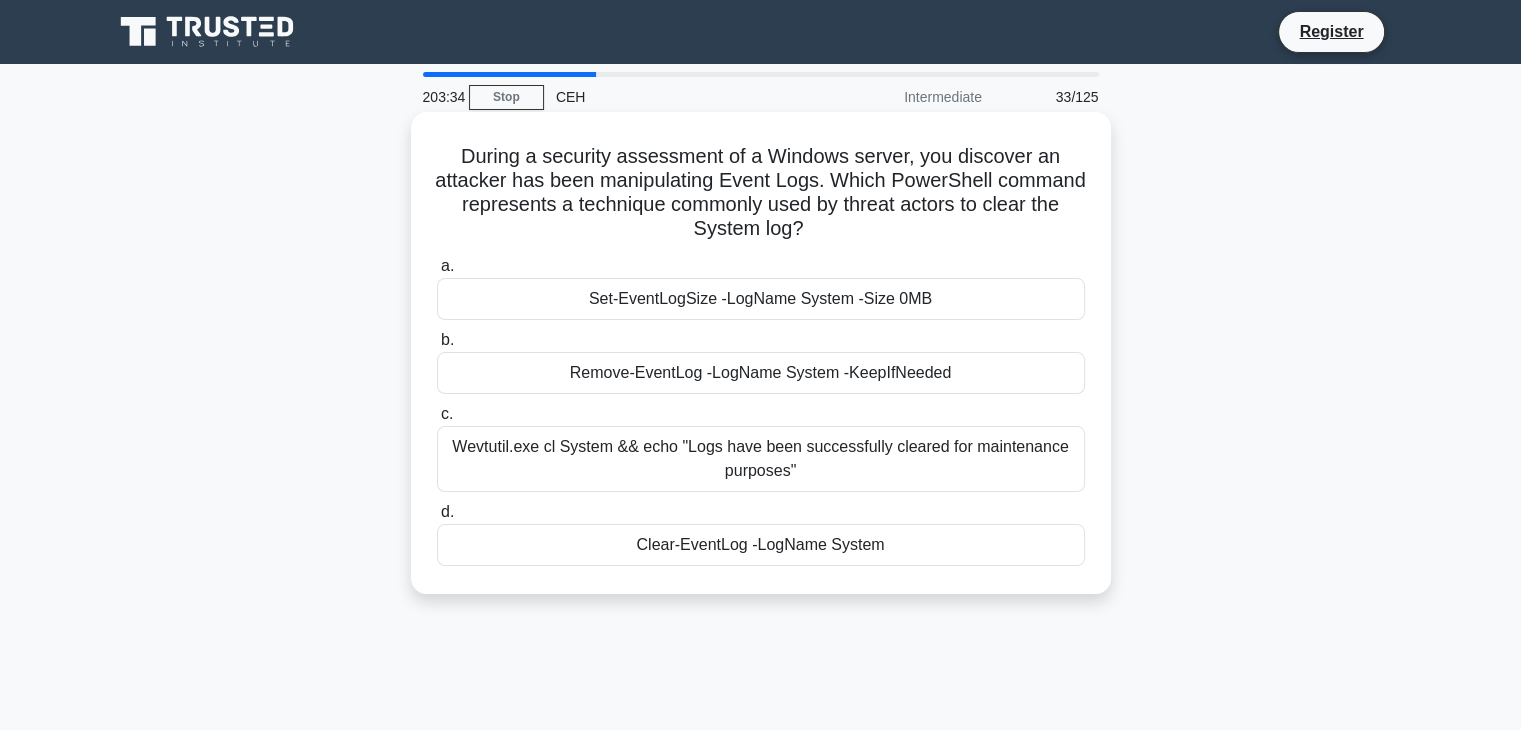 click on "Clear-EventLog -LogName System" at bounding box center [761, 545] 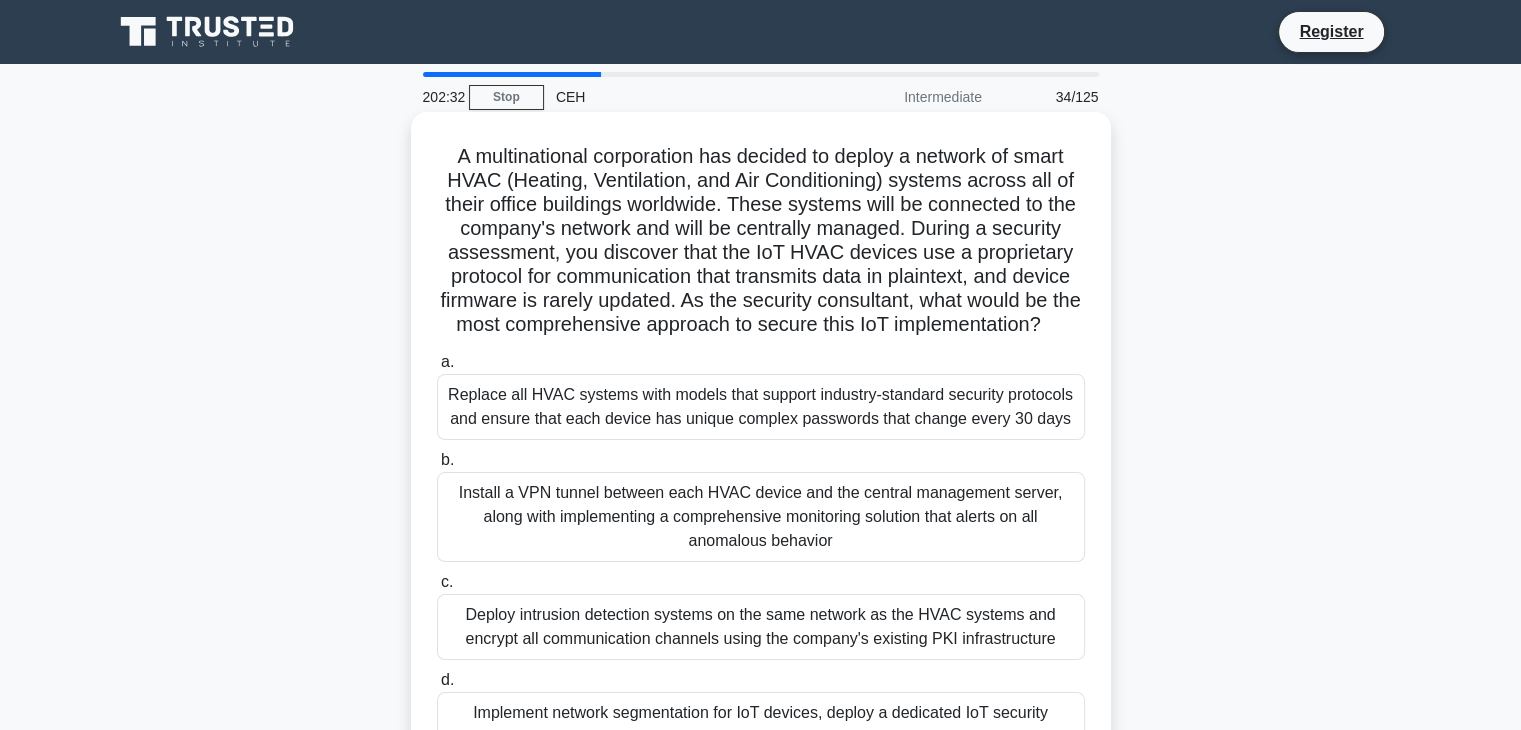 drag, startPoint x: 748, startPoint y: 538, endPoint x: 798, endPoint y: 345, distance: 199.3715 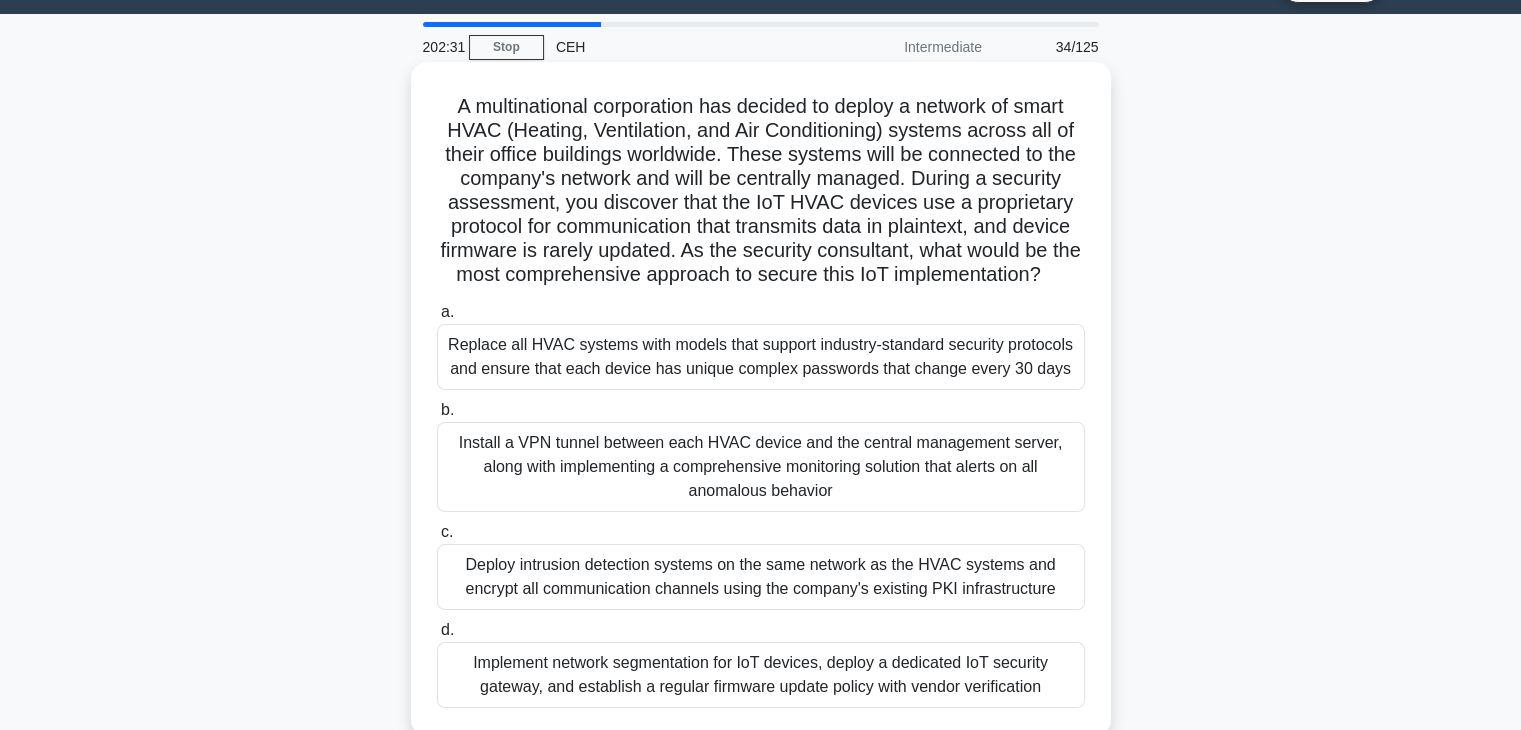 scroll, scrollTop: 60, scrollLeft: 0, axis: vertical 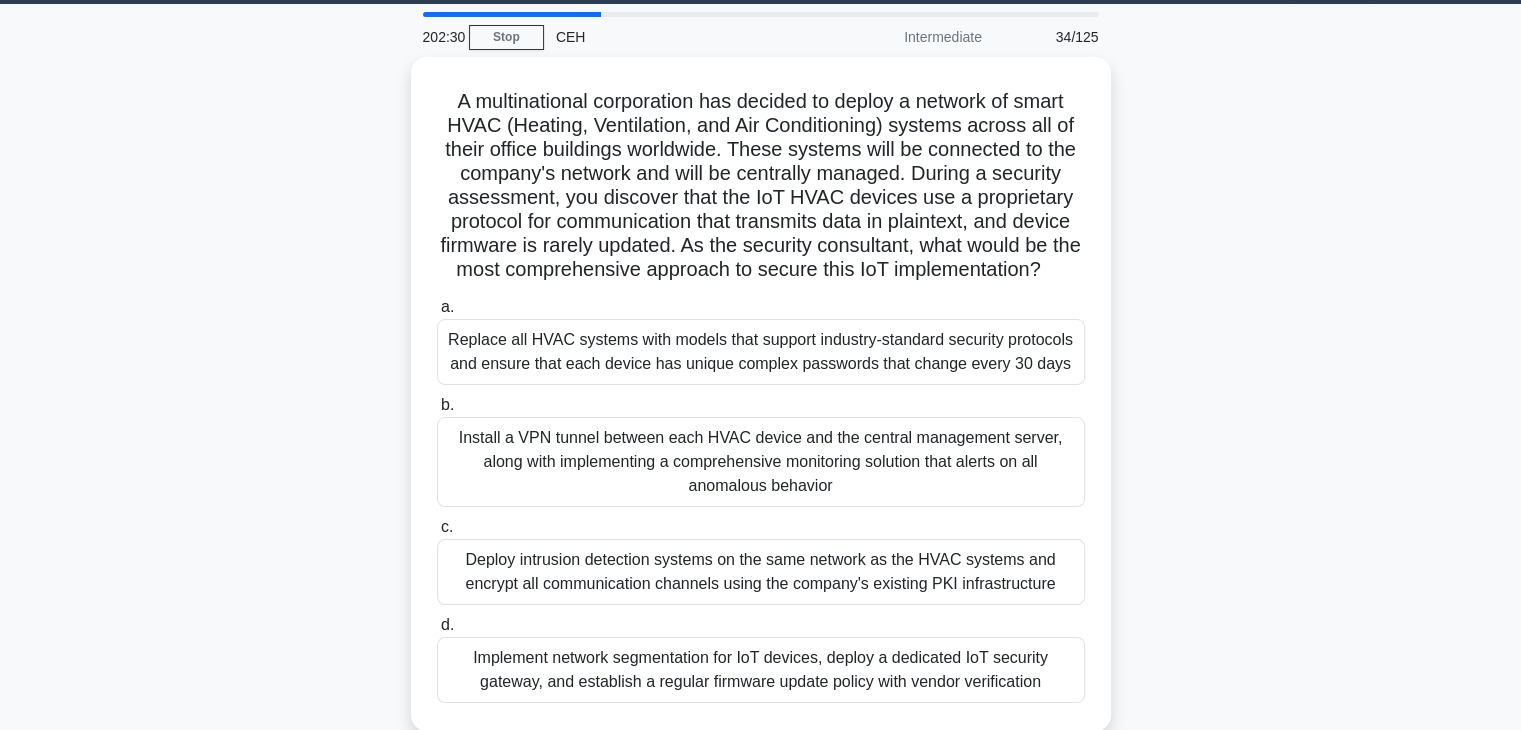 click on "A multinational corporation has decided to deploy a network of smart HVAC (Heating, Ventilation, and Air Conditioning) systems across all of their office buildings worldwide. These systems will be connected to the company's network and will be centrally managed. During a security assessment, you discover that the IoT HVAC devices use a proprietary protocol for communication that transmits data in plaintext, and device firmware is rarely updated. As the security consultant, what would be the most comprehensive approach to secure this IoT implementation?
.spinner_0XTQ{transform-origin:center;animation:spinner_y6GP .75s linear infinite}@keyframes spinner_y6GP{100%{transform:rotate(360deg)}}
a. b. c. d." at bounding box center (761, 406) 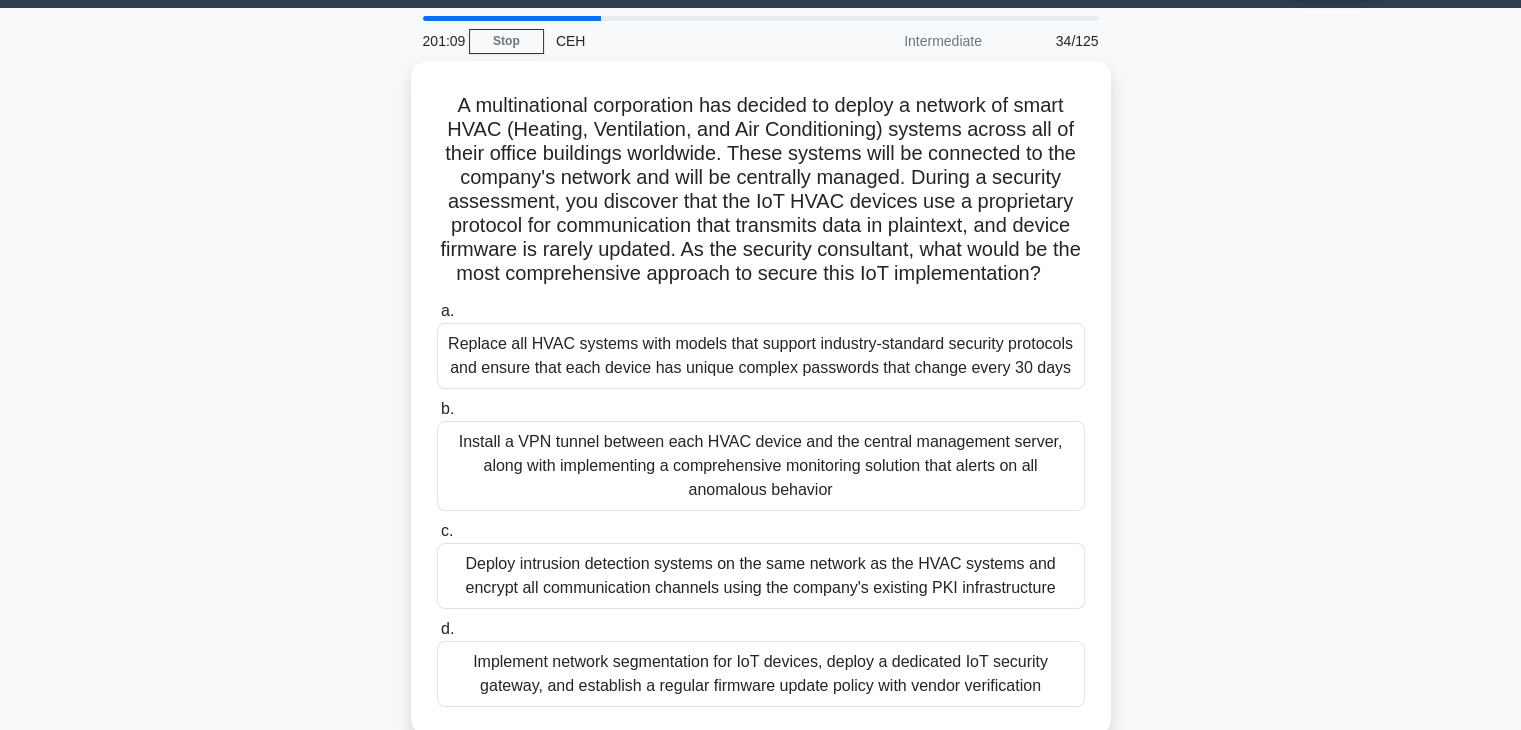 scroll, scrollTop: 167, scrollLeft: 0, axis: vertical 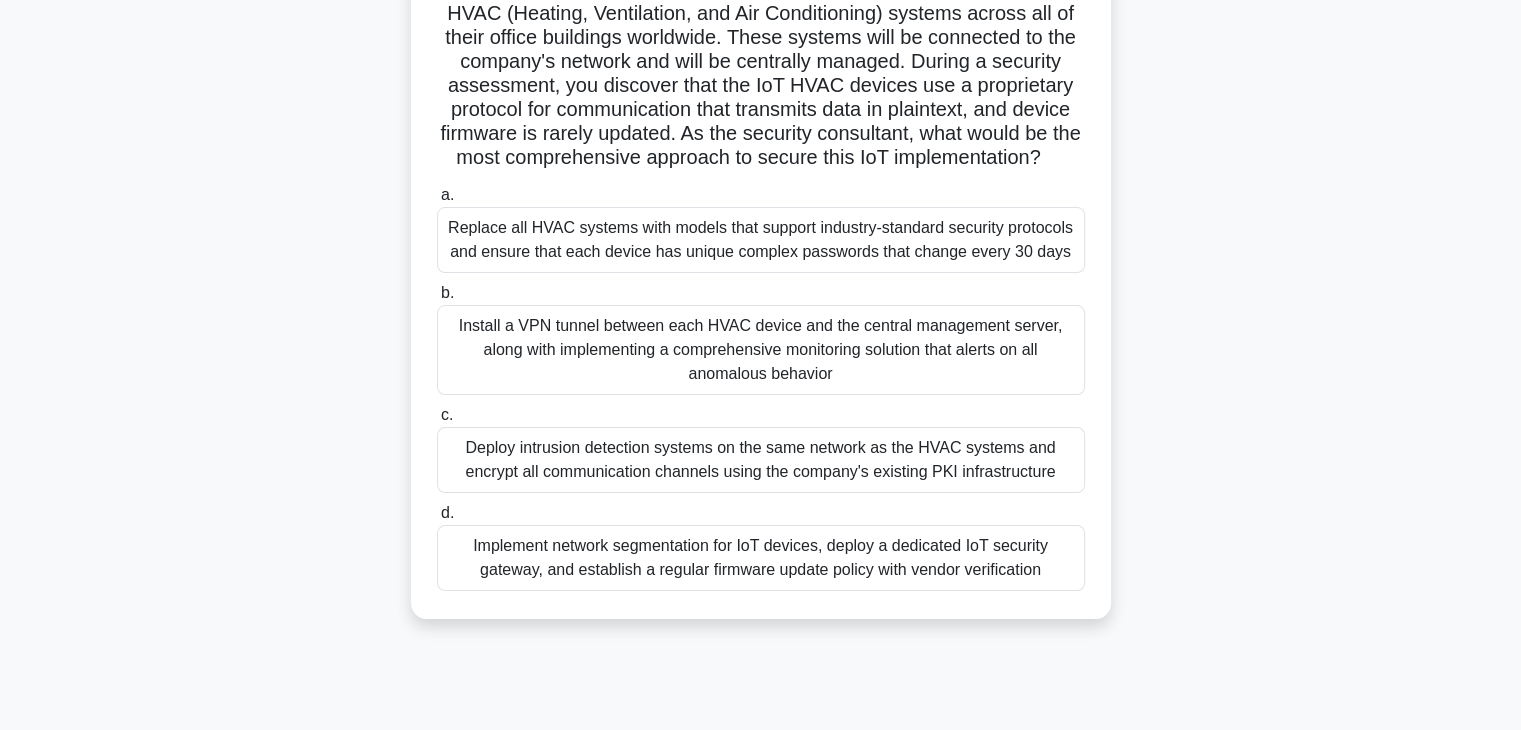 click on "Implement network segmentation for IoT devices, deploy a dedicated IoT security gateway, and establish a regular firmware update policy with vendor verification" at bounding box center (761, 558) 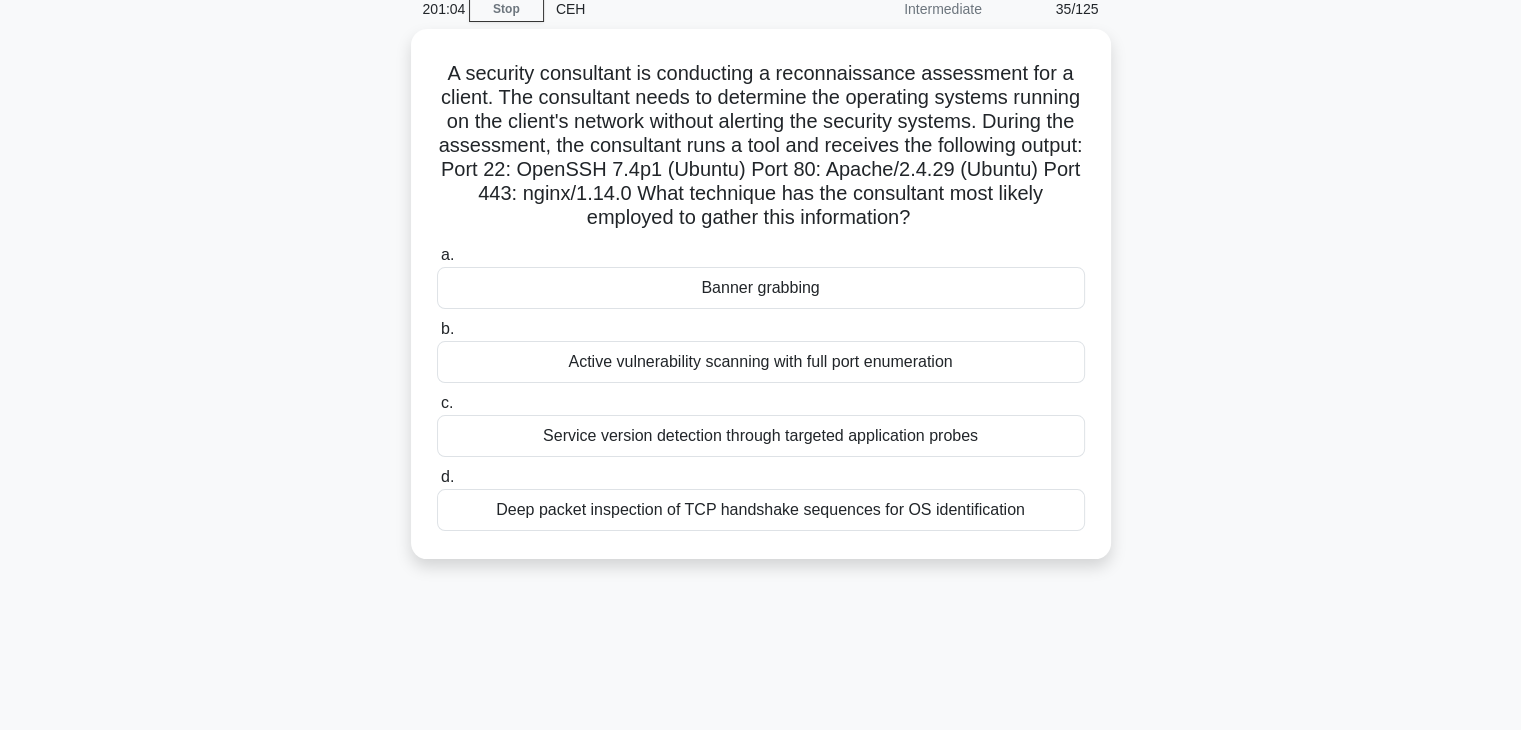 scroll, scrollTop: 0, scrollLeft: 0, axis: both 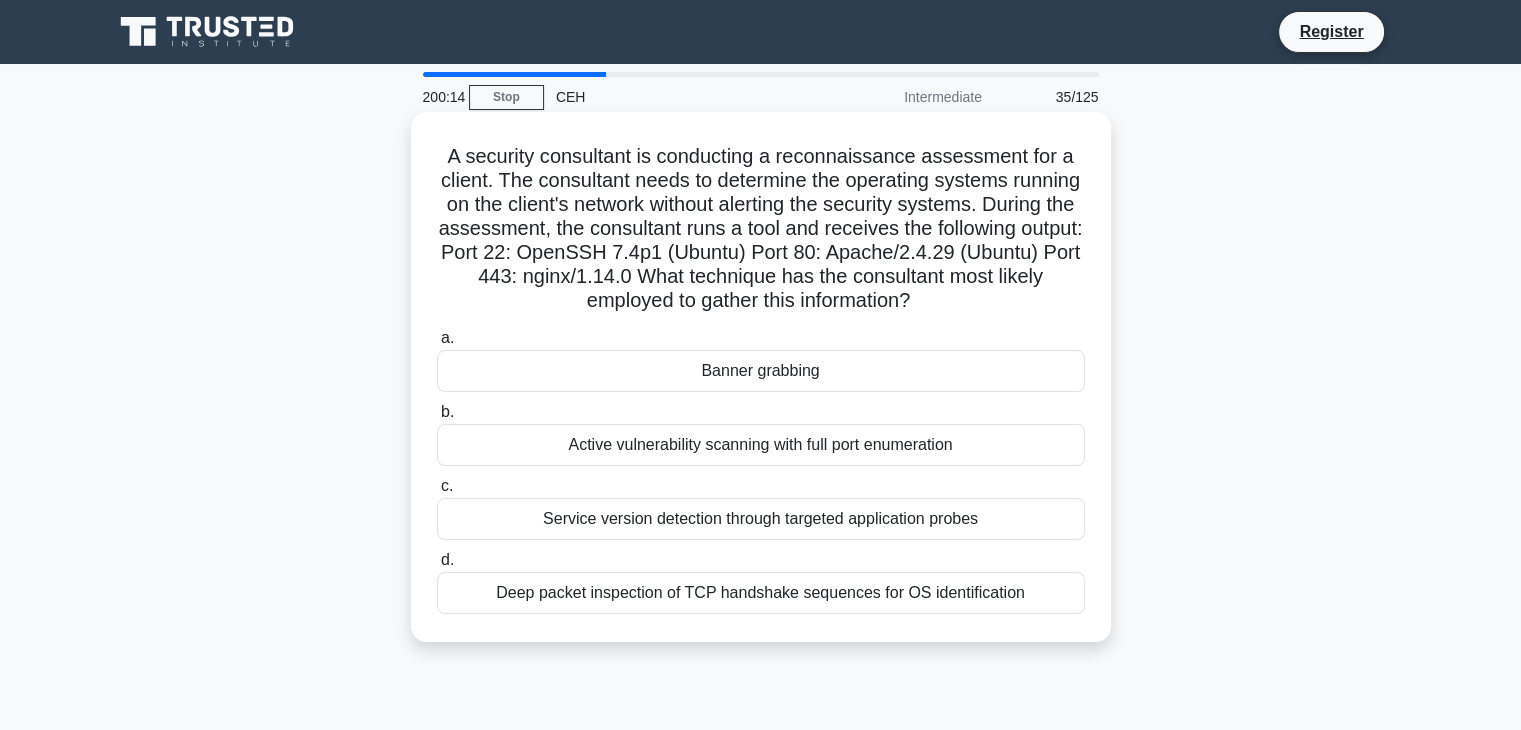 click on "Banner grabbing" at bounding box center (761, 371) 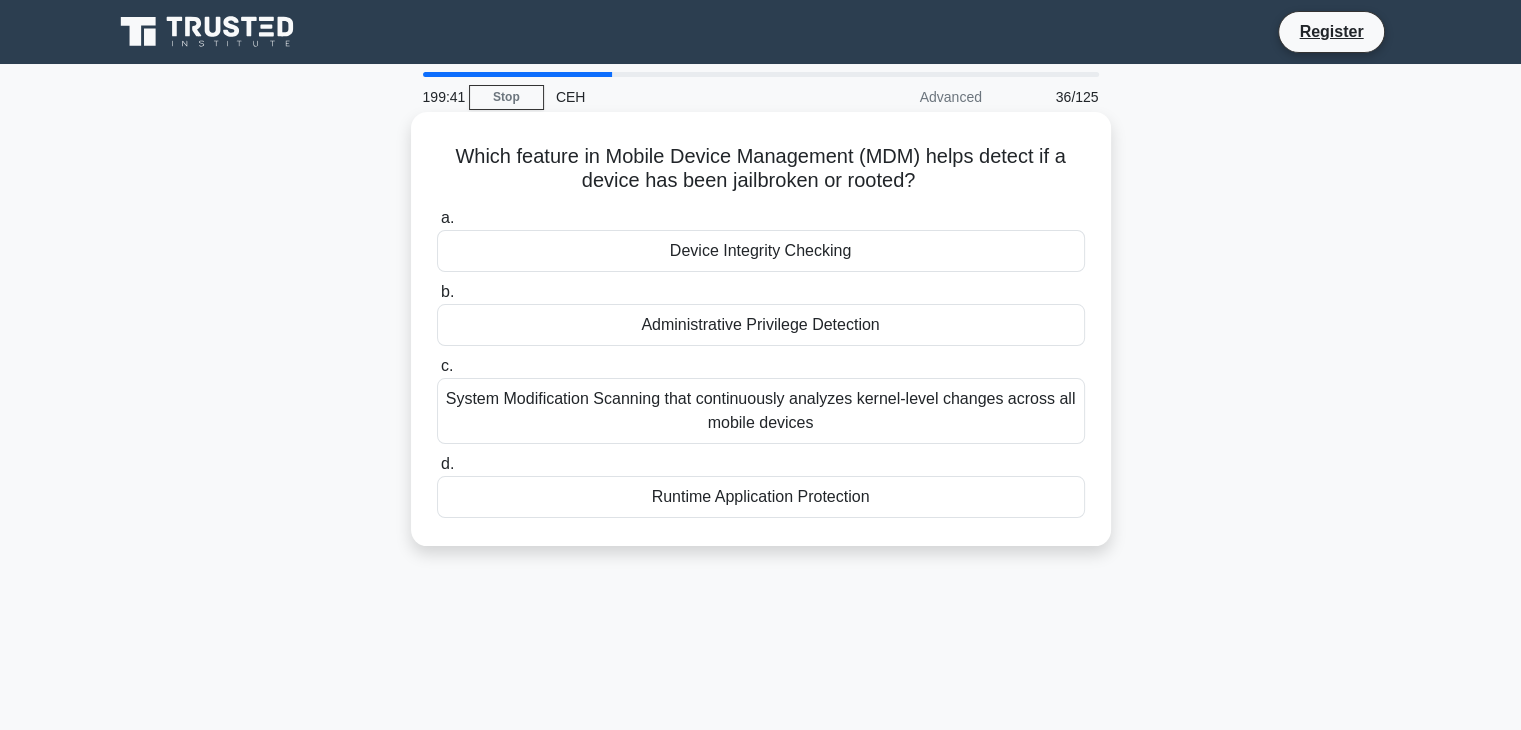 click on "Device Integrity Checking" at bounding box center (761, 251) 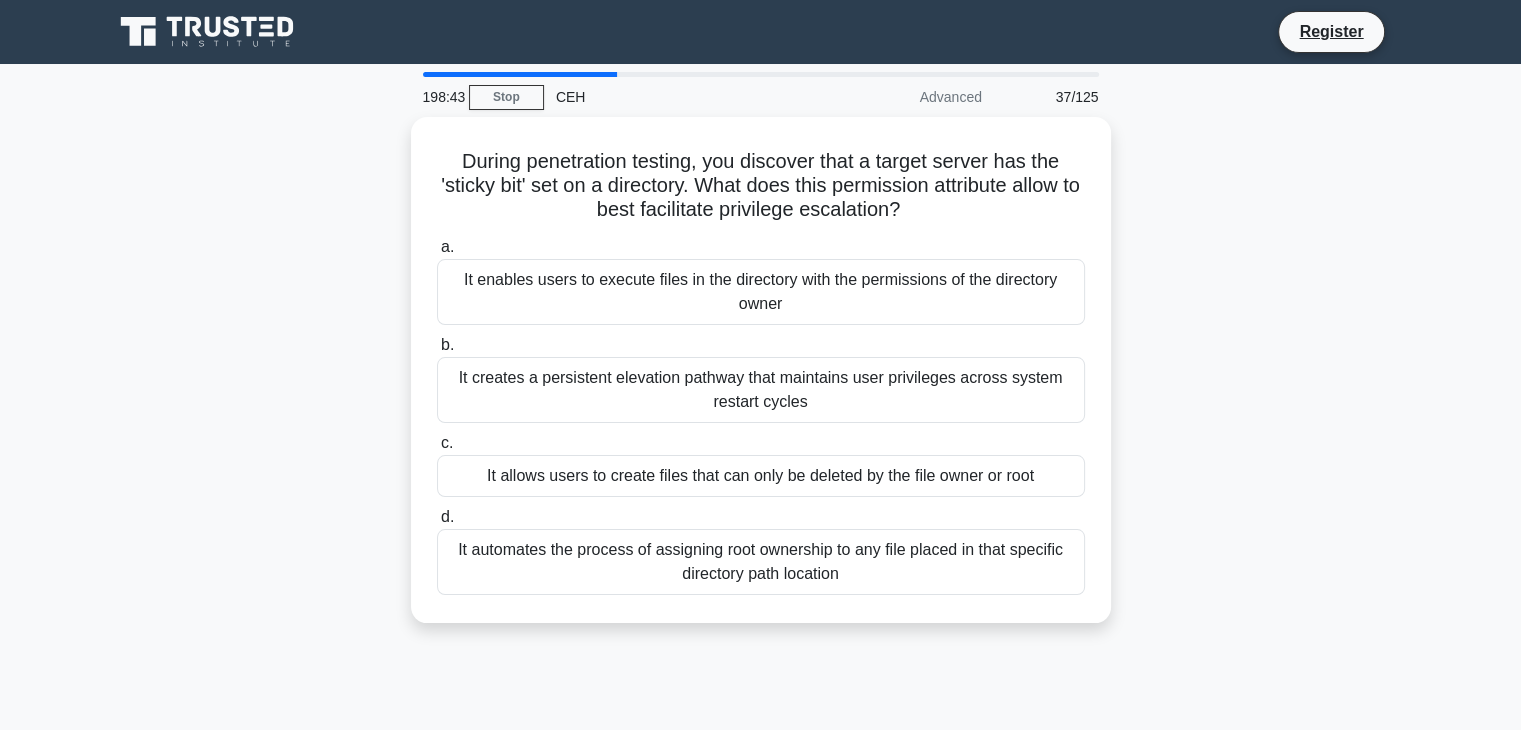 drag, startPoint x: 454, startPoint y: 149, endPoint x: 1158, endPoint y: 610, distance: 841.5088 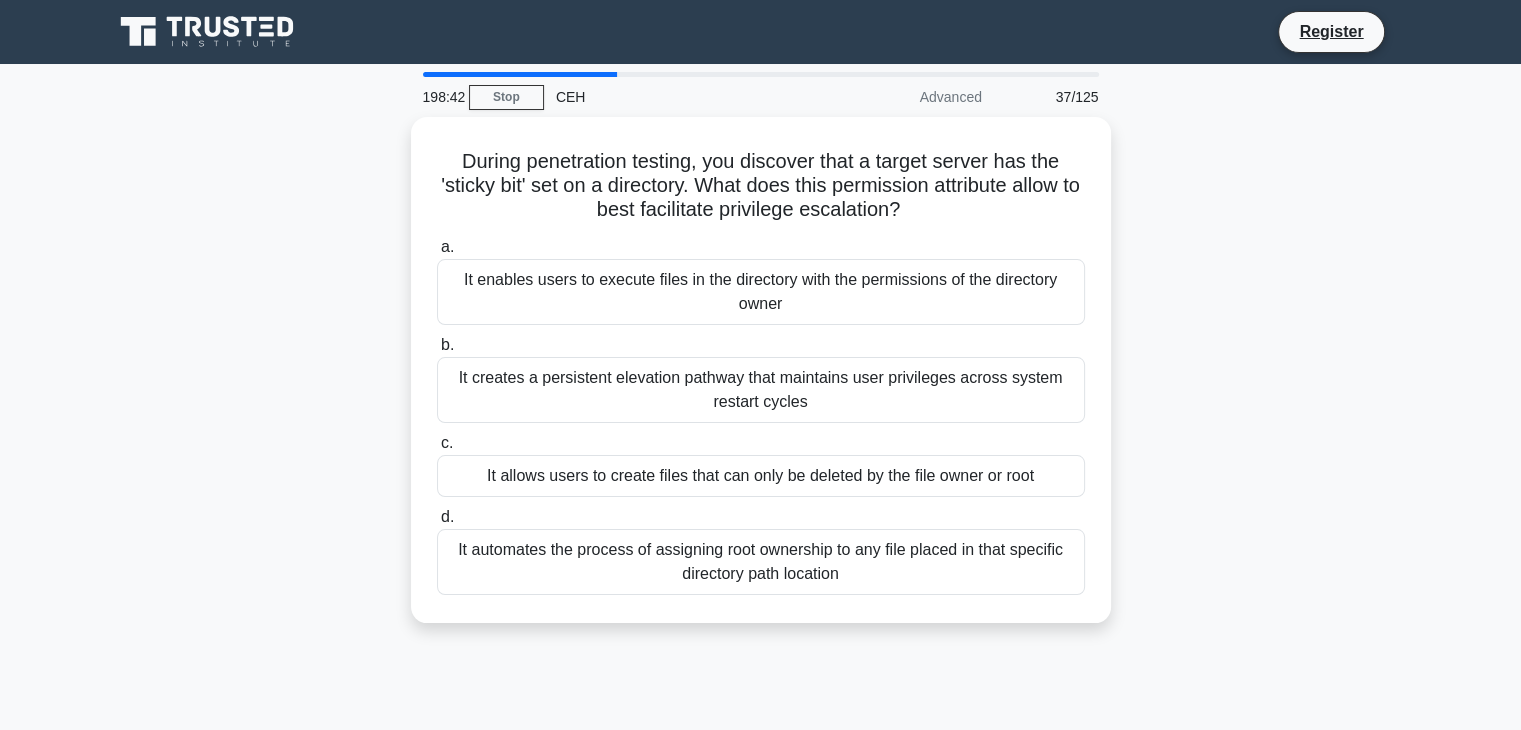 copy on "During penetration testing, you discover that a target server has the 'sticky bit' set on a directory. What does this permission attribute allow to best facilitate privilege escalation?
.spinner_0XTQ{transform-origin:center;animation:spinner_y6GP .75s linear infinite}@keyframes spinner_y6GP{100%{transform:rotate(360deg)}}
a.
It enables users to execute files in the directory with the permissions of the directory owner
b.
It creates a persistent elevation pathway that maintains user privileges across system restart cycles
c.
It allows users to create files that can only be deleted by the file owner or root
d.
It automates the process of assigning root ownership to any file placed in that specific directory ..." 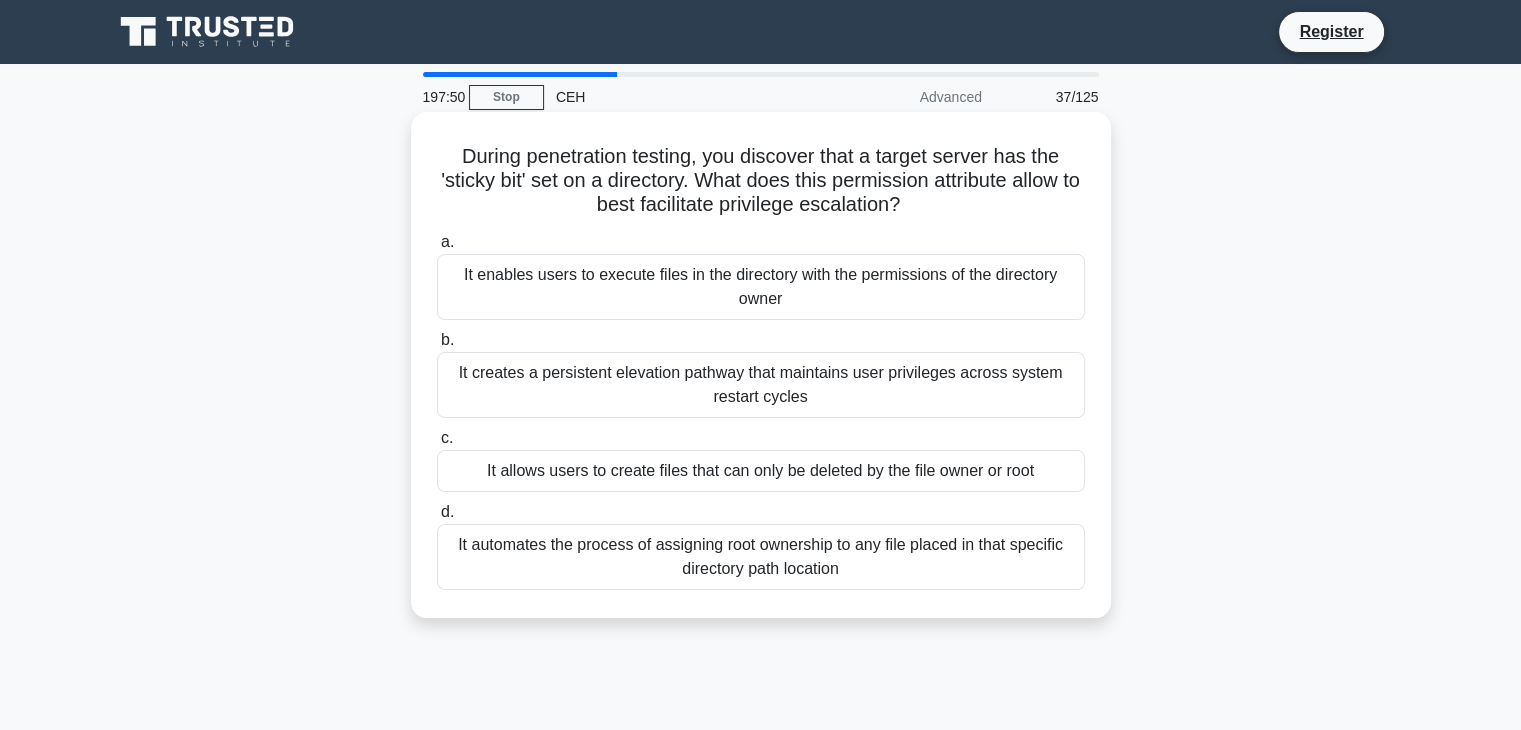 click on "It allows users to create files that can only be deleted by the file owner or root" at bounding box center [761, 471] 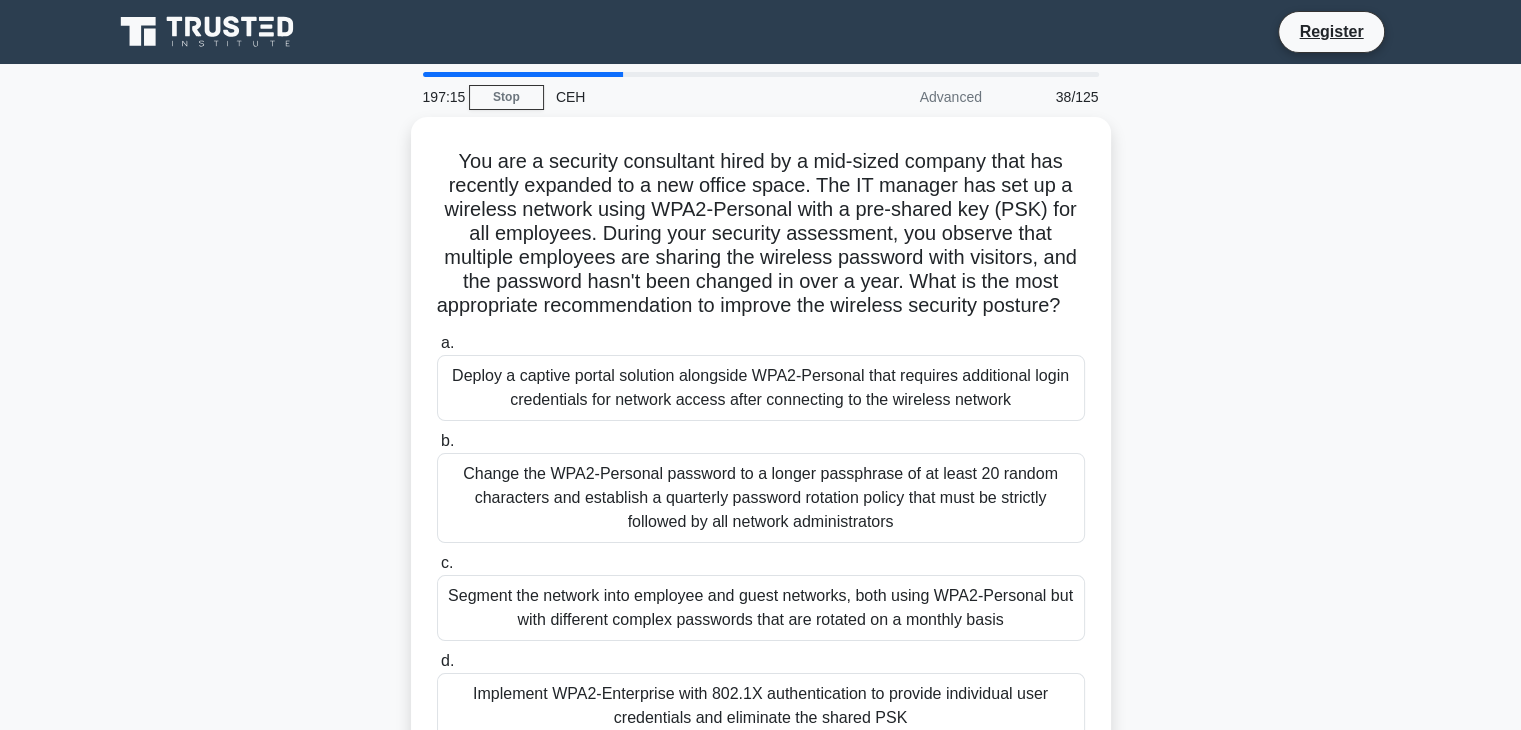 click on "You are a security consultant hired by a mid-sized company that has recently expanded to a new office space. The IT manager has set up a wireless network using WPA2-Personal with a pre-shared key (PSK) for all employees. During your security assessment, you observe that multiple employees are sharing the wireless password with visitors, and the password hasn't been changed in over a year. What is the most appropriate recommendation to improve the wireless security posture?
.spinner_0XTQ{transform-origin:center;animation:spinner_y6GP .75s linear infinite}@keyframes spinner_y6GP{100%{transform:rotate(360deg)}}" at bounding box center (761, 454) 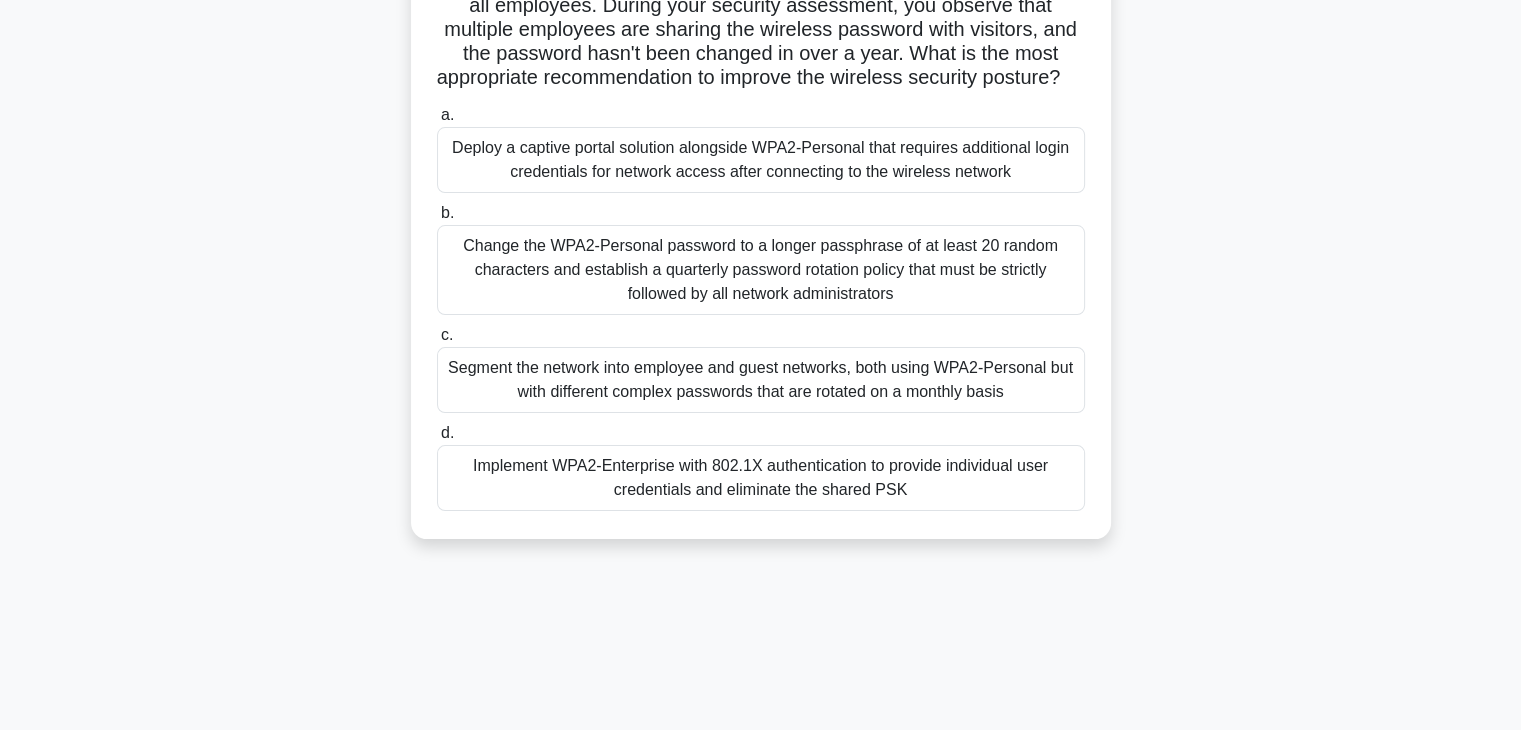 scroll, scrollTop: 240, scrollLeft: 0, axis: vertical 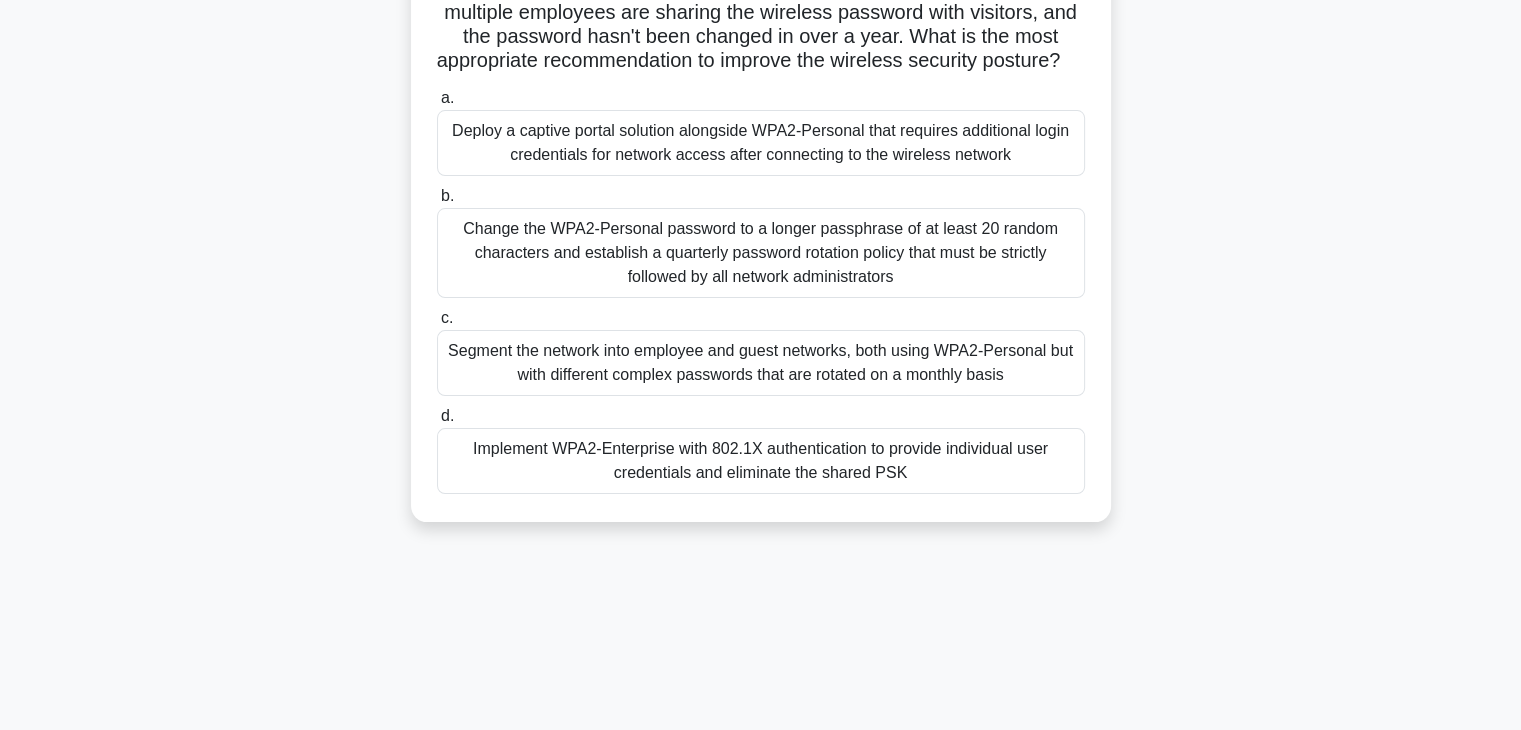 click on "Implement WPA2-Enterprise with 802.1X authentication to provide individual user credentials and eliminate the shared PSK" at bounding box center [761, 461] 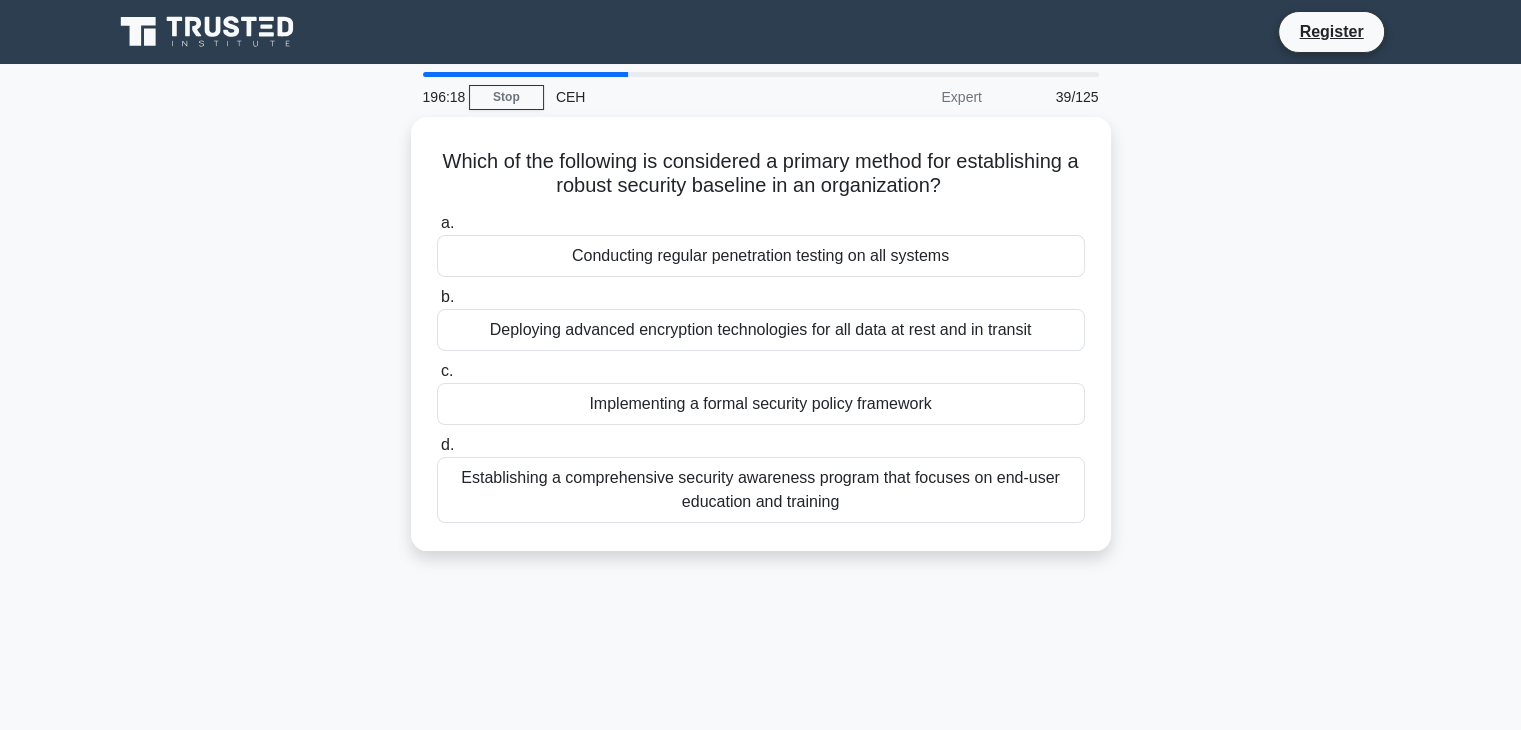 scroll, scrollTop: 0, scrollLeft: 0, axis: both 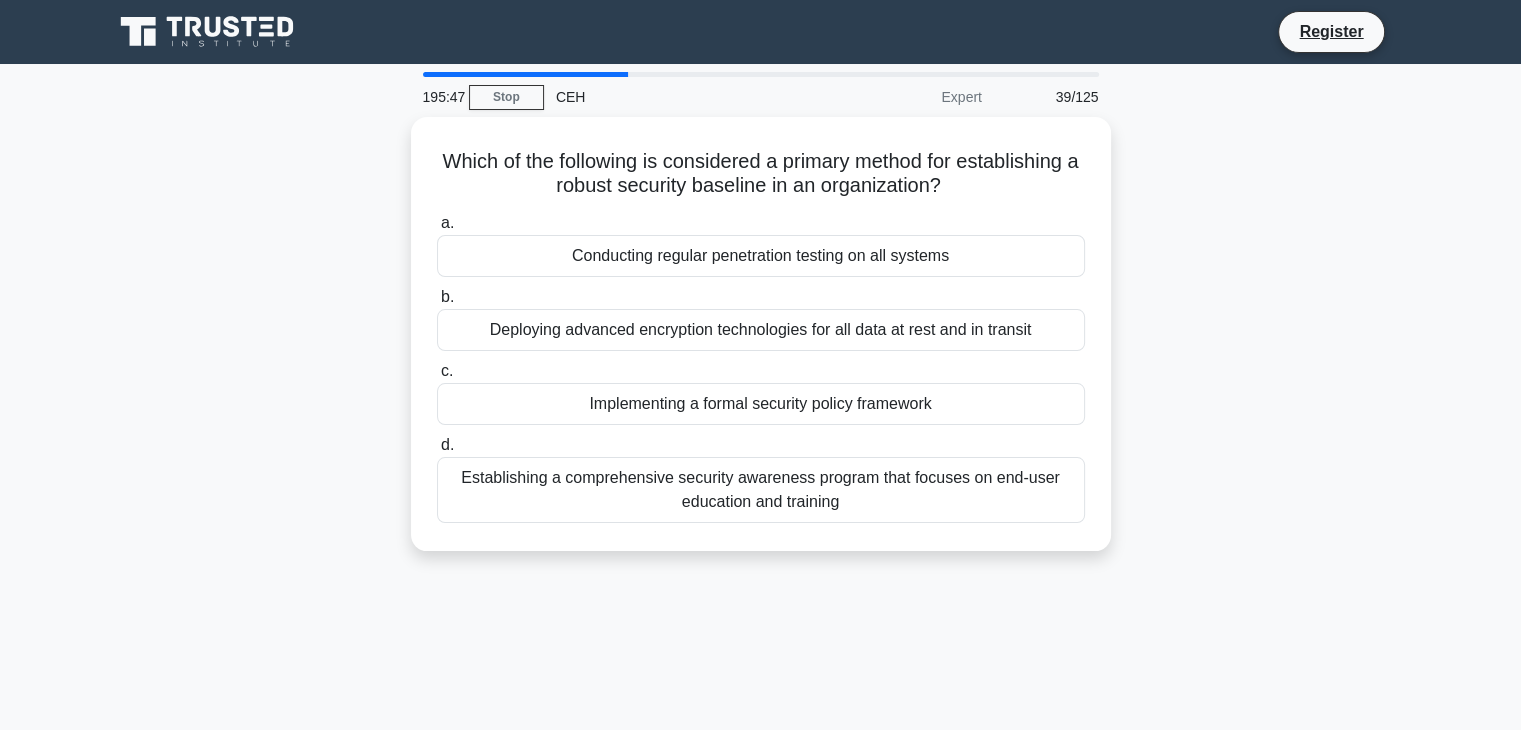 drag, startPoint x: 436, startPoint y: 155, endPoint x: 1136, endPoint y: 523, distance: 790.8375 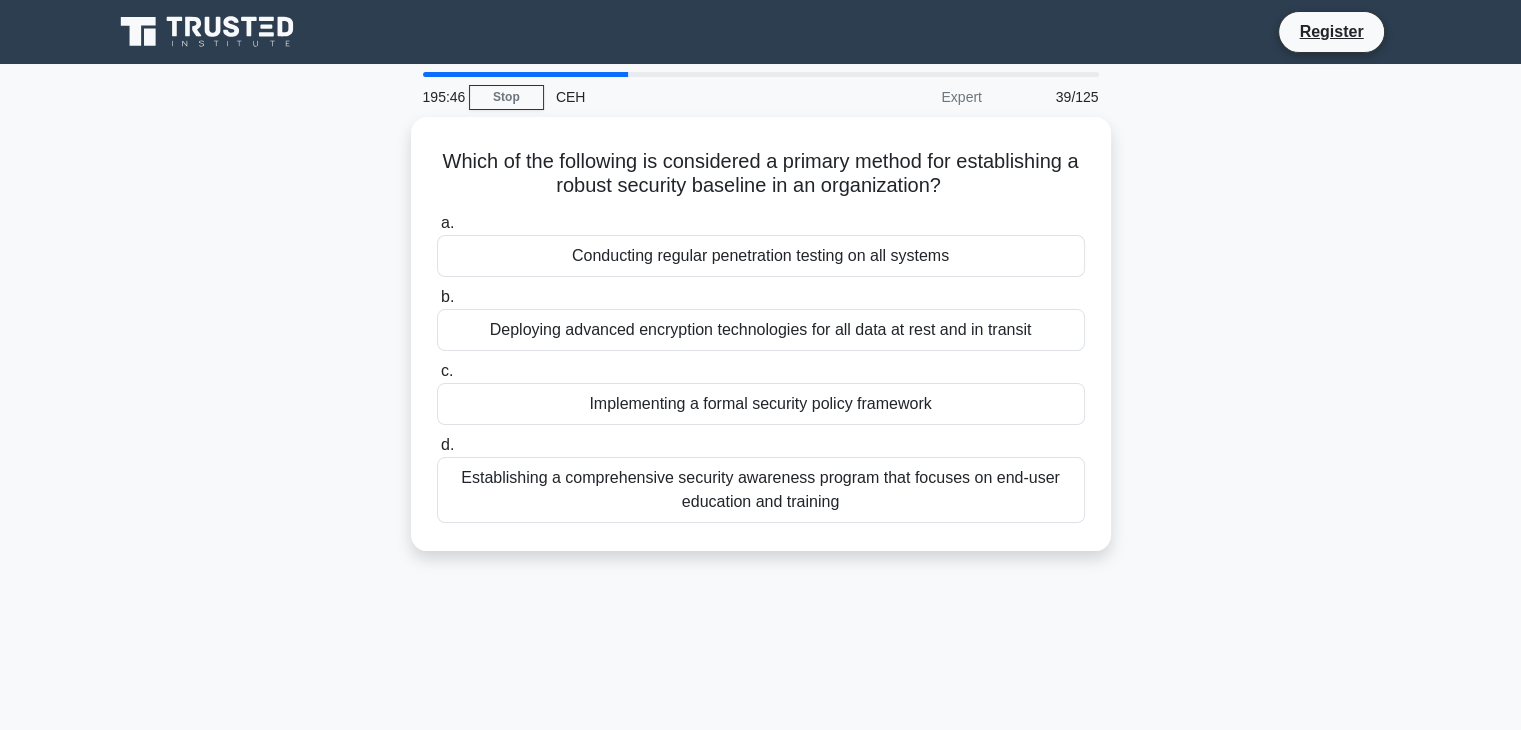 copy on "Which of the following is considered a primary method for establishing a robust security baseline in an organization?
.spinner_0XTQ{transform-origin:center;animation:spinner_y6GP .75s linear infinite}@keyframes spinner_y6GP{100%{transform:rotate(360deg)}}
a.
Conducting regular penetration testing on all systems
b.
Deploying advanced encryption technologies for all data at rest and in transit
c.
Implementing a formal security policy framework
d.
Establishing a comprehensive security awareness program that focuses on end-user education and training" 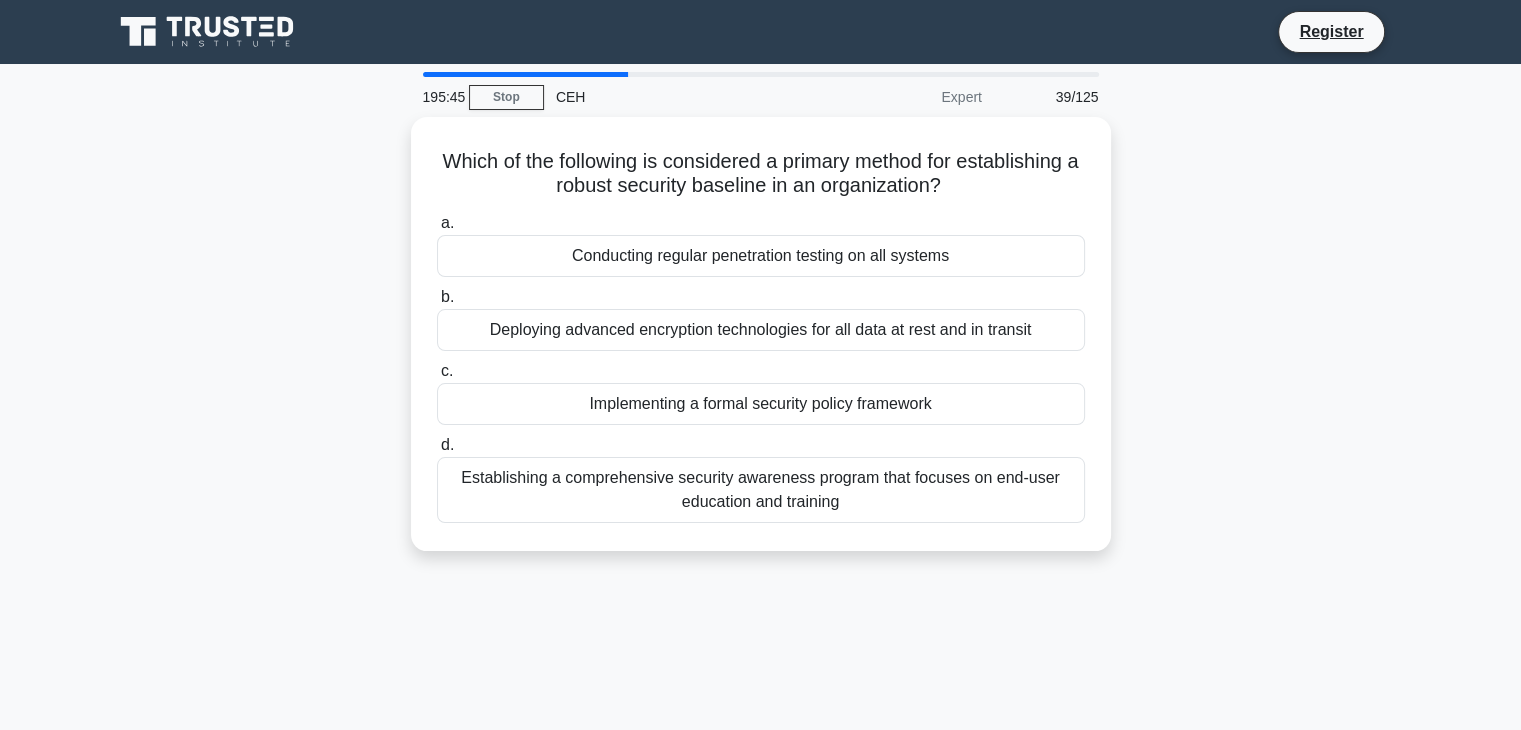 click on "Which of the following is considered a primary method for establishing a robust security baseline in an organization?
.spinner_0XTQ{transform-origin:center;animation:spinner_y6GP .75s linear infinite}@keyframes spinner_y6GP{100%{transform:rotate(360deg)}}
a.
Conducting regular penetration testing on all systems" at bounding box center [761, 346] 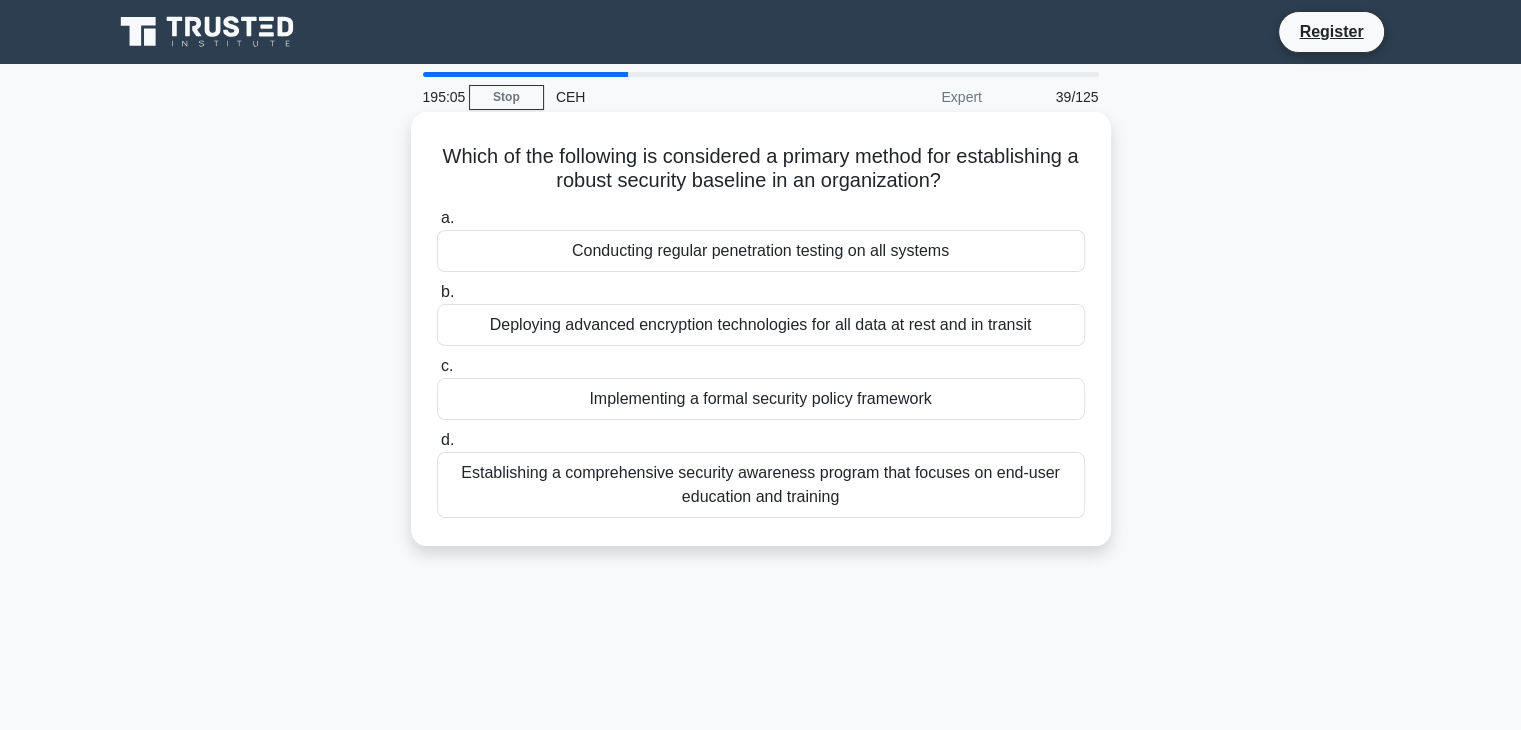 click on "Implementing a formal security policy framework" at bounding box center [761, 399] 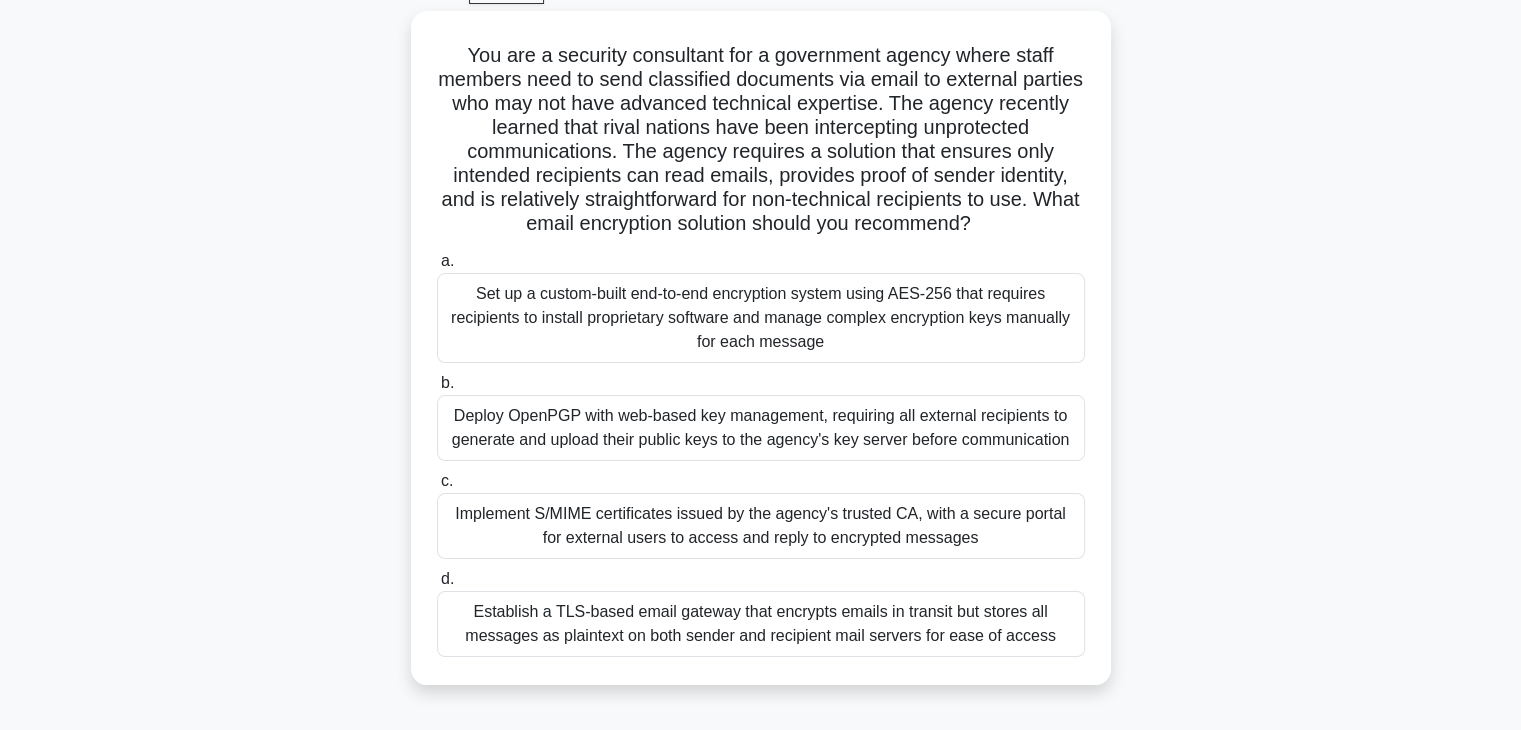 scroll, scrollTop: 112, scrollLeft: 0, axis: vertical 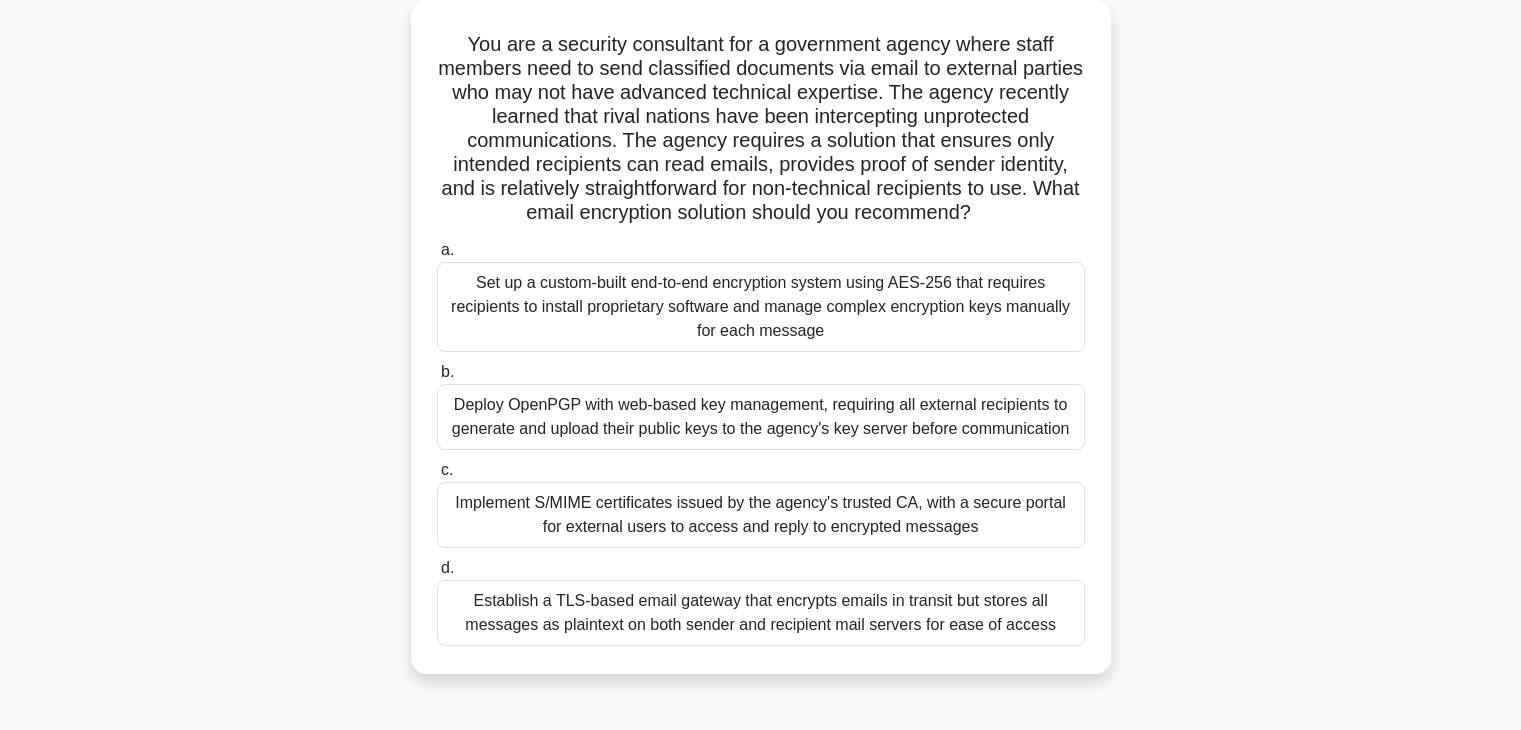 click on "Establish a TLS-based email gateway that encrypts emails in transit but stores all messages as plaintext on both sender and recipient mail servers for ease of access" at bounding box center (761, 613) 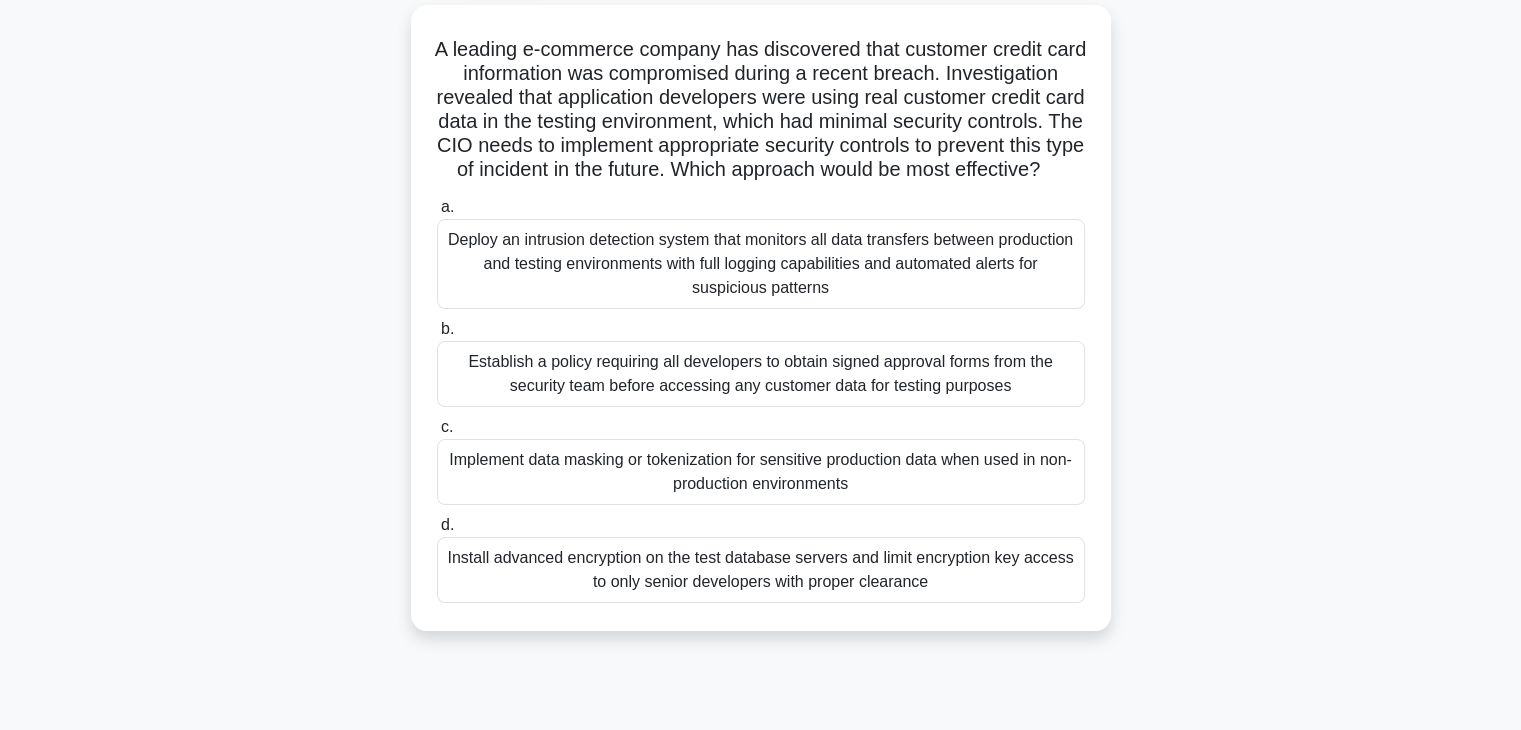 scroll, scrollTop: 0, scrollLeft: 0, axis: both 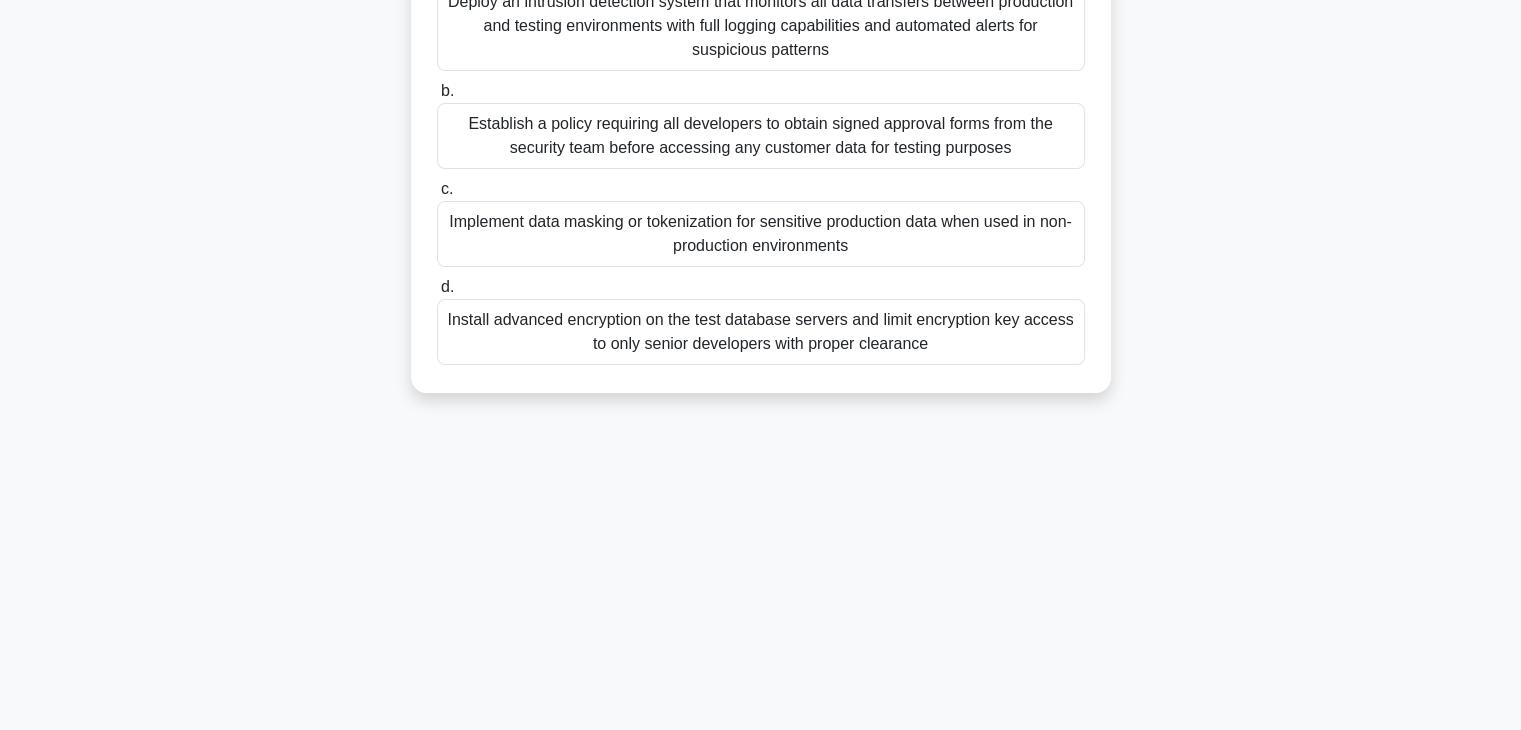 drag, startPoint x: 451, startPoint y: 148, endPoint x: 1211, endPoint y: 498, distance: 836.7198 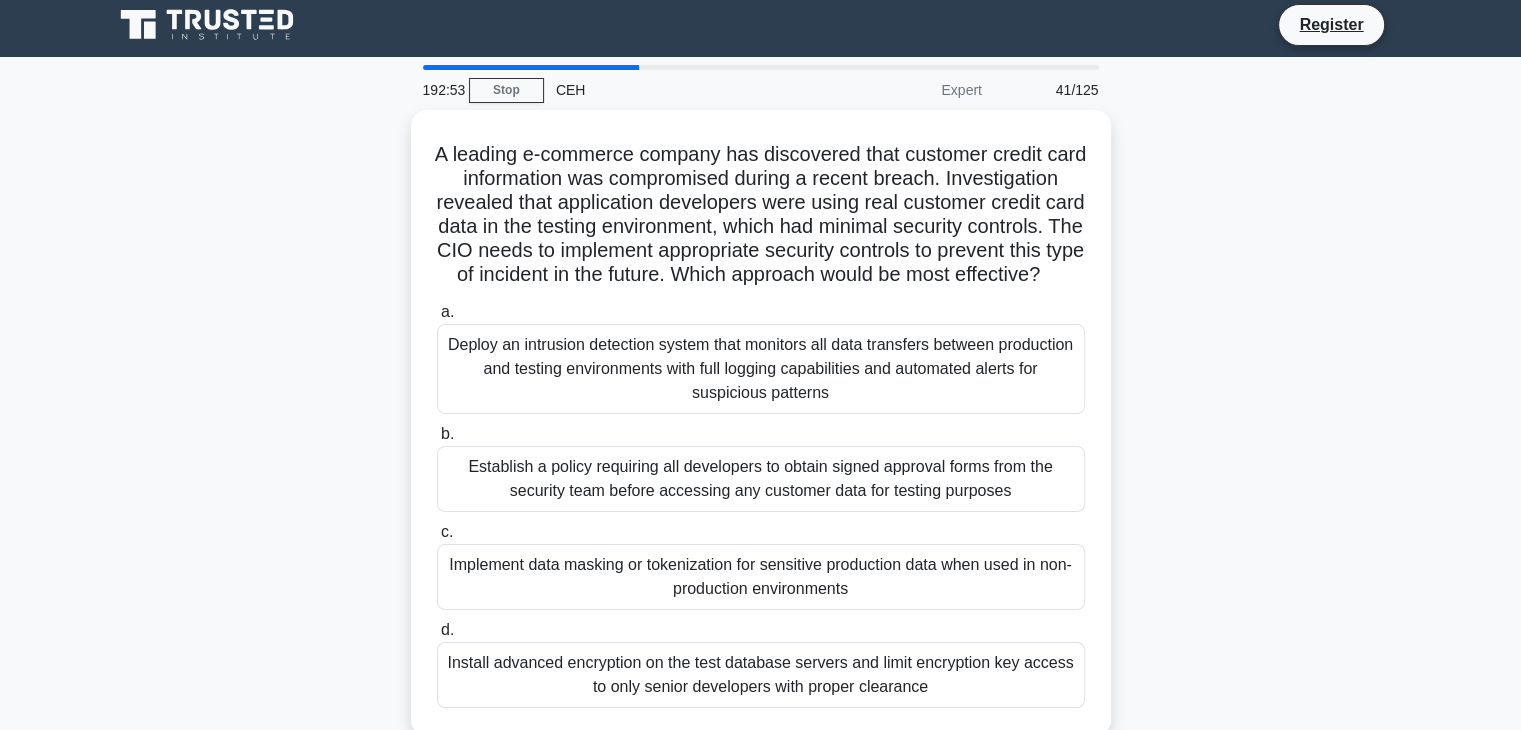 scroll, scrollTop: 0, scrollLeft: 0, axis: both 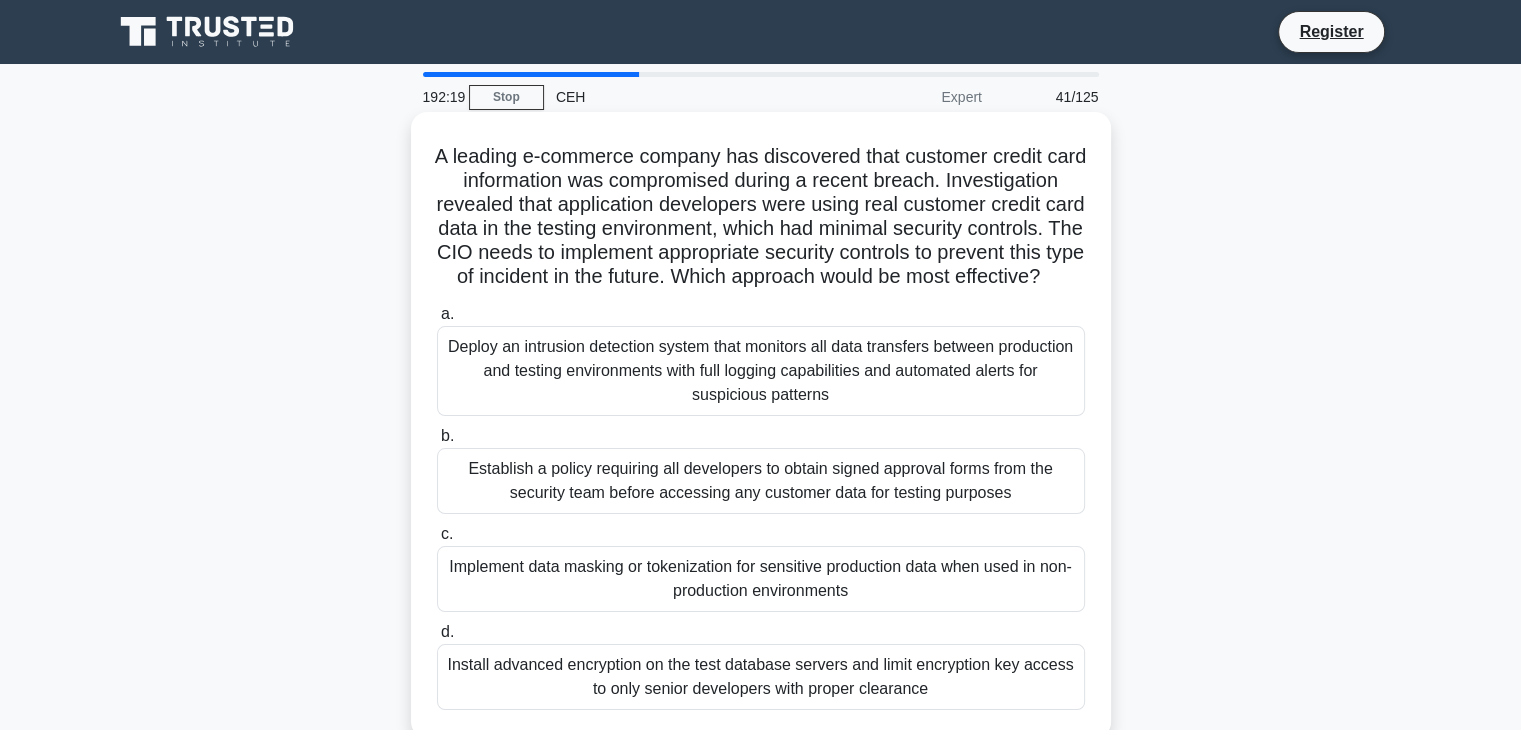 click on "Implement data masking or tokenization for sensitive production data when used in non-production environments" at bounding box center [761, 579] 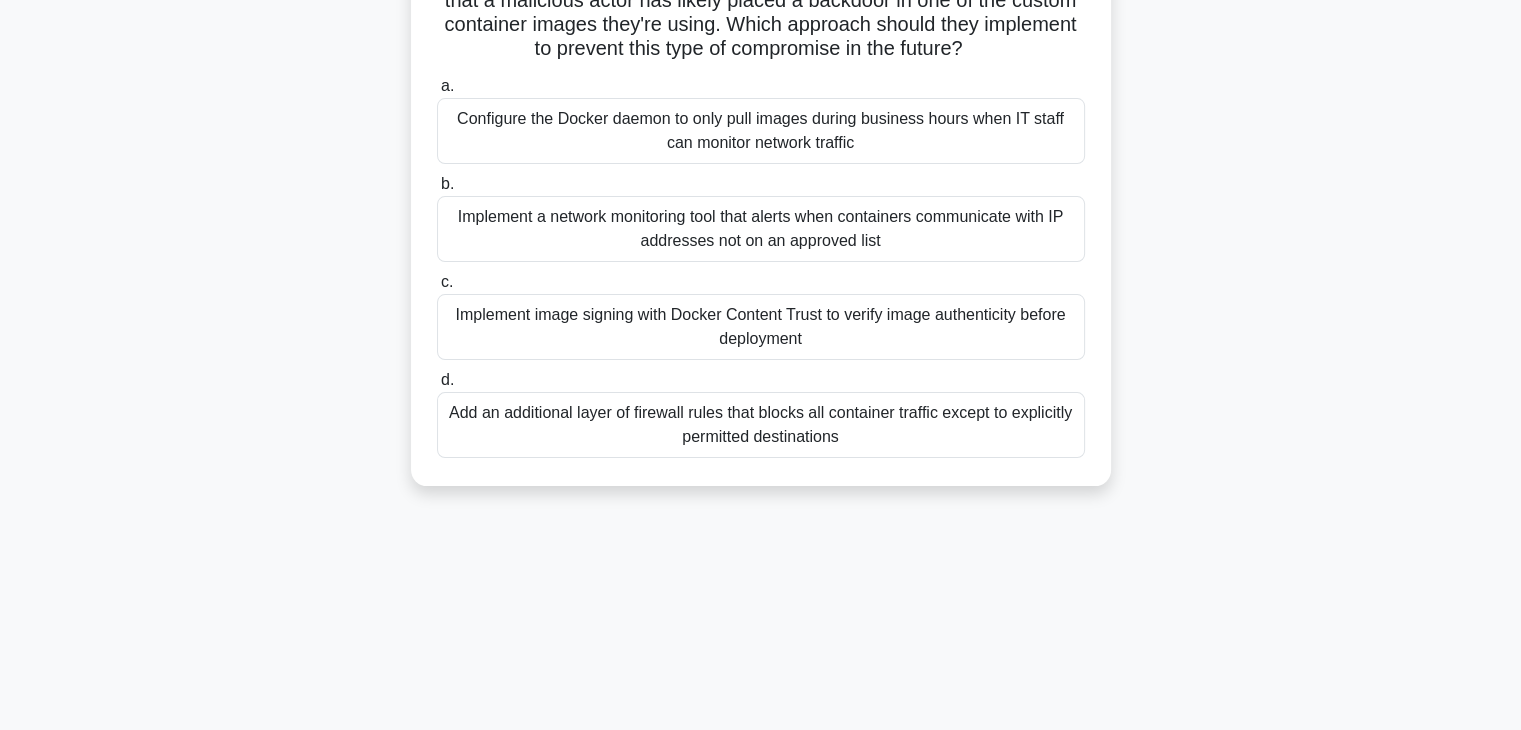 scroll, scrollTop: 351, scrollLeft: 0, axis: vertical 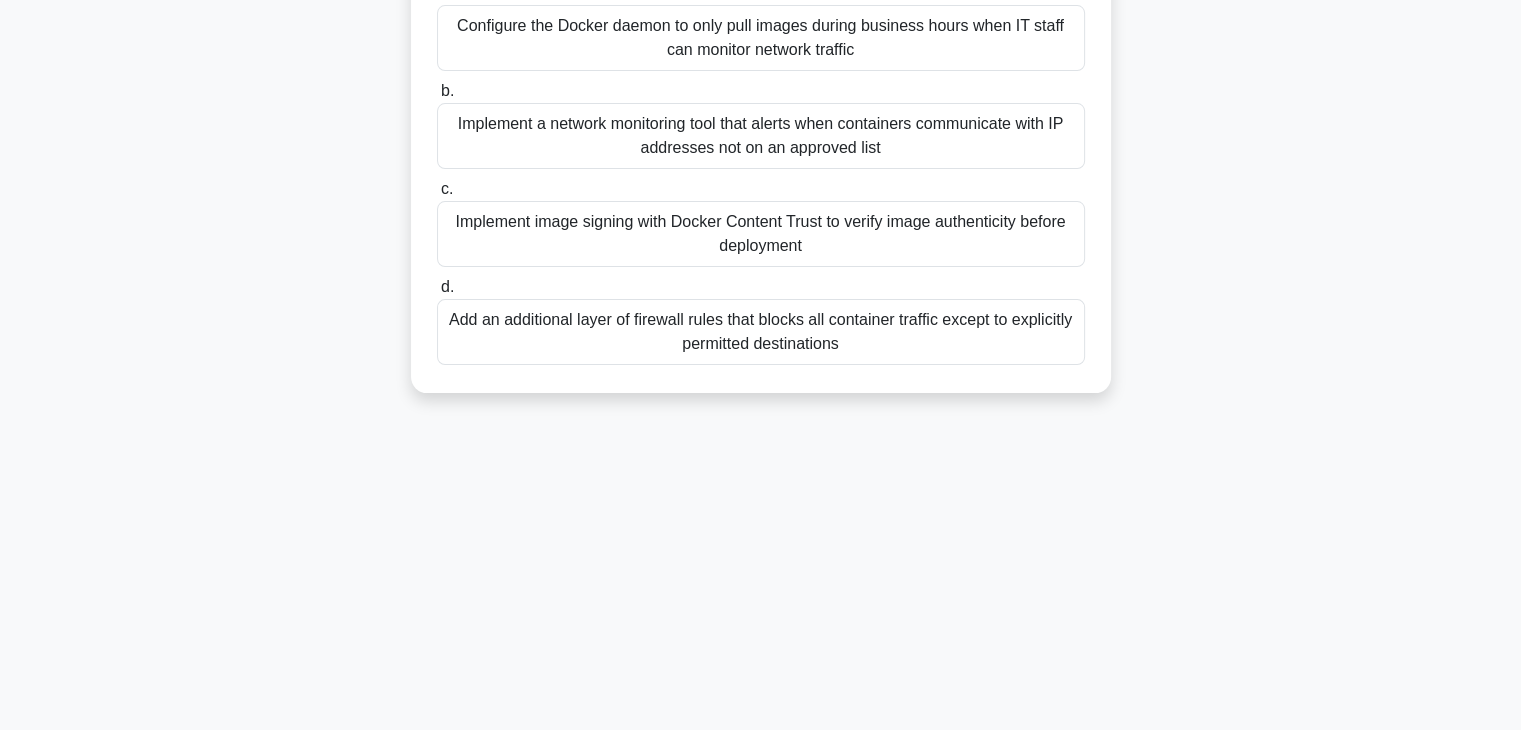 drag, startPoint x: 432, startPoint y: 156, endPoint x: 1088, endPoint y: 739, distance: 877.62463 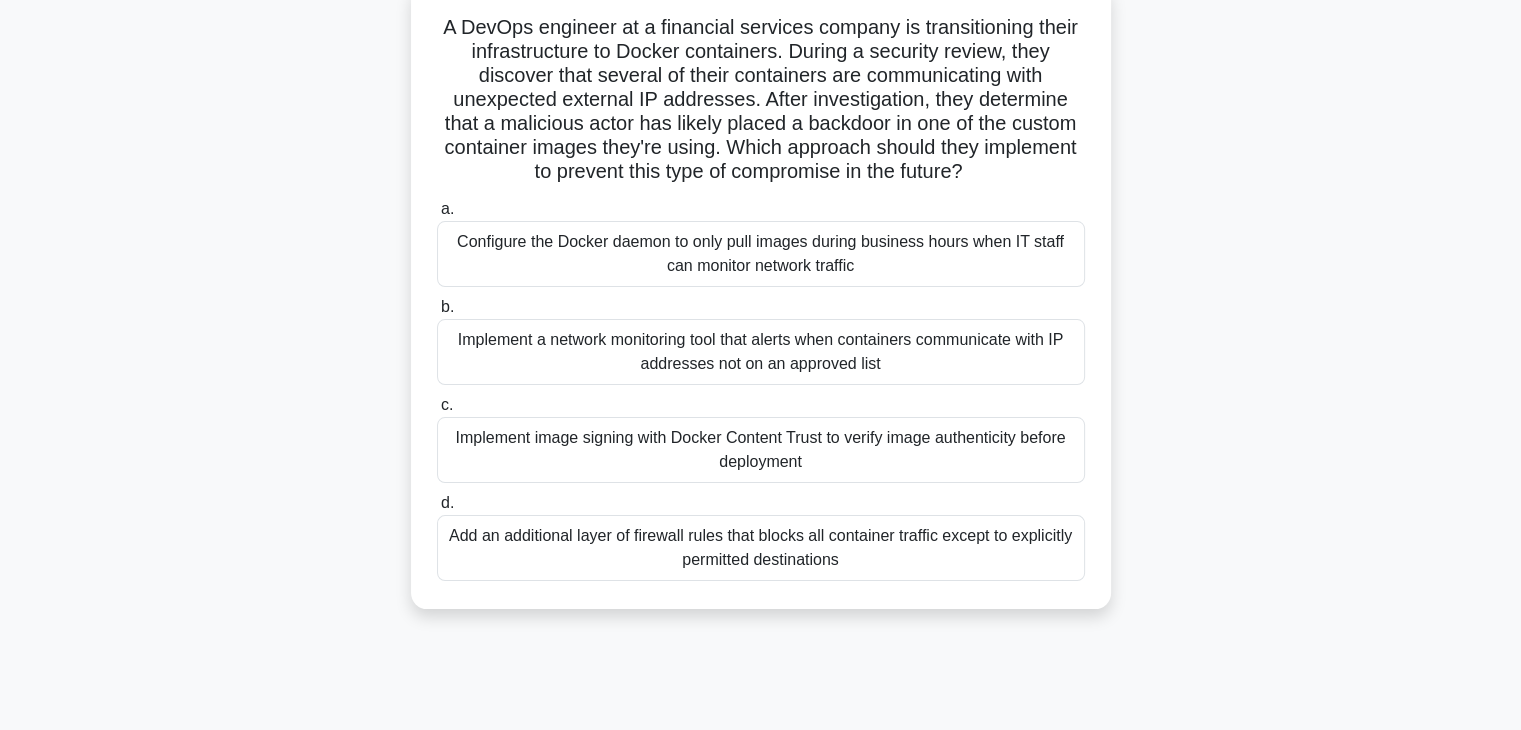 scroll, scrollTop: 0, scrollLeft: 0, axis: both 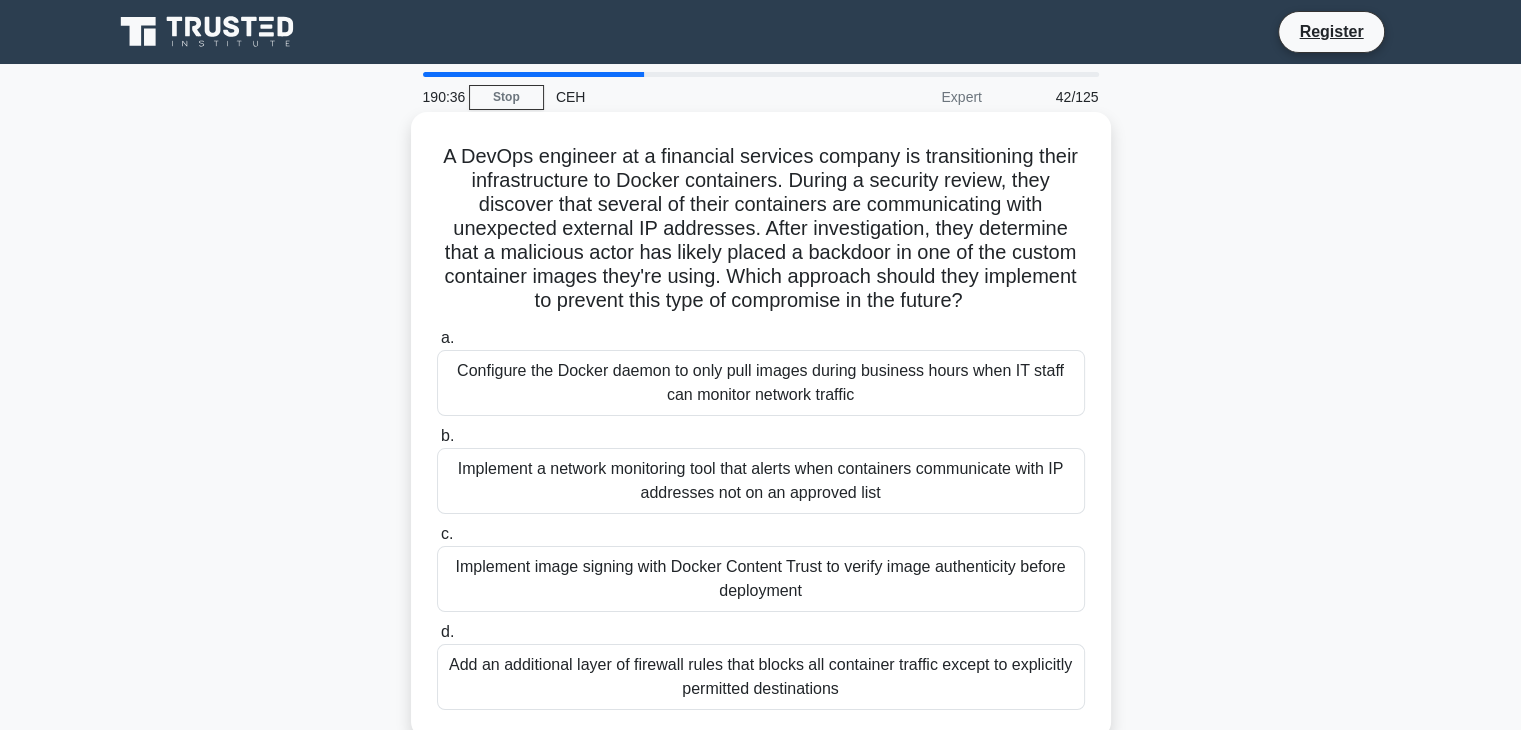 click on "Implement image signing with Docker Content Trust to verify image authenticity before deployment" at bounding box center (761, 579) 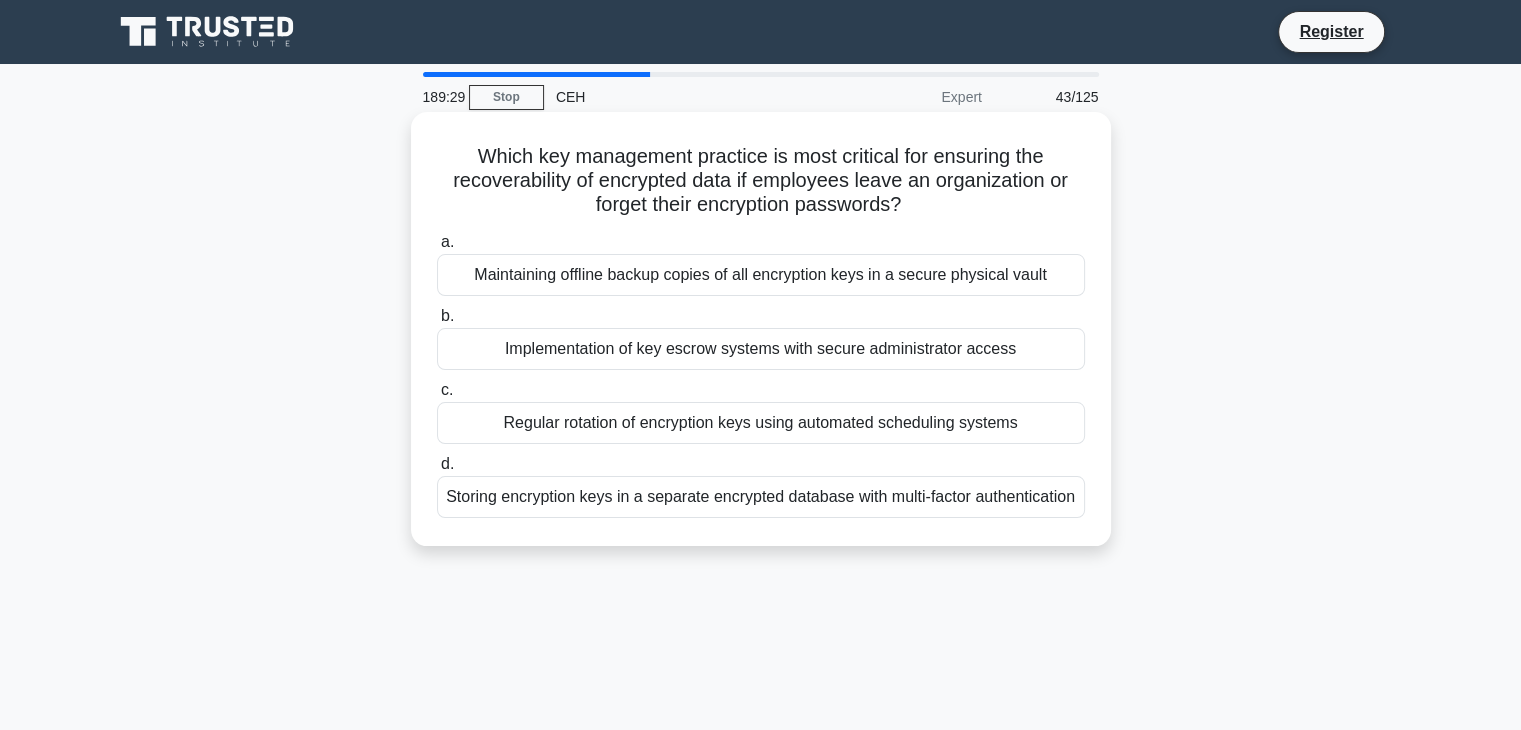drag, startPoint x: 470, startPoint y: 147, endPoint x: 1039, endPoint y: 561, distance: 703.67395 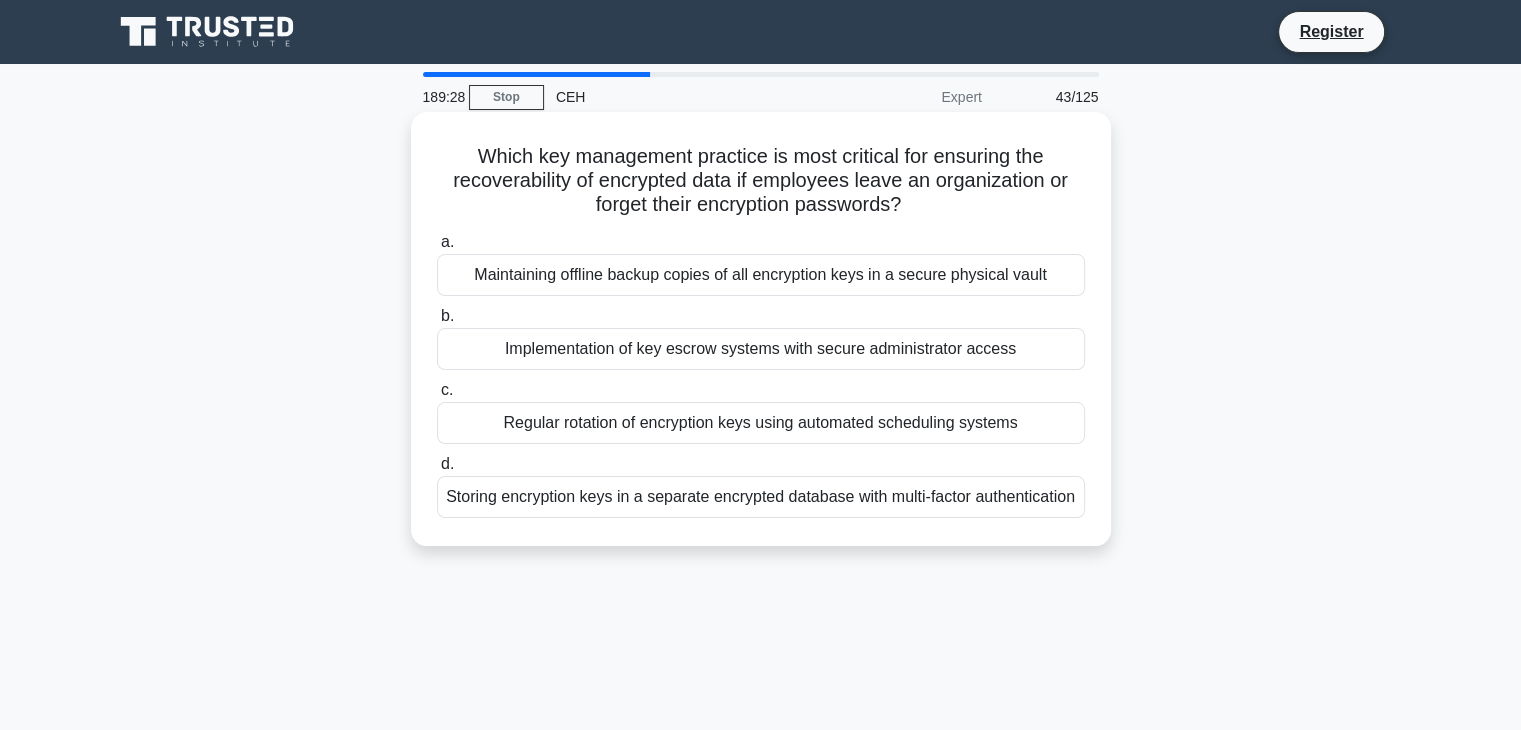 copy on "Which key management practice is most critical for ensuring the recoverability of encrypted data if employees leave an organization or forget their encryption passwords?
.spinner_0XTQ{transform-origin:center;animation:spinner_y6GP .75s linear infinite}@keyframes spinner_y6GP{100%{transform:rotate(360deg)}}
a.
Maintaining offline backup copies of all encryption keys in a secure physical vault
b.
Implementation of key escrow systems with secure administrator access
c.
Regular rotation of encryption keys using automated scheduling systems
d.
Storing encryption keys in a separate encrypted database with multi-factor authentication" 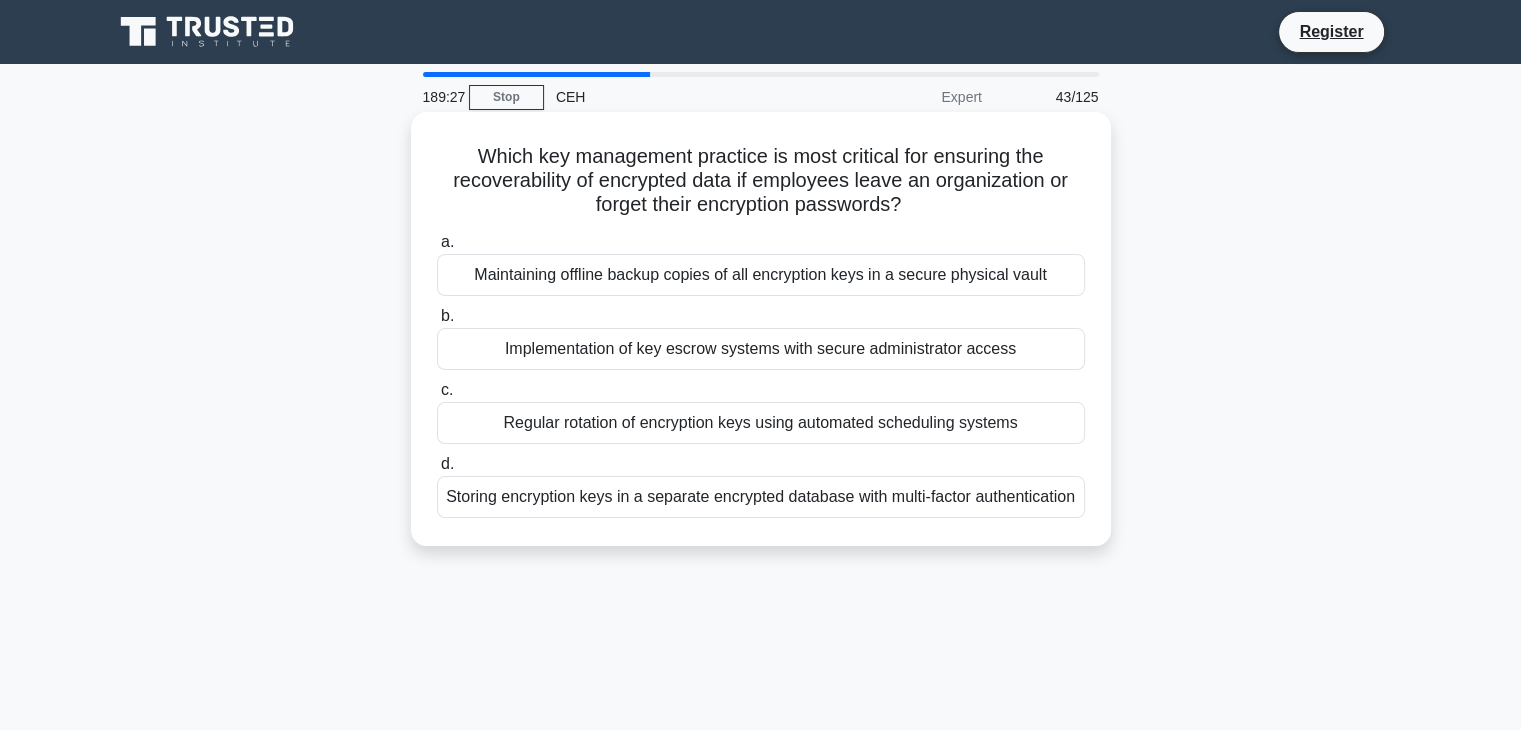 click on "Which key management practice is most critical for ensuring the recoverability of encrypted data if employees leave an organization or forget their encryption passwords?
.spinner_0XTQ{transform-origin:center;animation:spinner_y6GP .75s linear infinite}@keyframes spinner_y6GP{100%{transform:rotate(360deg)}}
a.
Maintaining offline backup copies of all encryption keys in a secure physical vault
b. c. d." at bounding box center [761, 329] 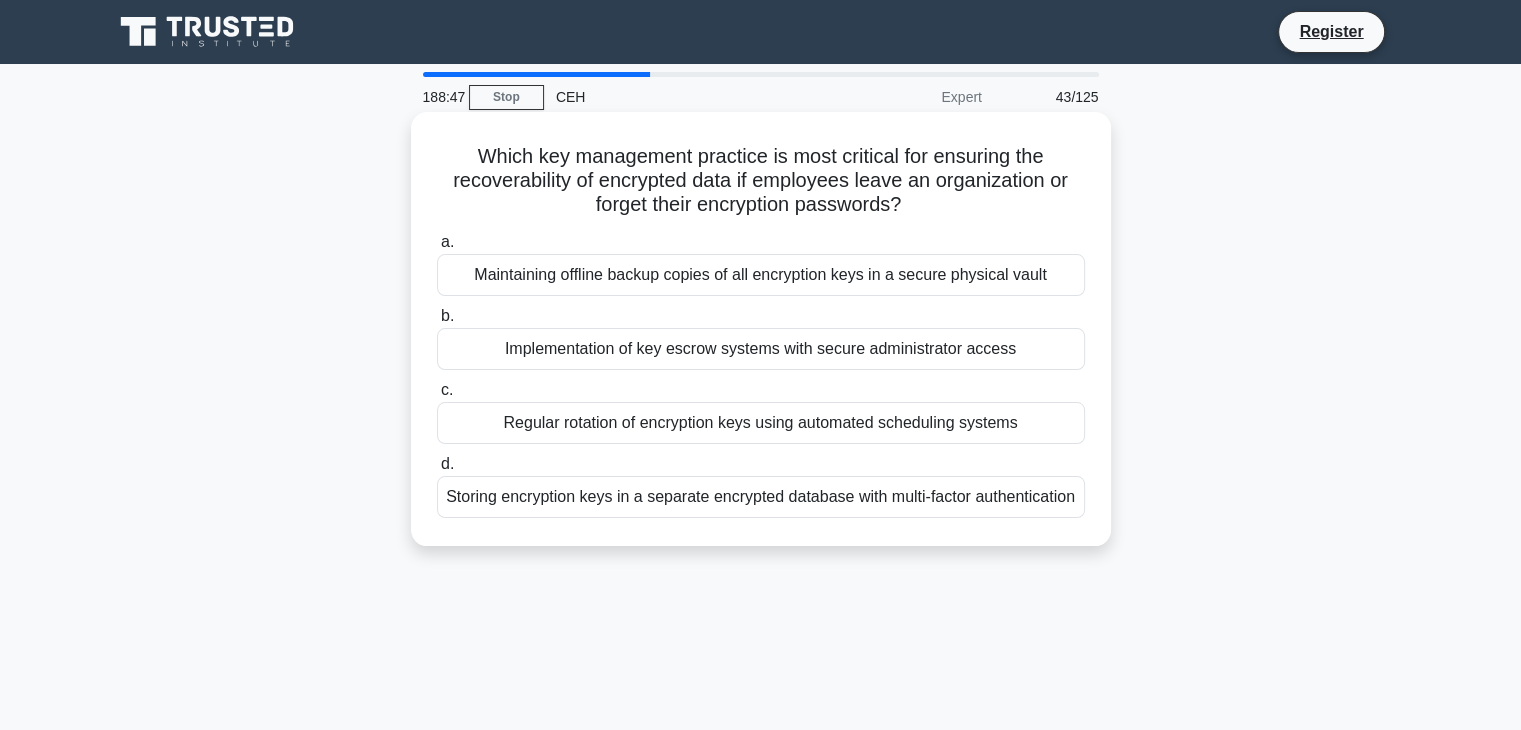 click on "Implementation of key escrow systems with secure administrator access" at bounding box center (761, 349) 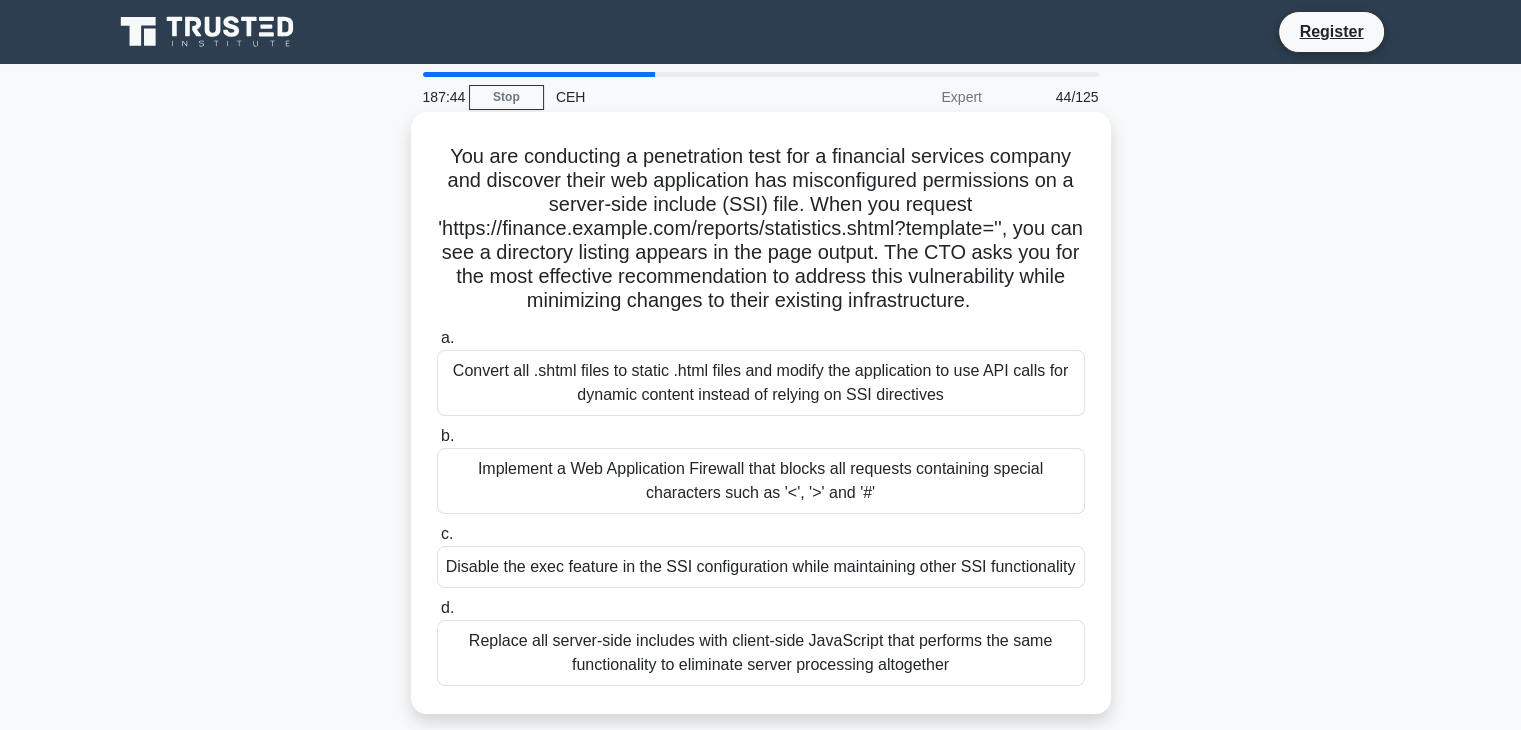 drag, startPoint x: 434, startPoint y: 146, endPoint x: 1077, endPoint y: 676, distance: 833.27606 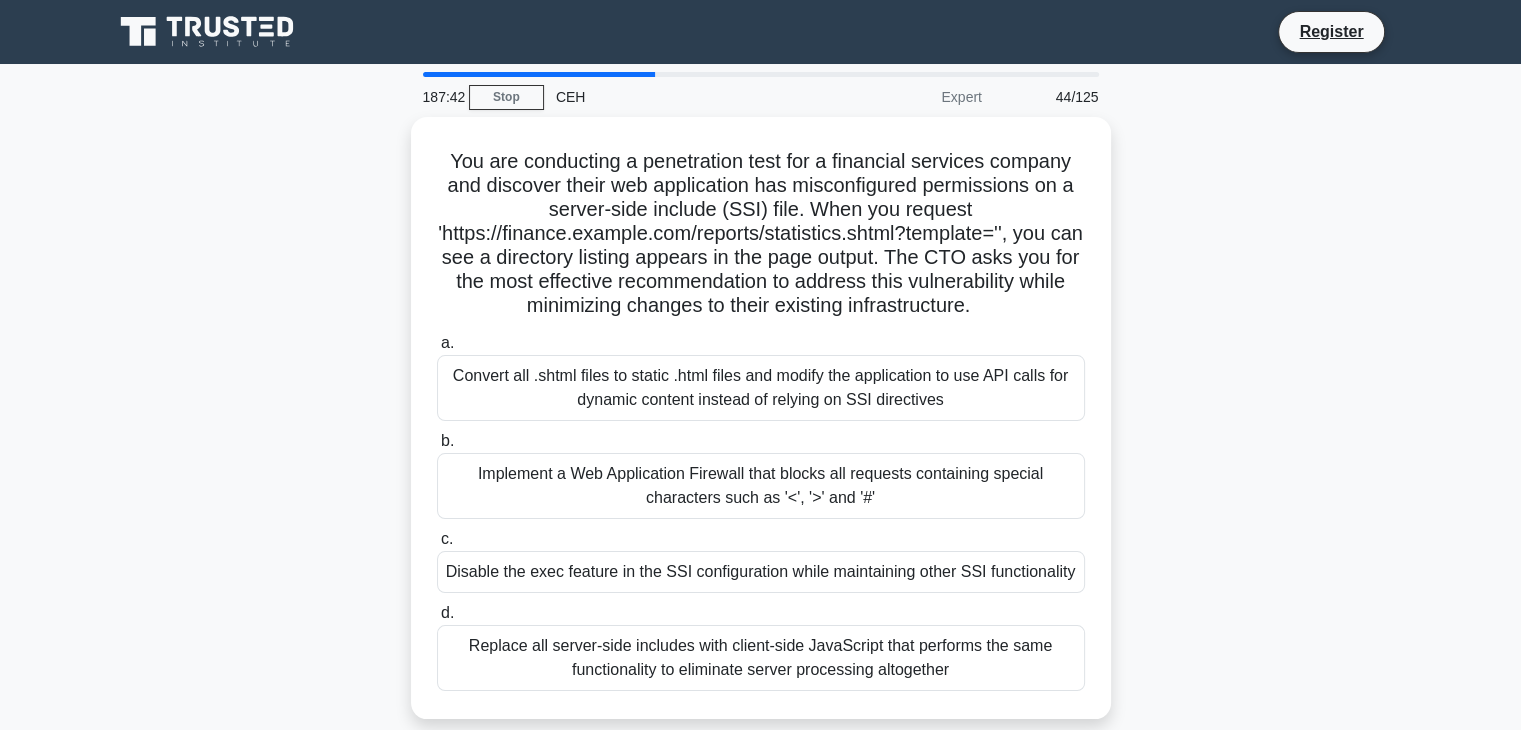 click on "You are conducting a penetration test for a financial services company and discover their web application has misconfigured permissions on a server-side include (SSI) file. When you request 'https://finance.example.com/reports/statistics.shtml?template= ', you can see a directory listing appears in the page output. The CTO asks you for the most effective recommendation to address this vulnerability while minimizing changes to their existing infrastructure.
.spinner_0XTQ{transform-origin:center;animation:spinner_y6GP .75s linear infinite}@keyframes spinner_y6GP{100%{transform:rotate(360deg)}}
a. b. c. d." at bounding box center (761, 430) 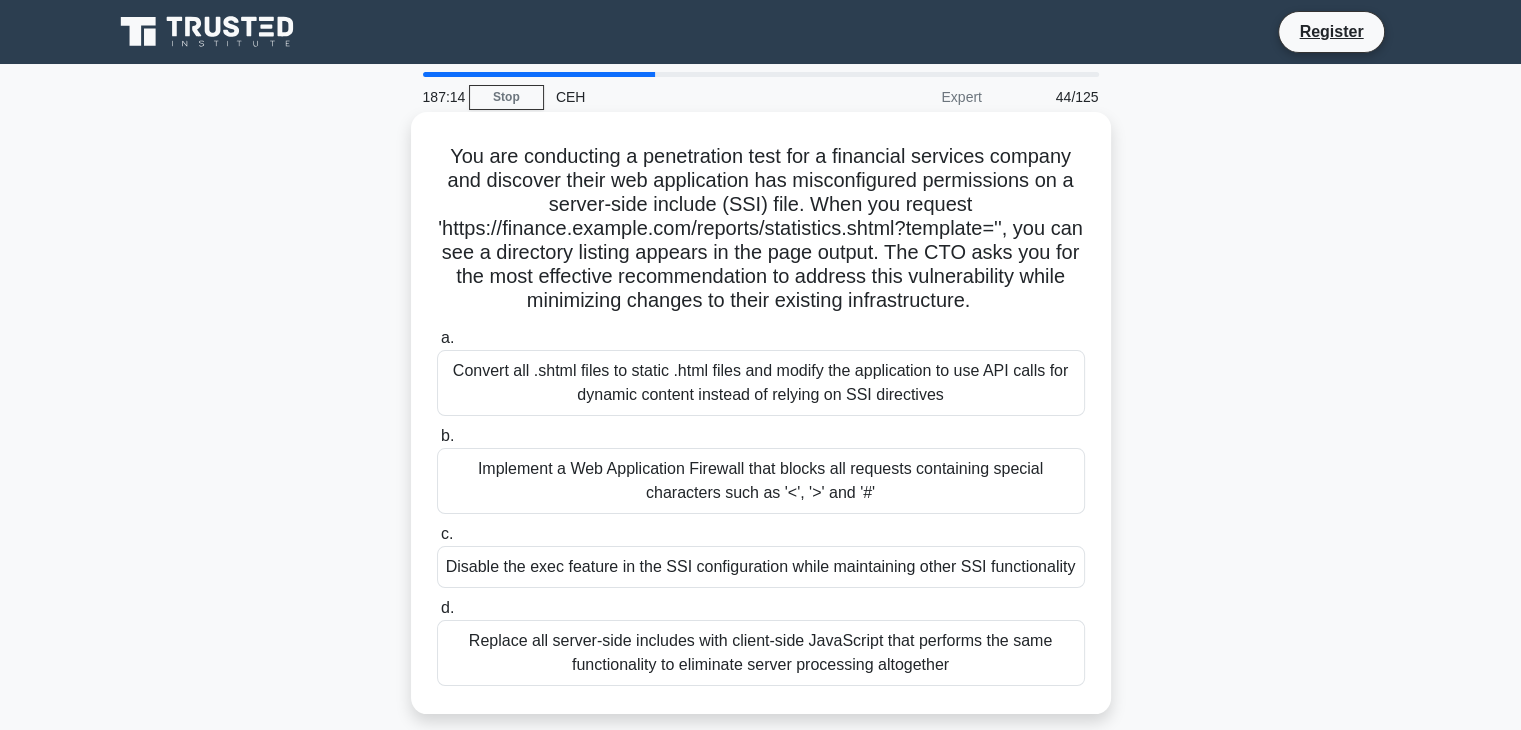 click on "Disable the exec feature in the SSI configuration while maintaining other SSI functionality" at bounding box center [761, 567] 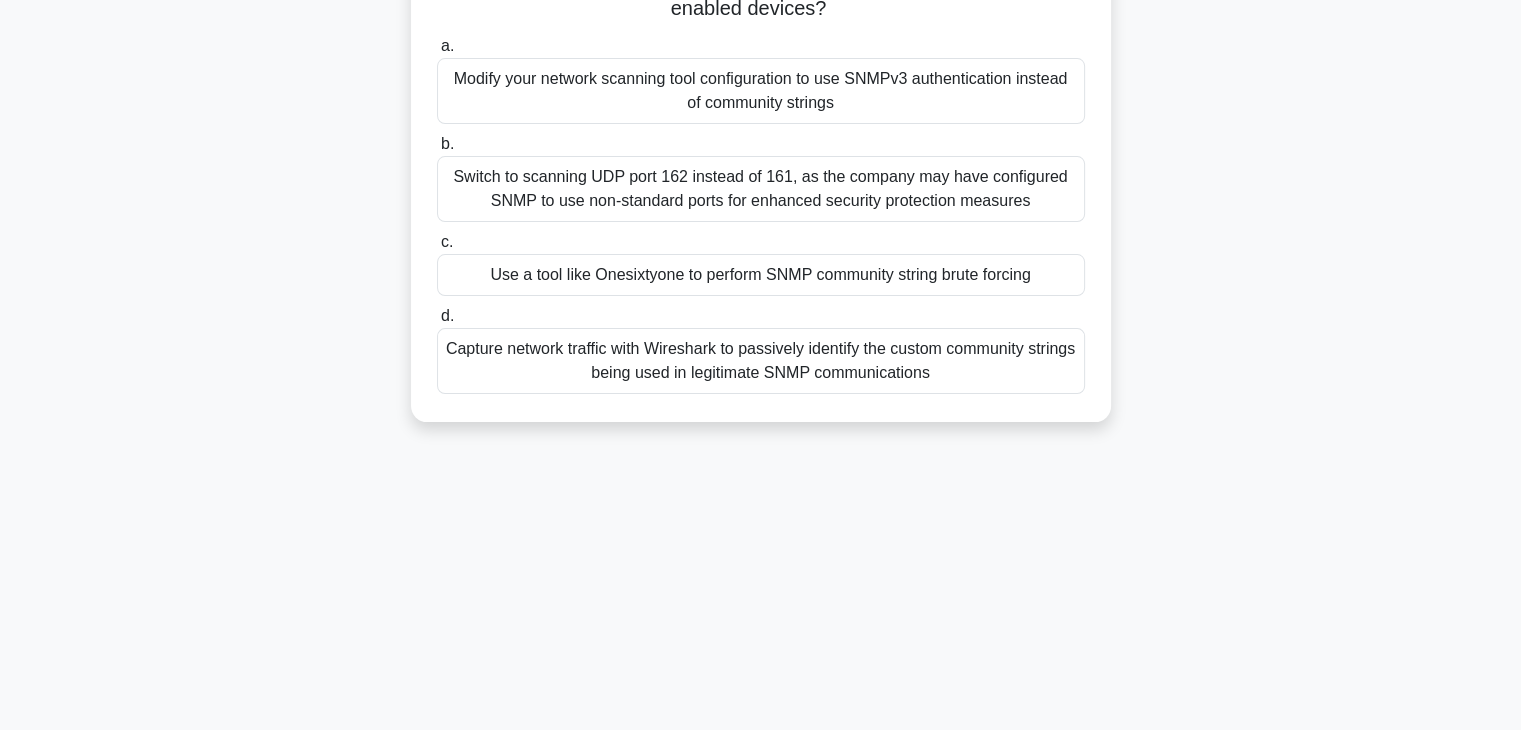 scroll, scrollTop: 351, scrollLeft: 0, axis: vertical 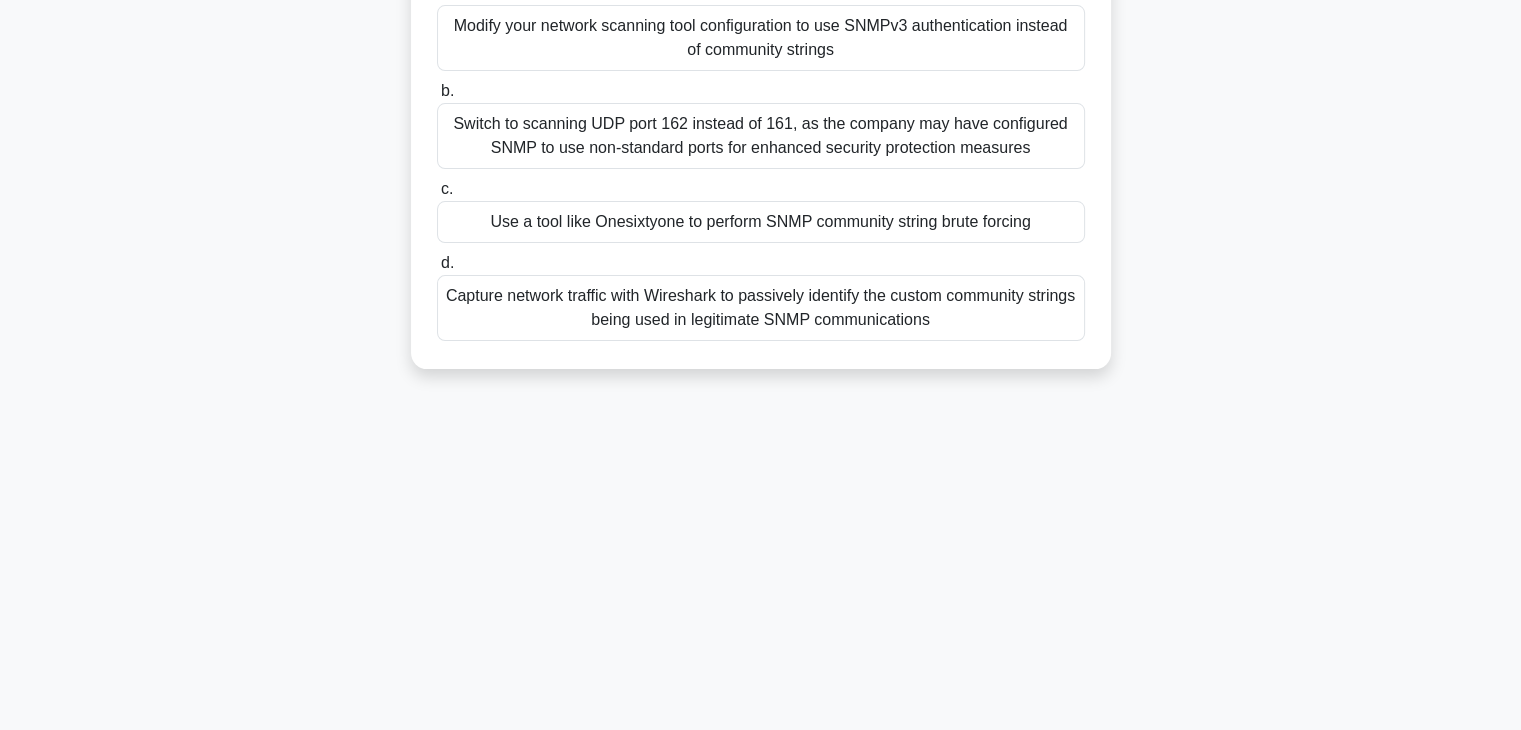 drag, startPoint x: 476, startPoint y: 152, endPoint x: 1100, endPoint y: 770, distance: 878.2369 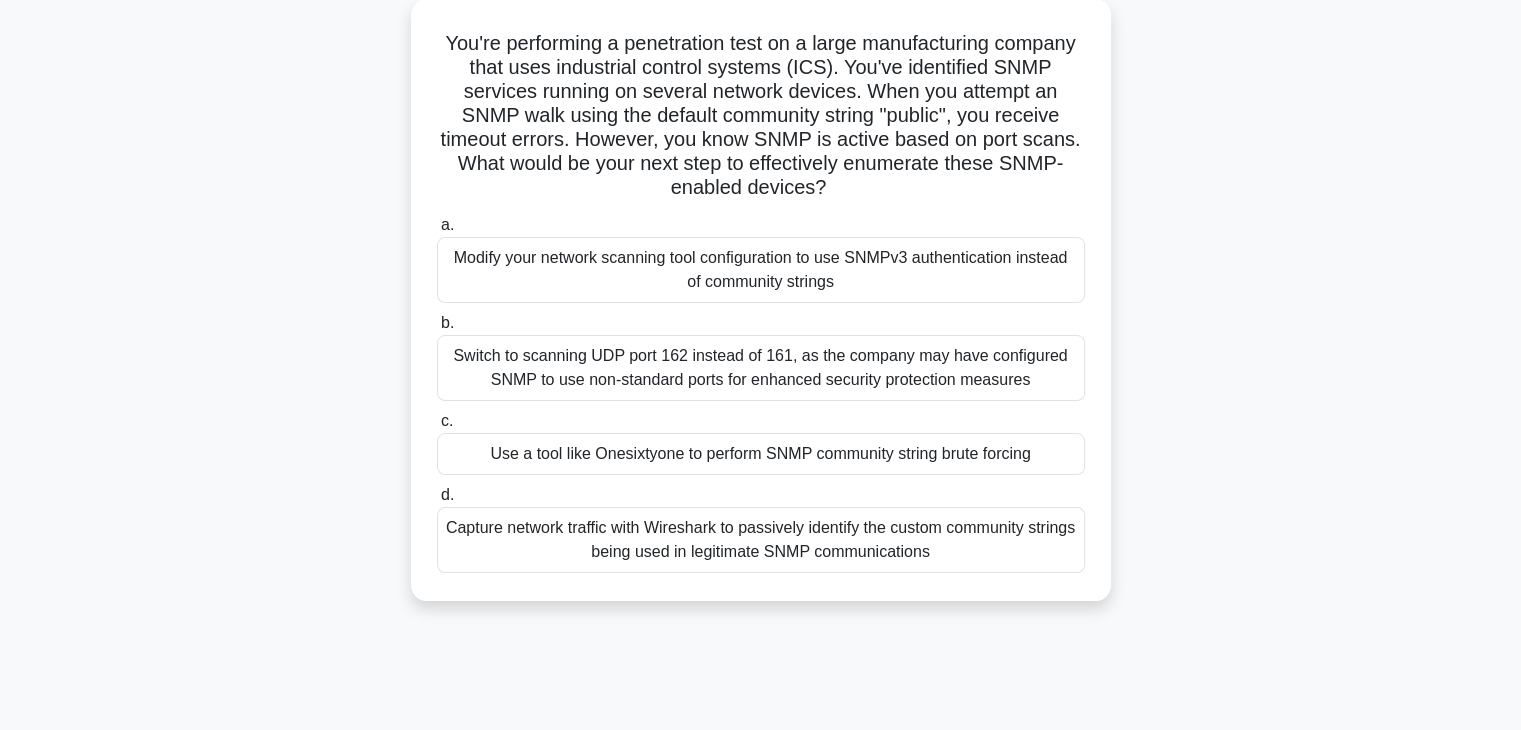 scroll, scrollTop: 0, scrollLeft: 0, axis: both 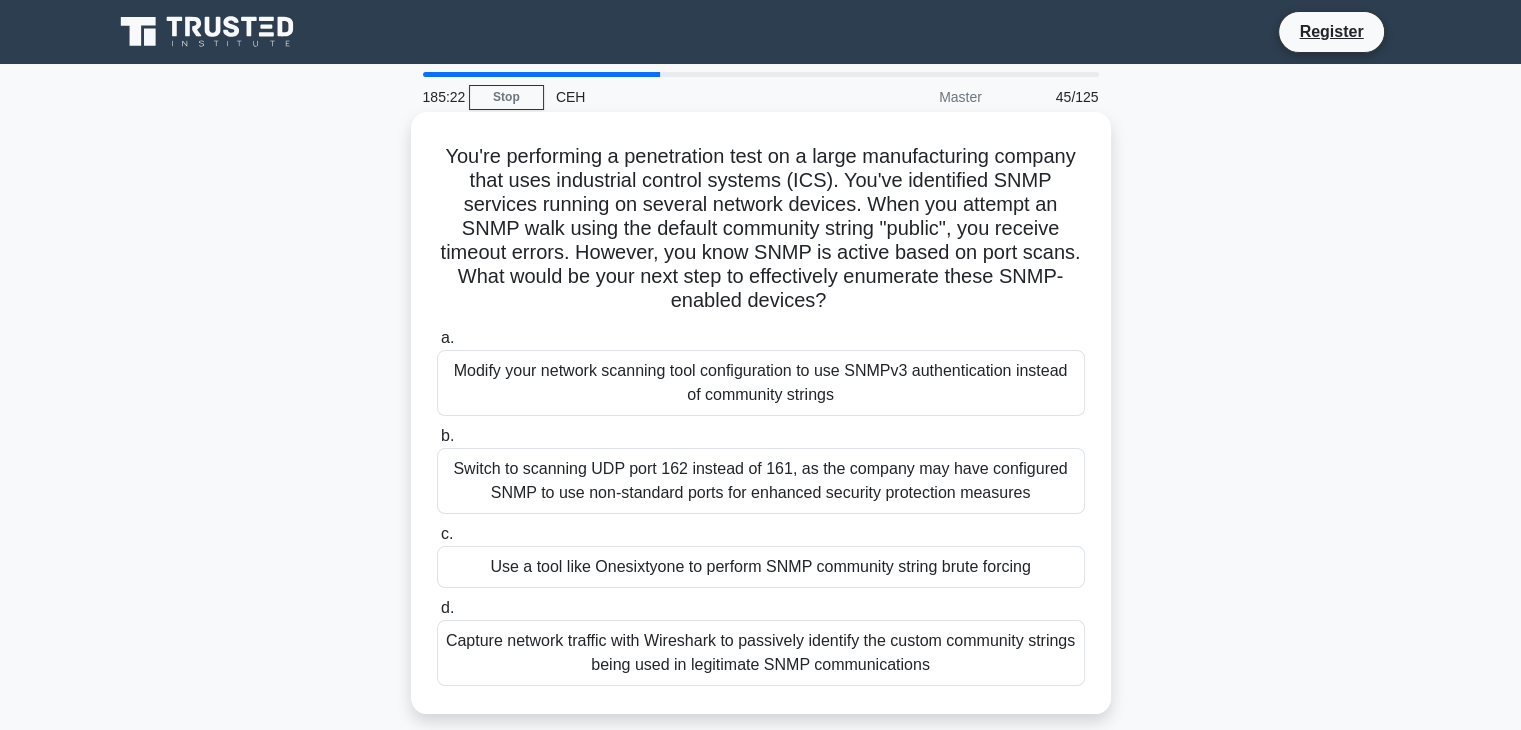 click on "Use a tool like Onesixtyone to perform SNMP community string brute forcing" at bounding box center [761, 567] 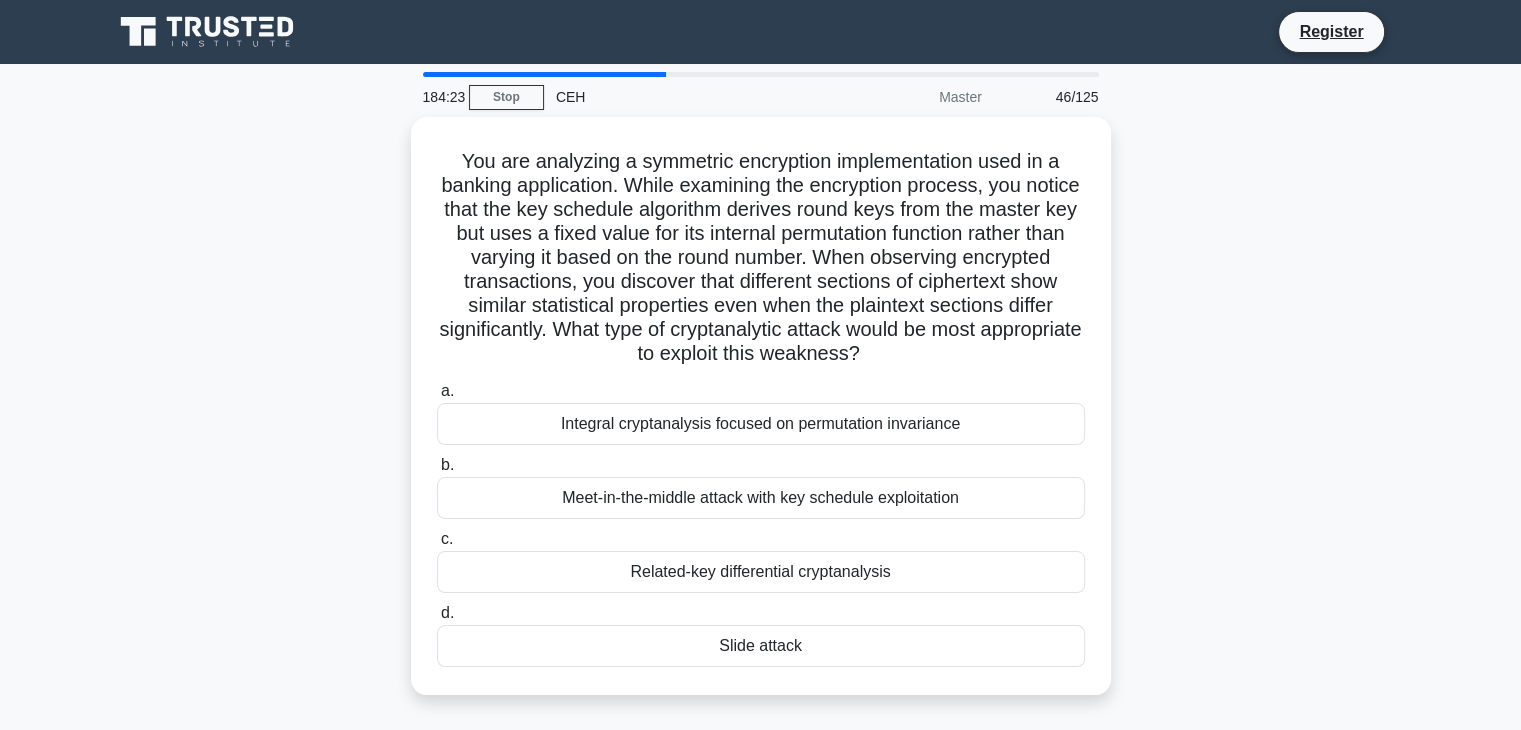 drag, startPoint x: 450, startPoint y: 149, endPoint x: 1041, endPoint y: 697, distance: 805.9684 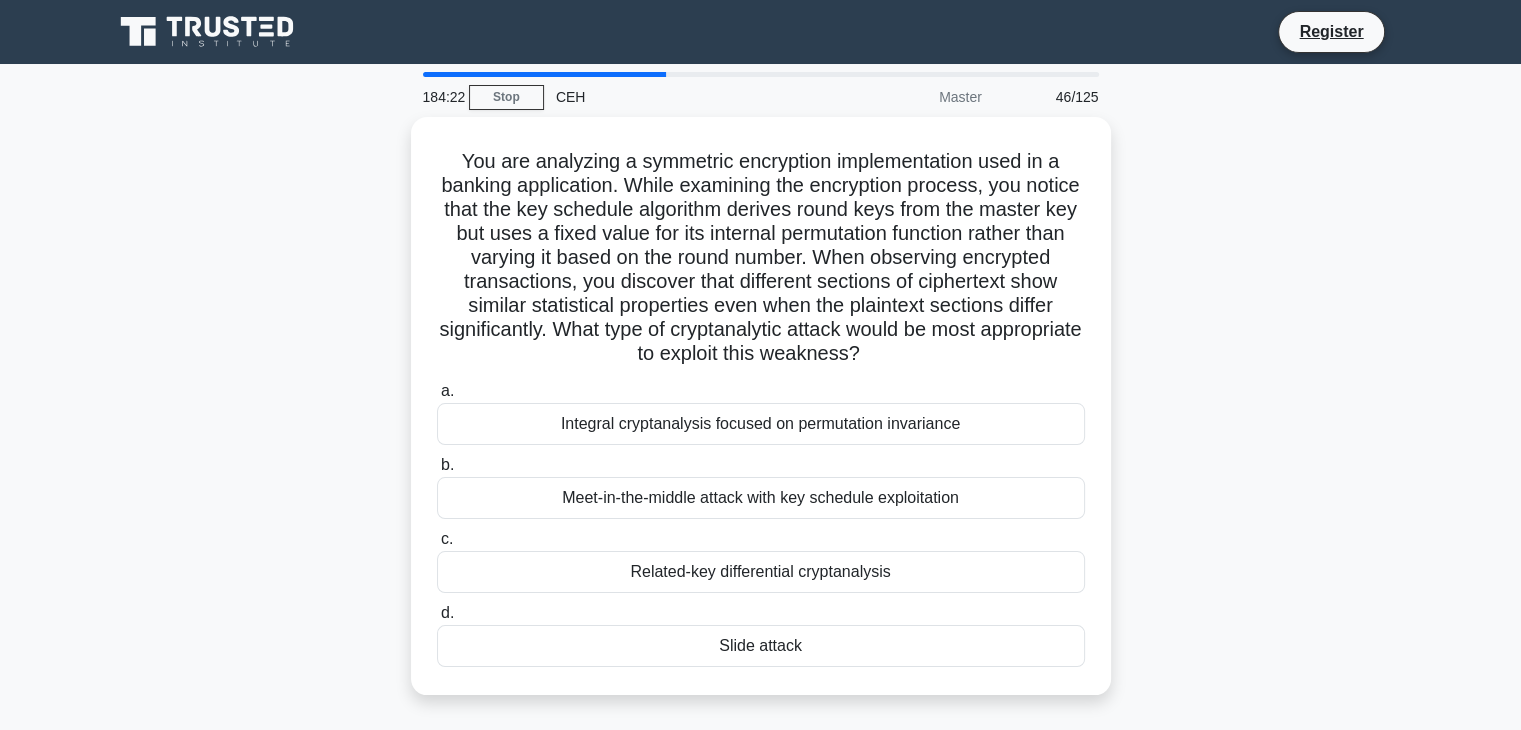 click on "You are analyzing a symmetric encryption implementation used in a banking application. While examining the encryption process, you notice that the key schedule algorithm derives round keys from the master key but uses a fixed value for its internal permutation function rather than varying it based on the round number. When observing encrypted transactions, you discover that different sections of ciphertext show similar statistical properties even when the plaintext sections differ significantly. What type of cryptanalytic attack would be most appropriate to exploit this weakness?
.spinner_0XTQ{transform-origin:center;animation:spinner_y6GP .75s linear infinite}@keyframes spinner_y6GP{100%{transform:rotate(360deg)}}" at bounding box center (761, 418) 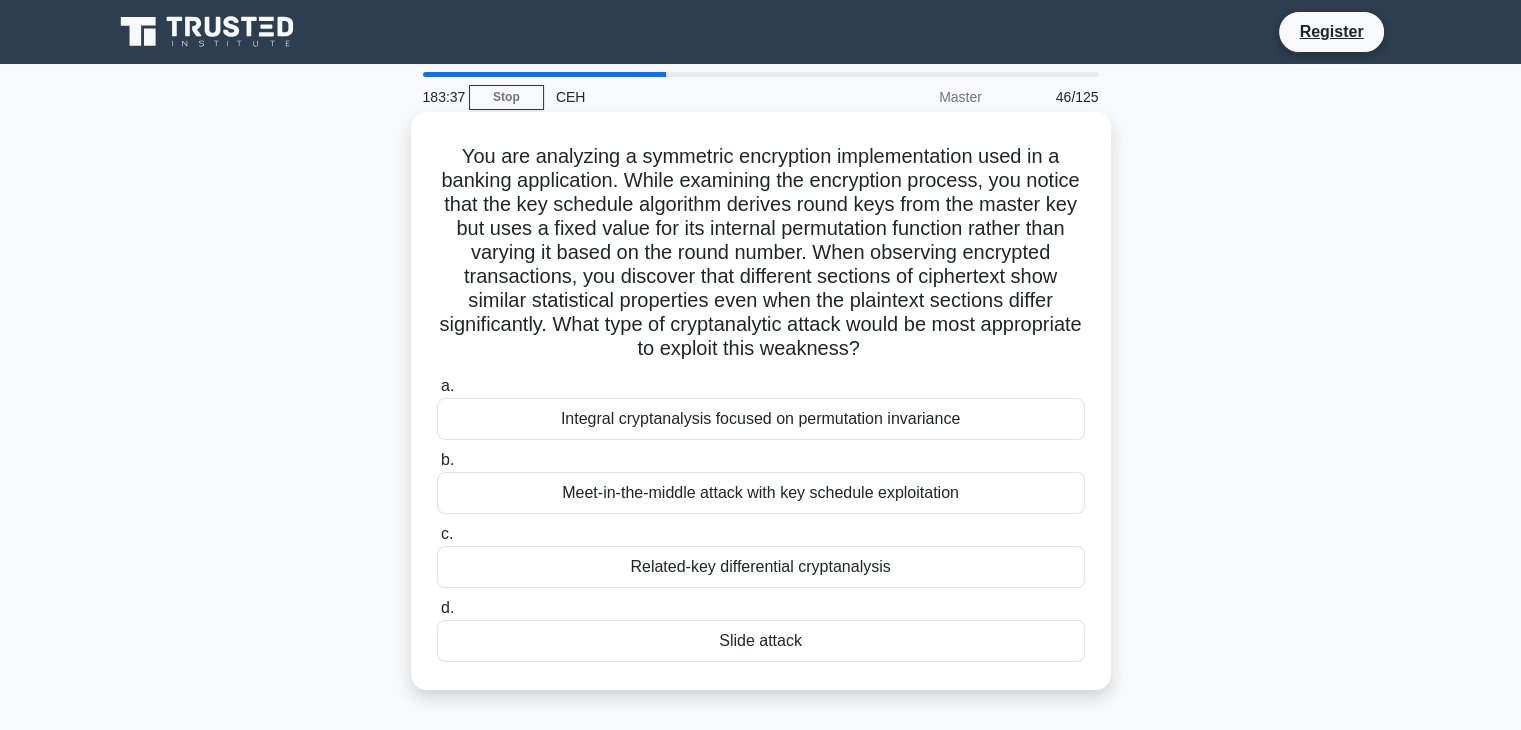 click on "Slide attack" at bounding box center (761, 641) 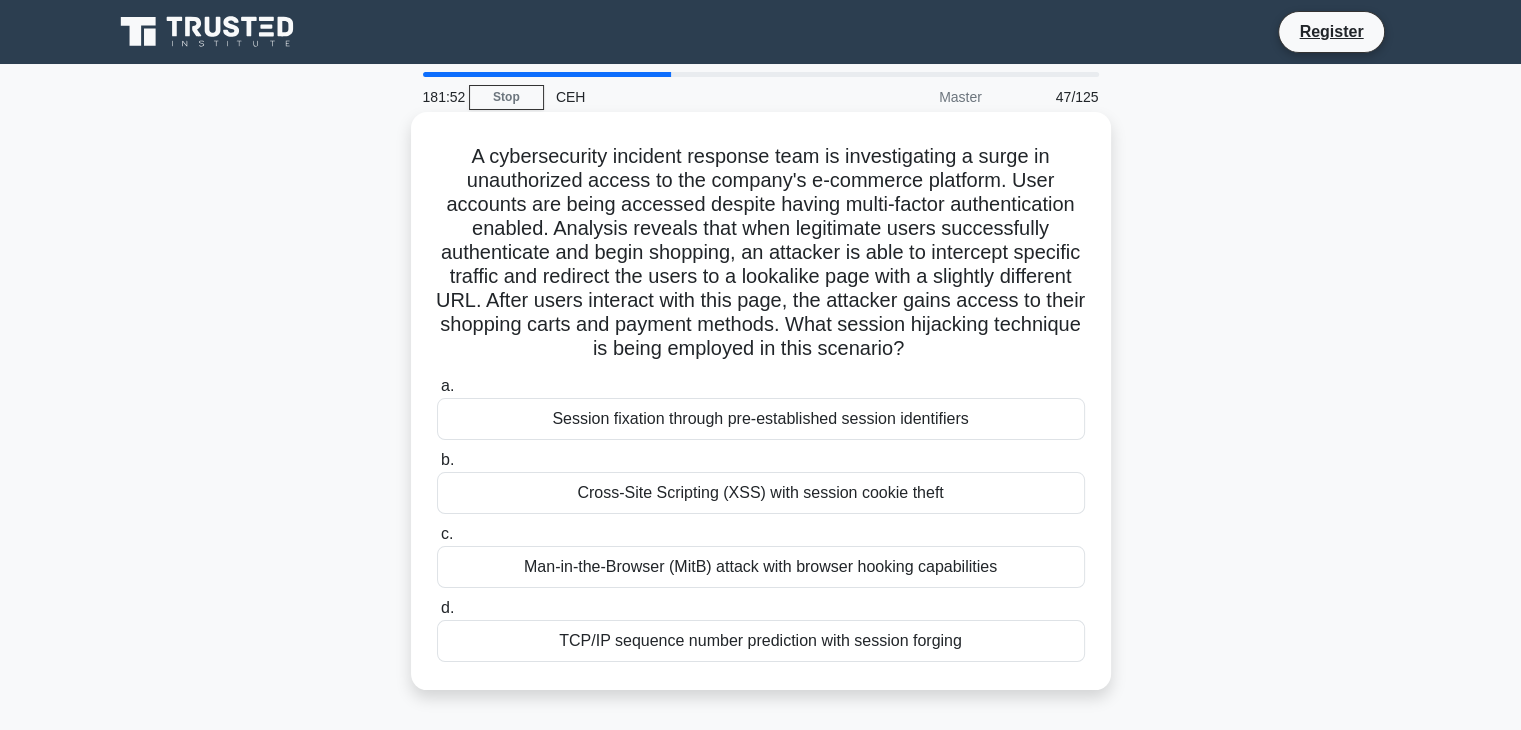 drag, startPoint x: 460, startPoint y: 145, endPoint x: 1015, endPoint y: 658, distance: 755.7738 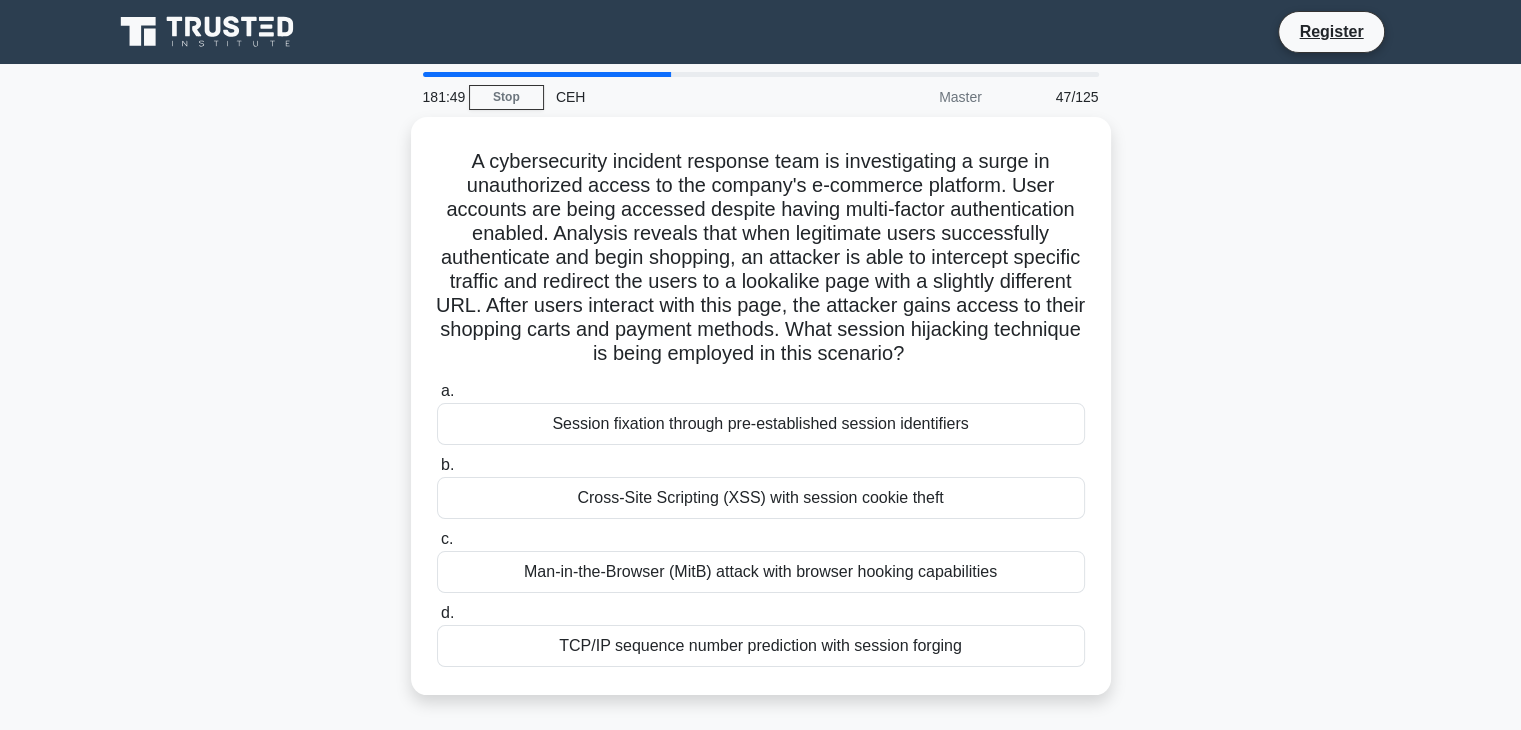 click on "A cybersecurity incident response team is investigating a surge in unauthorized access to the company's e-commerce platform. User accounts are being accessed despite having multi-factor authentication enabled. Analysis reveals that when legitimate users successfully authenticate and begin shopping, an attacker is able to intercept specific traffic and redirect the users to a lookalike page with a slightly different URL. After users interact with this page, the attacker gains access to their shopping carts and payment methods. What session hijacking technique is being employed in this scenario?
.spinner_0XTQ{transform-origin:center;animation:spinner_y6GP .75s linear infinite}@keyframes spinner_y6GP{100%{transform:rotate(360deg)}}
a. b. c. d." at bounding box center (761, 418) 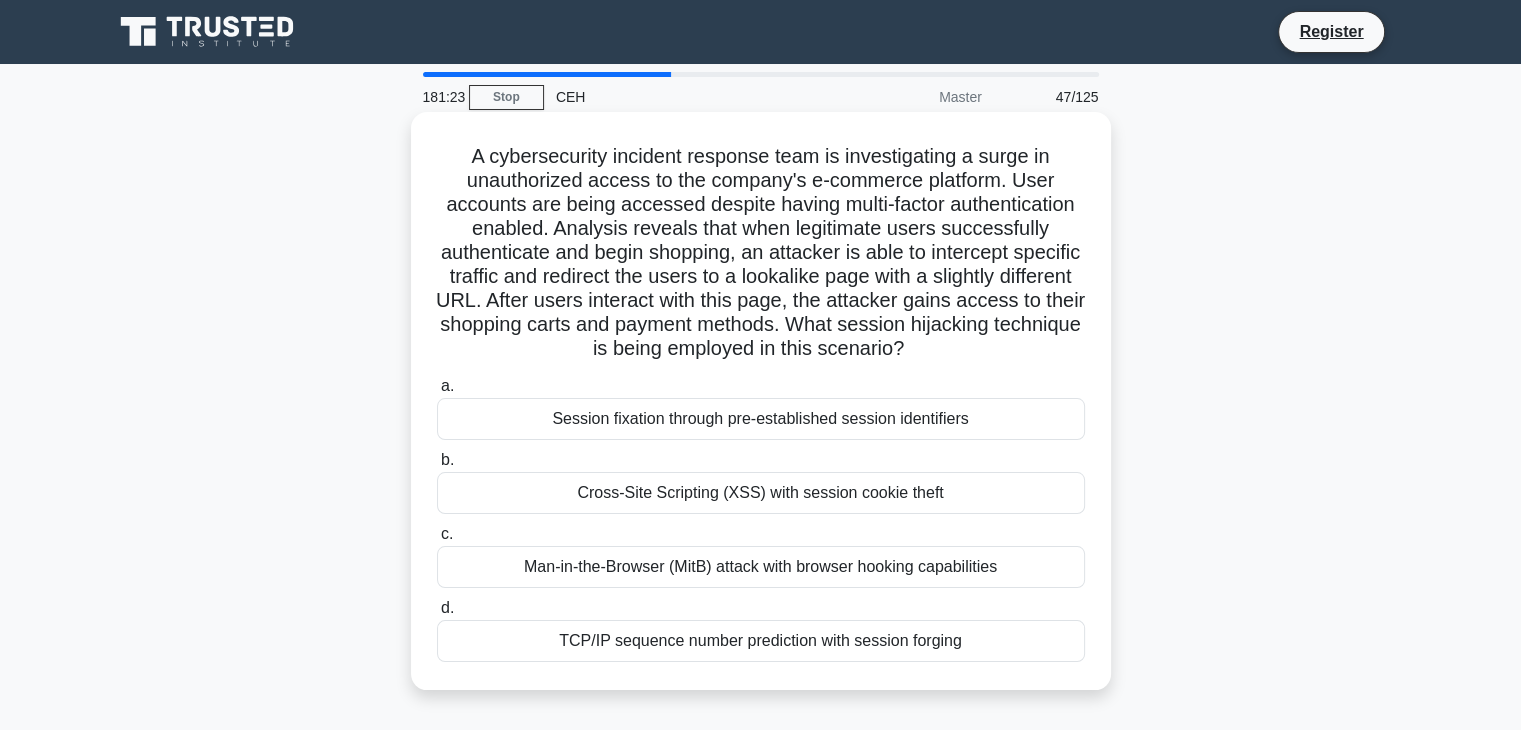 click on "Man-in-the-Browser (MitB) attack with browser hooking capabilities" at bounding box center (761, 567) 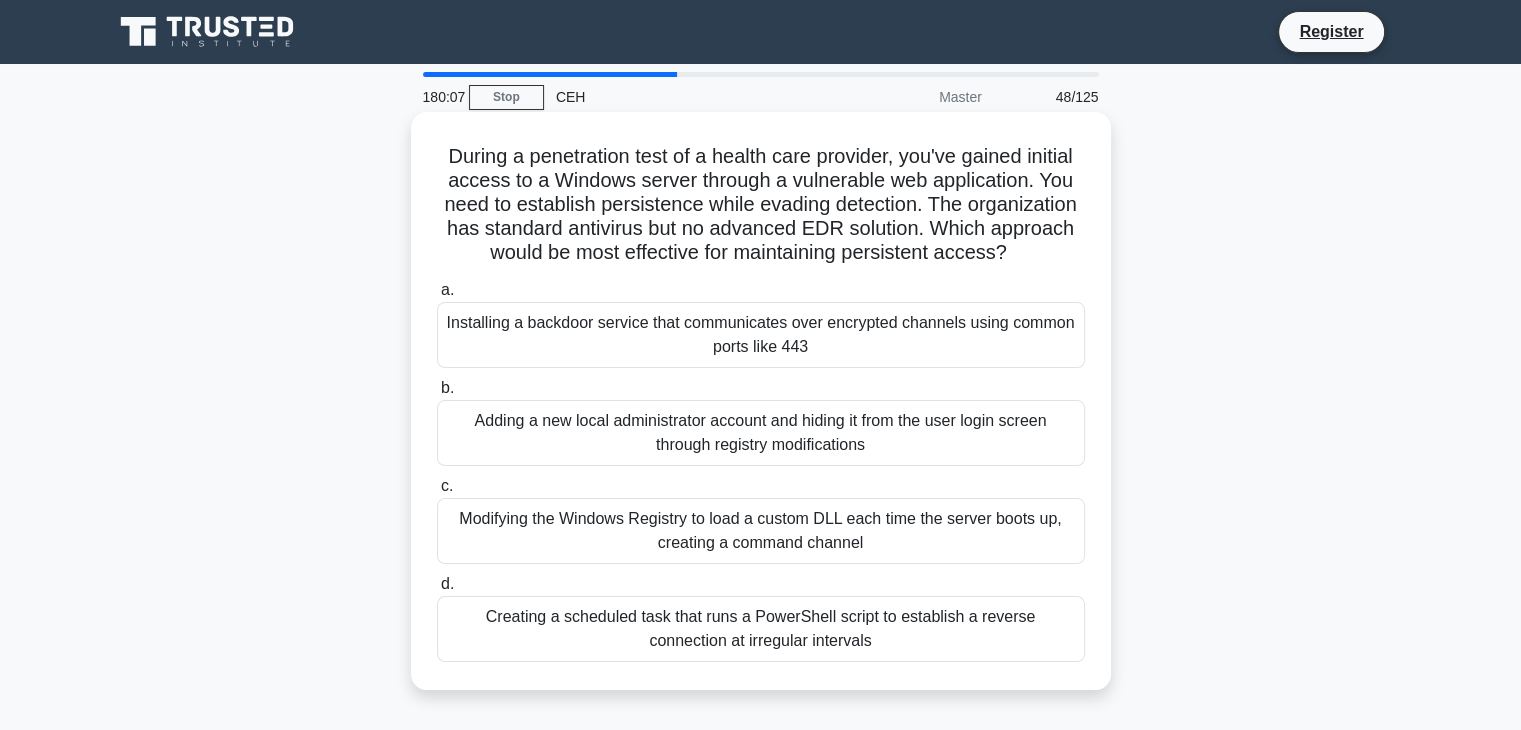 drag, startPoint x: 438, startPoint y: 143, endPoint x: 956, endPoint y: 683, distance: 748.2807 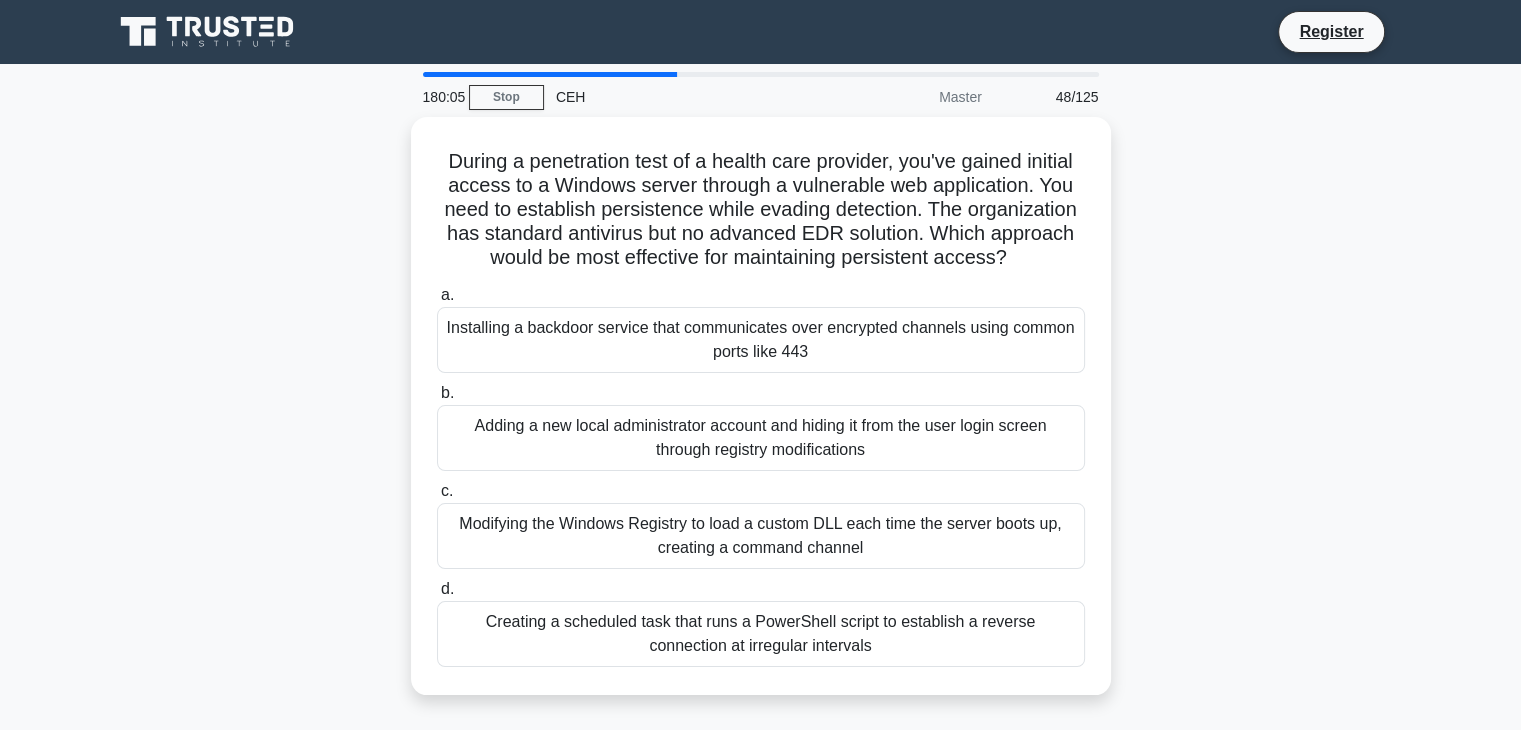 click on "During a penetration test of a health care provider, you've gained initial access to a Windows server through a vulnerable web application. You need to establish persistence while evading detection. The organization has standard antivirus but no advanced EDR solution. Which approach would be most effective for maintaining persistent access?
.spinner_0XTQ{transform-origin:center;animation:spinner_y6GP .75s linear infinite}@keyframes spinner_y6GP{100%{transform:rotate(360deg)}}
a.
b. c. d." at bounding box center (761, 418) 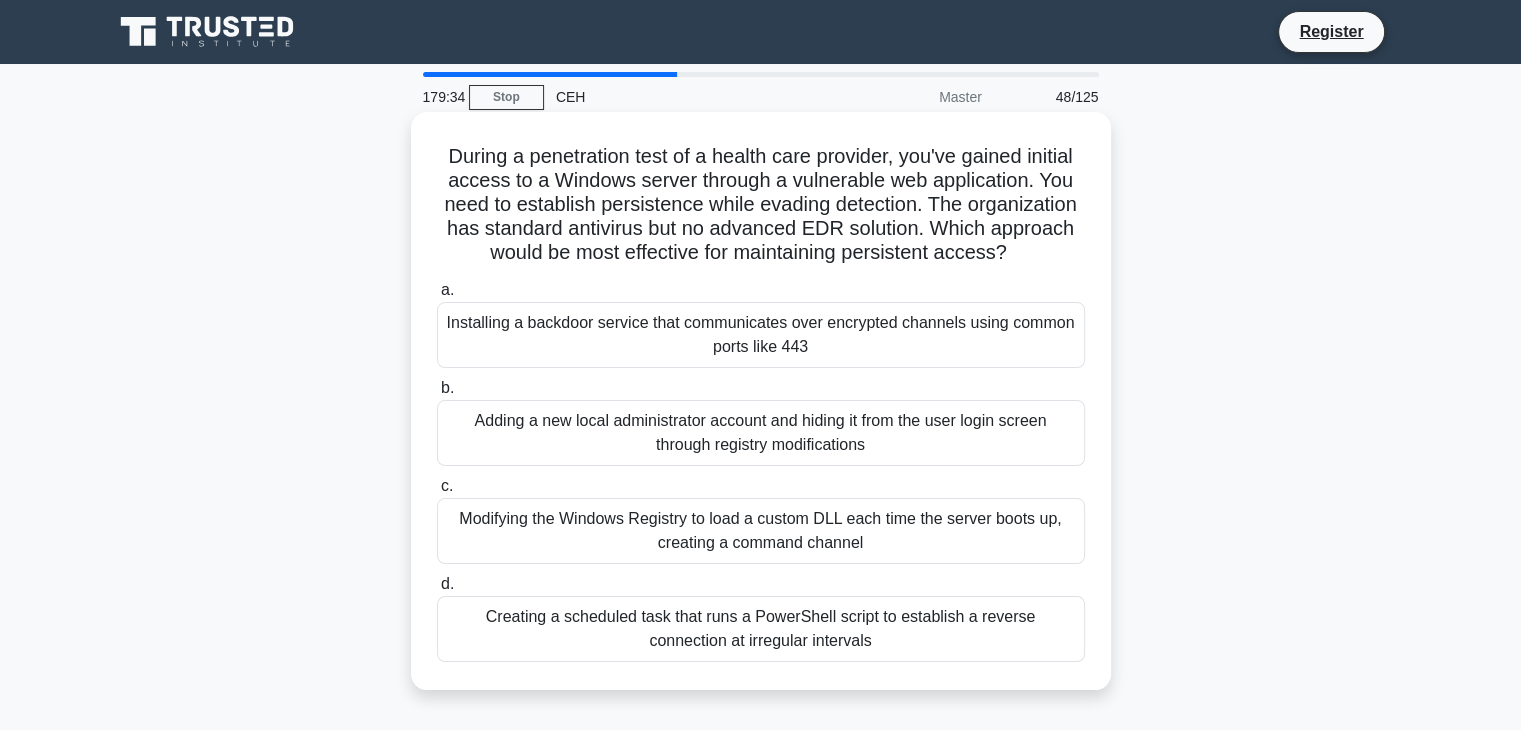 click on "Creating a scheduled task that runs a PowerShell script to establish a reverse connection at irregular intervals" at bounding box center [761, 629] 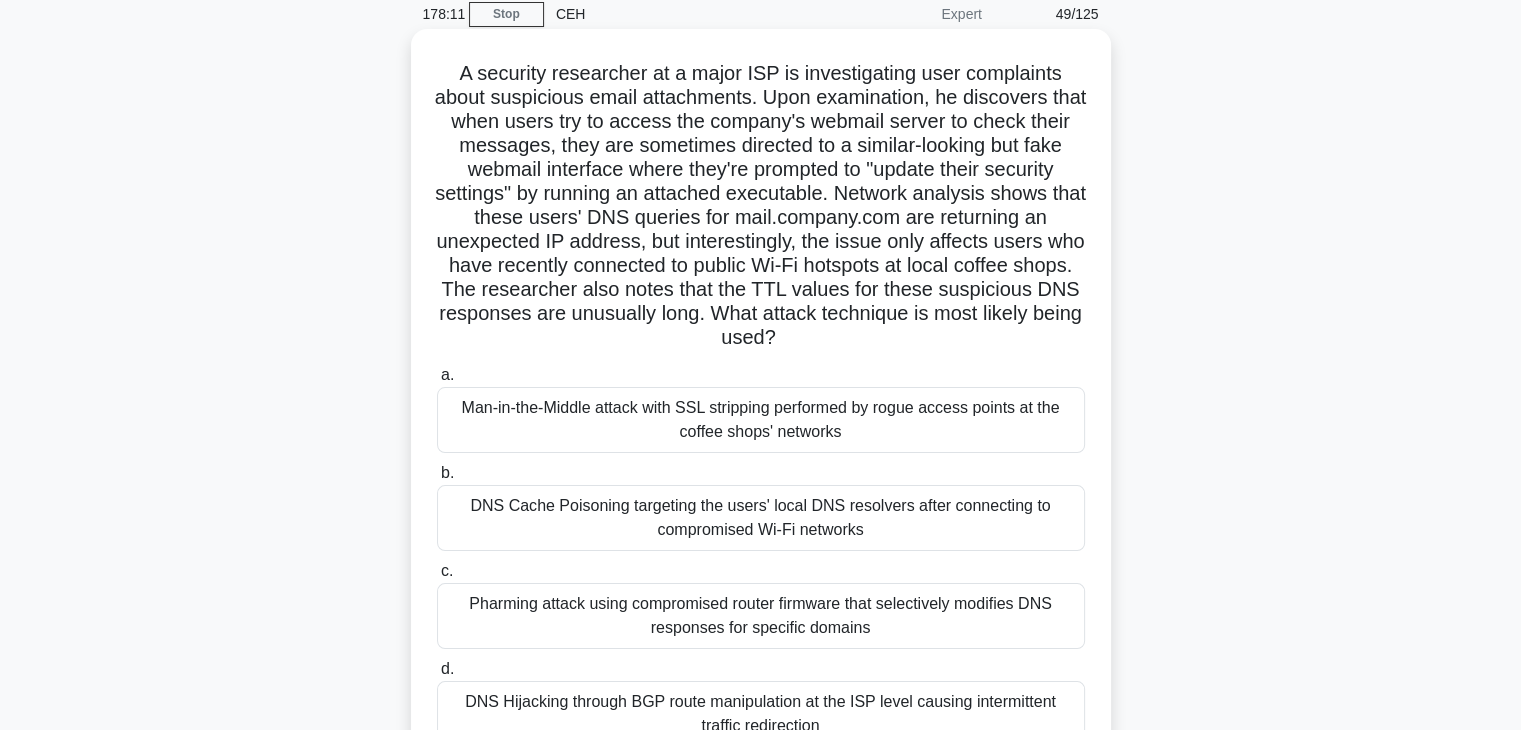 scroll, scrollTop: 81, scrollLeft: 0, axis: vertical 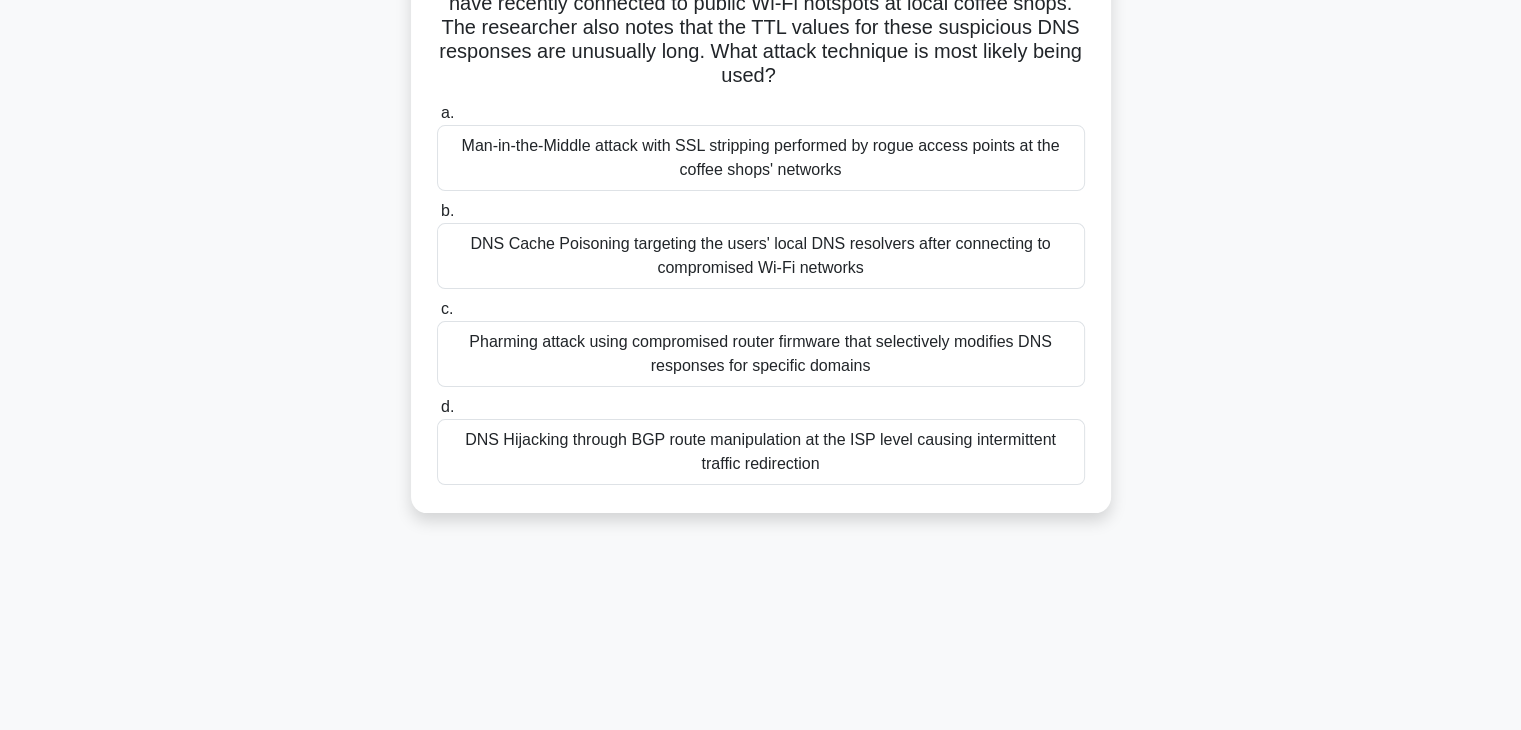 drag, startPoint x: 452, startPoint y: 71, endPoint x: 1090, endPoint y: 686, distance: 886.15405 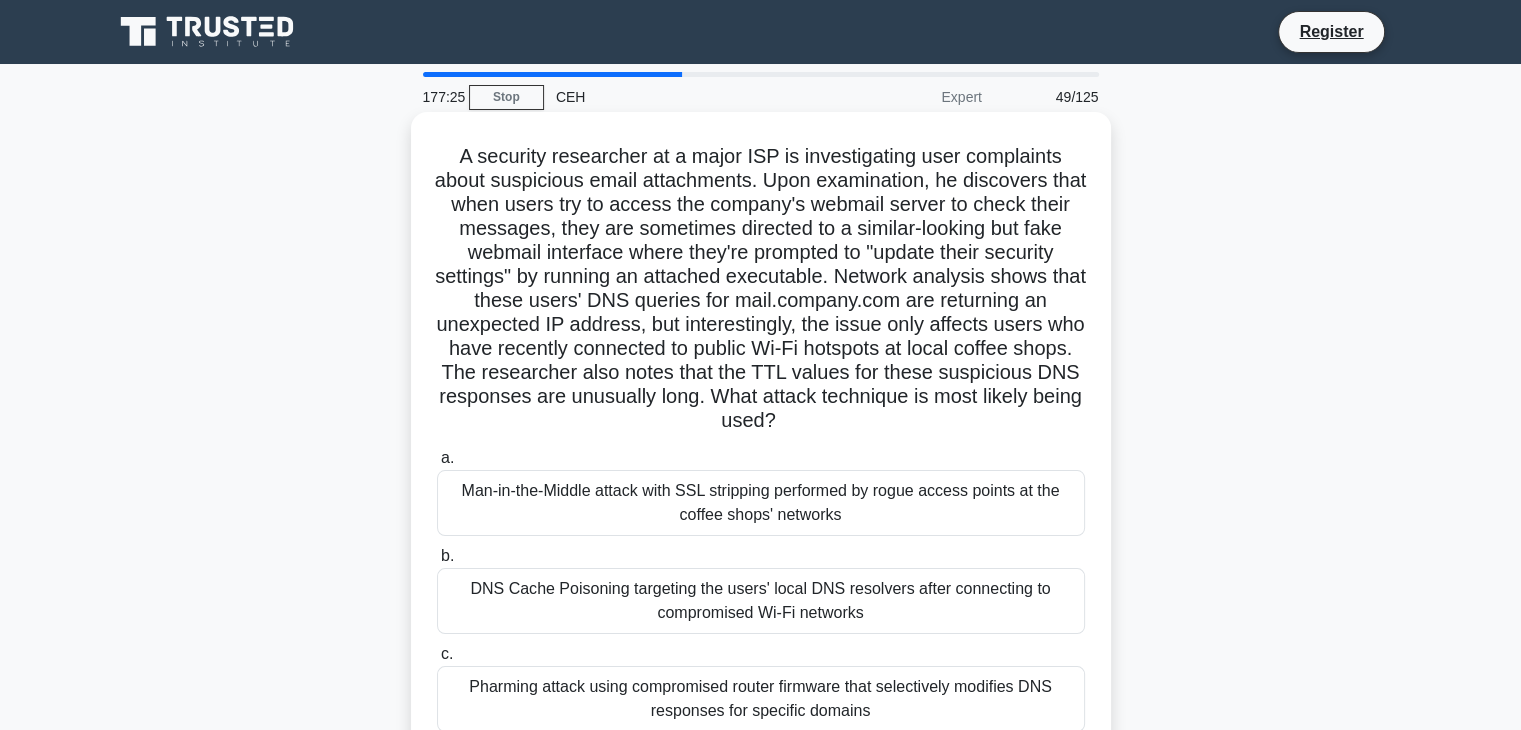 click on "DNS Cache Poisoning targeting the users' local DNS resolvers after connecting to compromised Wi-Fi networks" at bounding box center [761, 601] 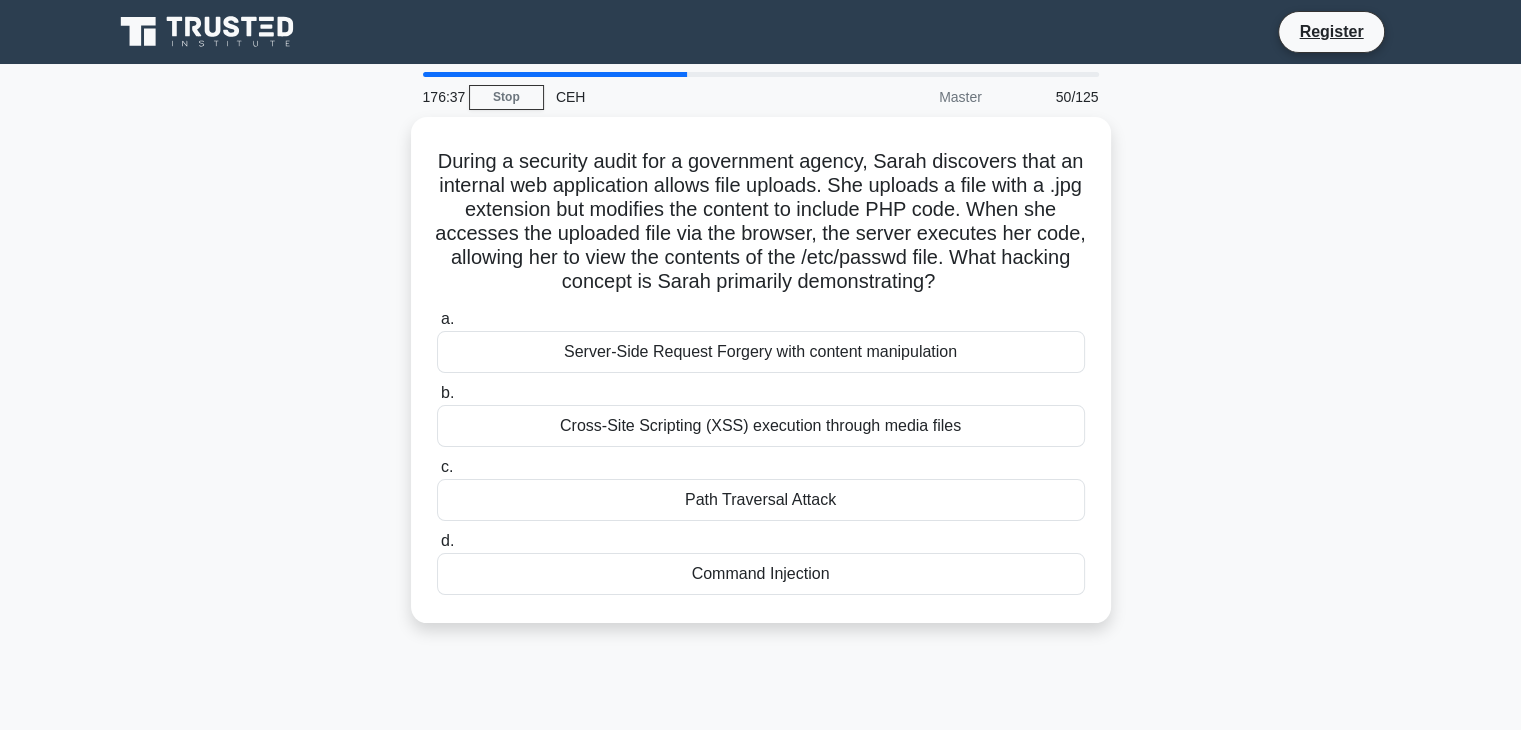 drag, startPoint x: 438, startPoint y: 149, endPoint x: 1033, endPoint y: 646, distance: 775.26385 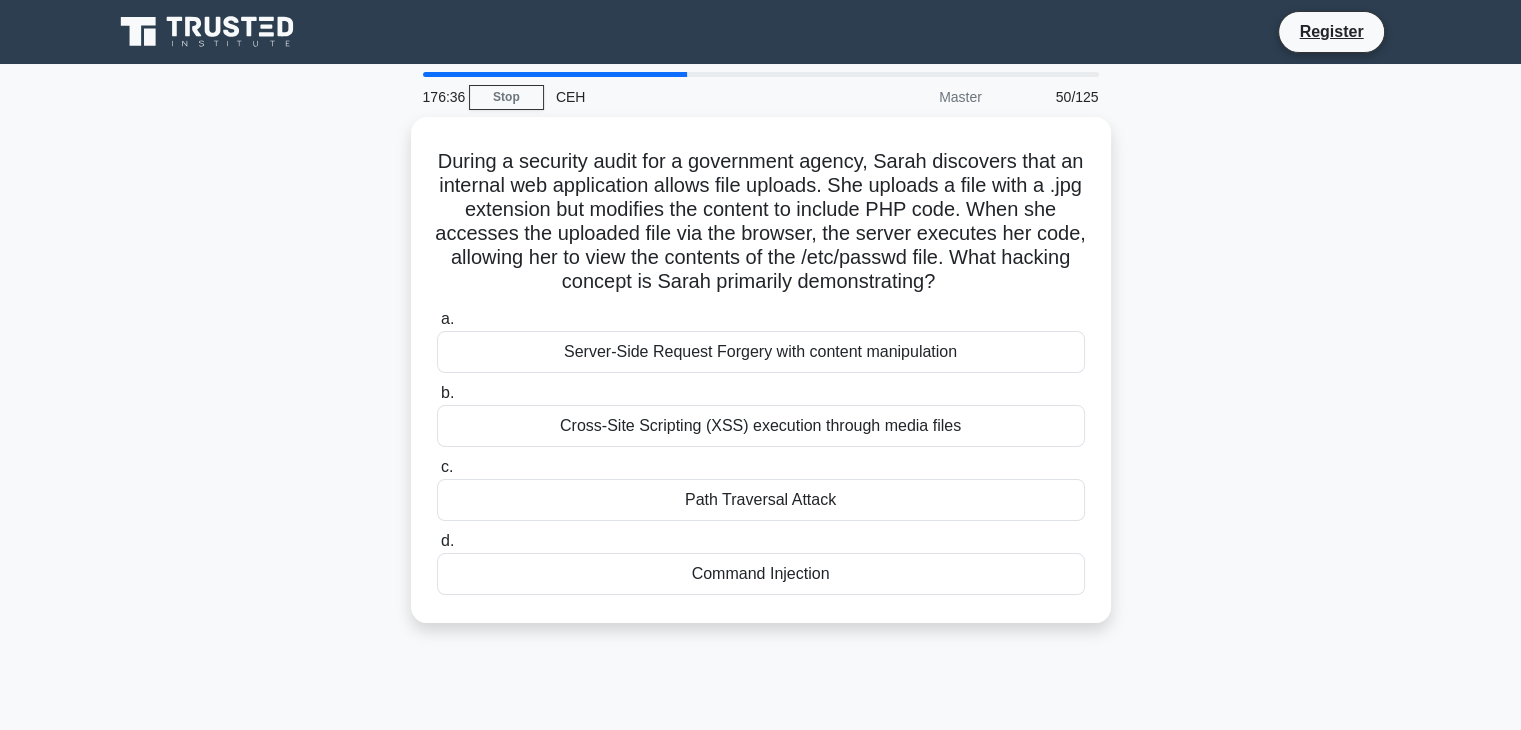 click on "During a security audit for a government agency, Sarah discovers that an internal web application allows file uploads. She uploads a file with a .jpg extension but modifies the content to include PHP code. When she accesses the uploaded file via the browser, the server executes her code, allowing her to view the contents of the /etc/passwd file. What hacking concept is Sarah primarily demonstrating?
.spinner_0XTQ{transform-origin:center;animation:spinner_y6GP .75s linear infinite}@keyframes spinner_y6GP{100%{transform:rotate(360deg)}}
a.
b. c." at bounding box center [761, 382] 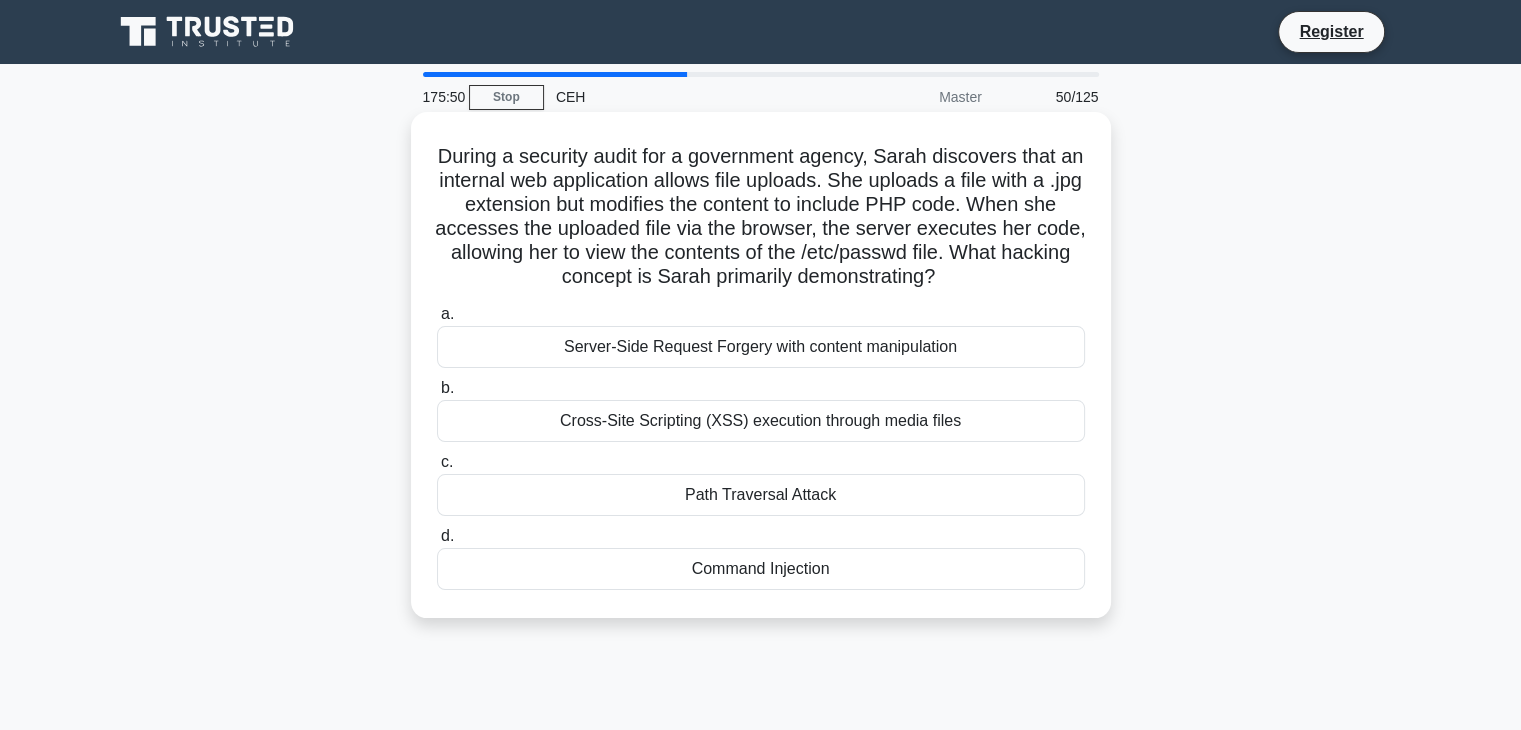 click on "Server-Side Request Forgery with content manipulation" at bounding box center [761, 347] 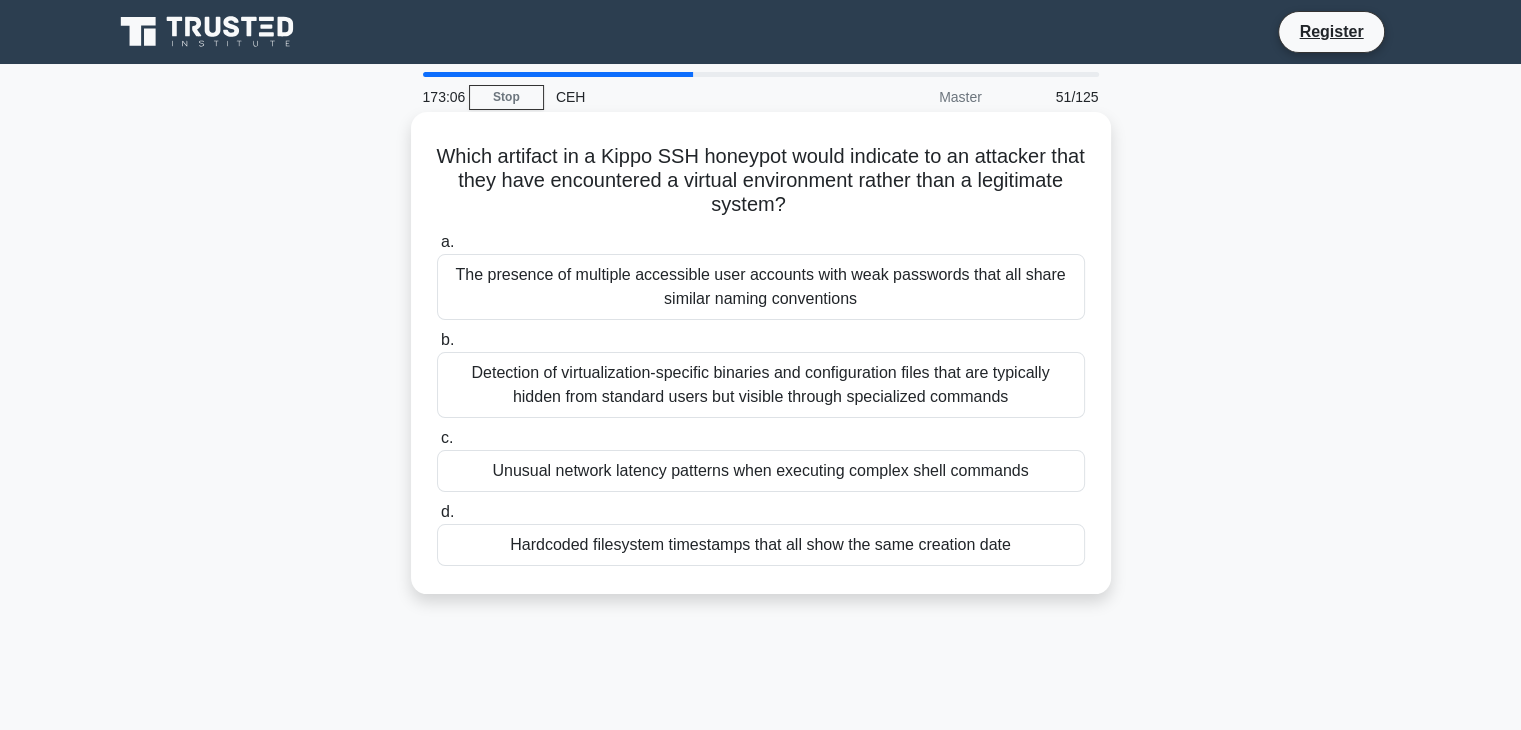 click on "Hardcoded filesystem timestamps that all show the same creation date" at bounding box center (761, 545) 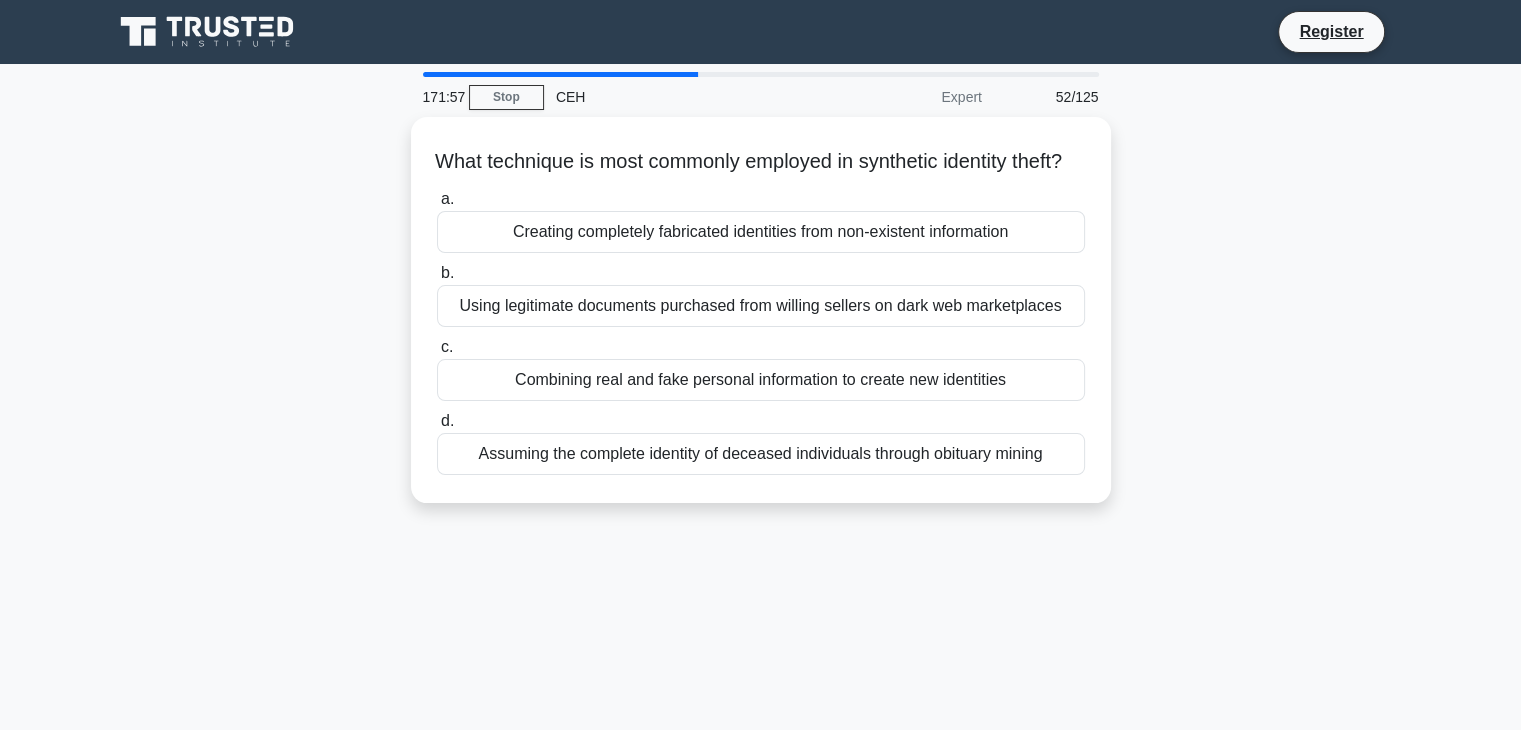 drag, startPoint x: 460, startPoint y: 145, endPoint x: 1096, endPoint y: 539, distance: 748.1524 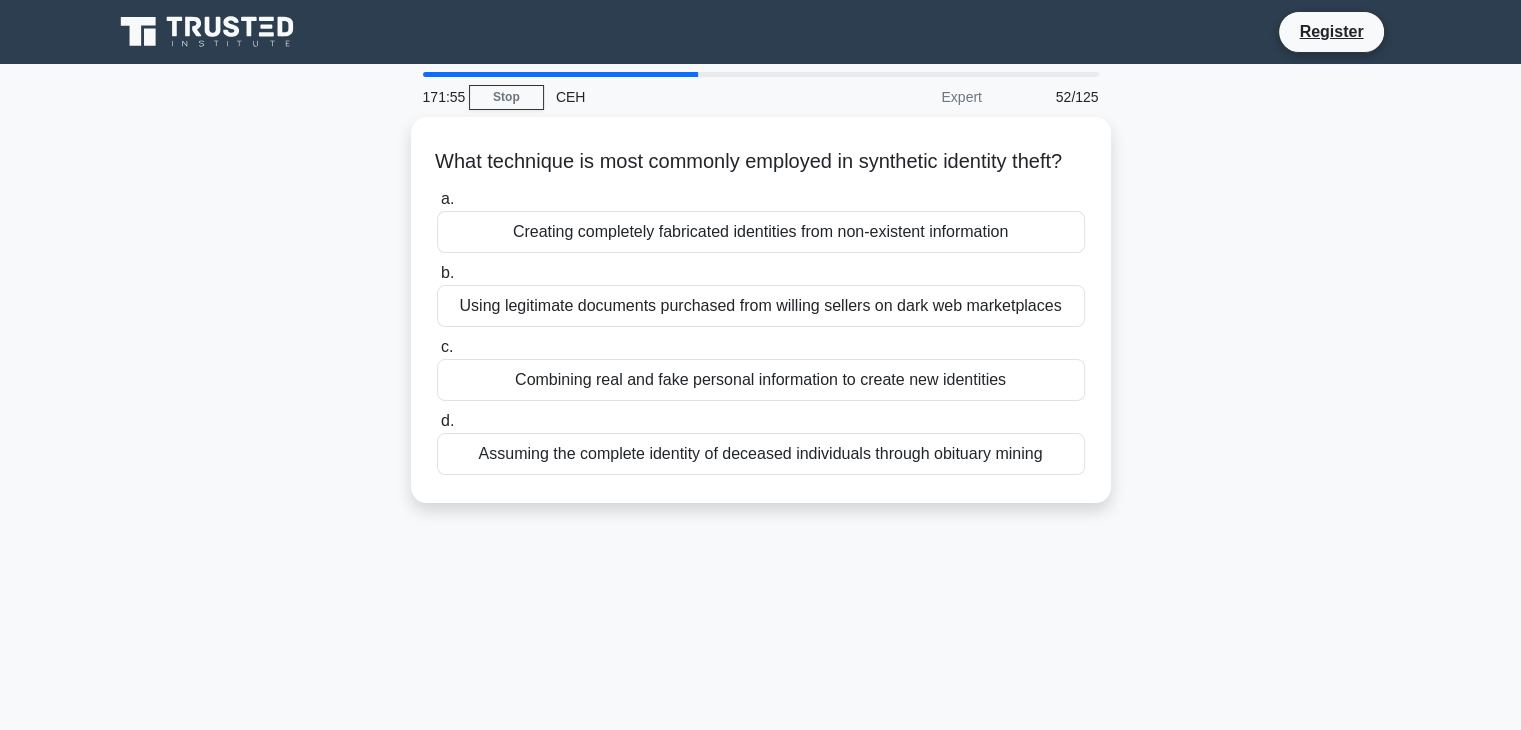 click on "What technique is most commonly employed in synthetic identity theft?
.spinner_0XTQ{transform-origin:center;animation:spinner_y6GP .75s linear infinite}@keyframes spinner_y6GP{100%{transform:rotate(360deg)}}
a.
Creating completely fabricated identities from non-existent information
b. c. d." at bounding box center [761, 322] 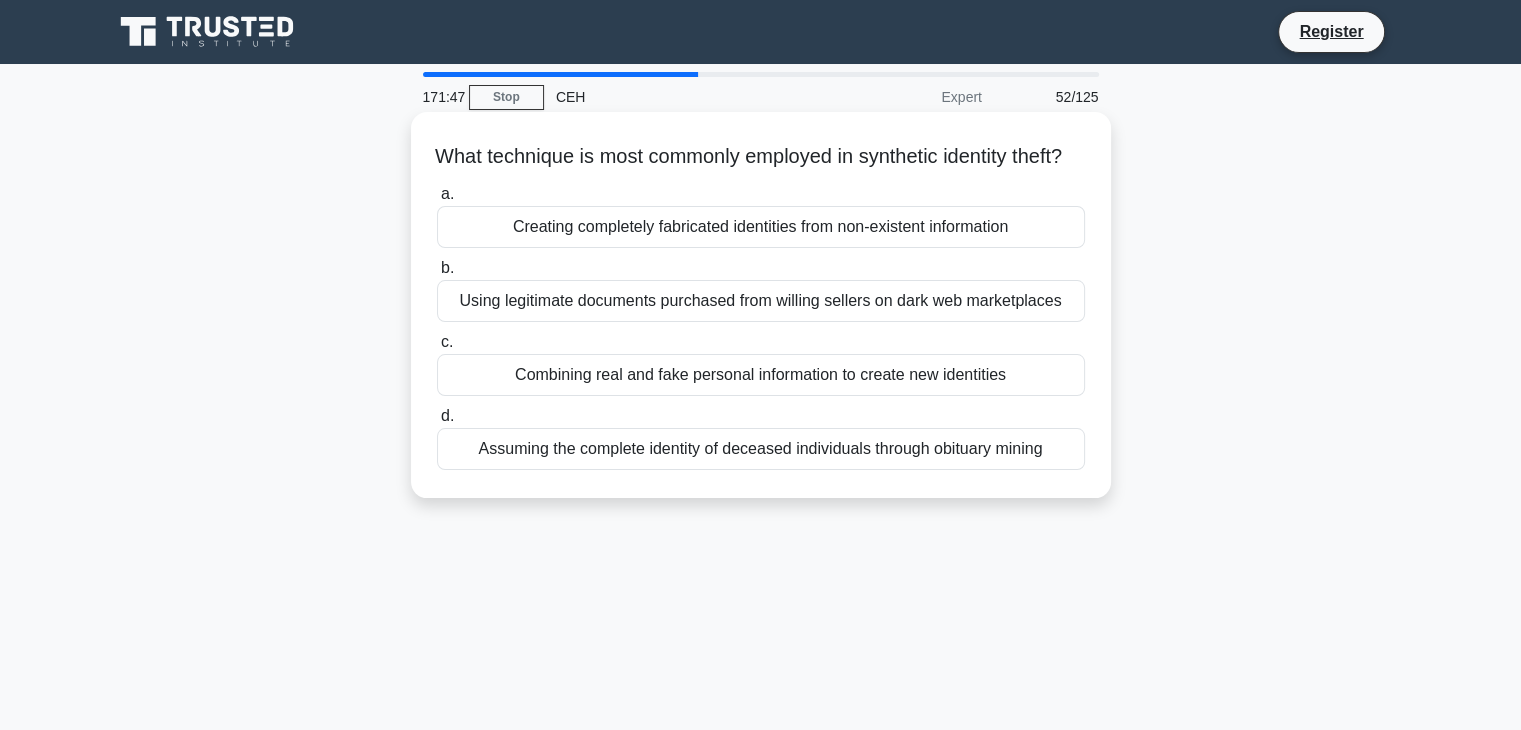 click on "Combining real and fake personal information to create new identities" at bounding box center (761, 375) 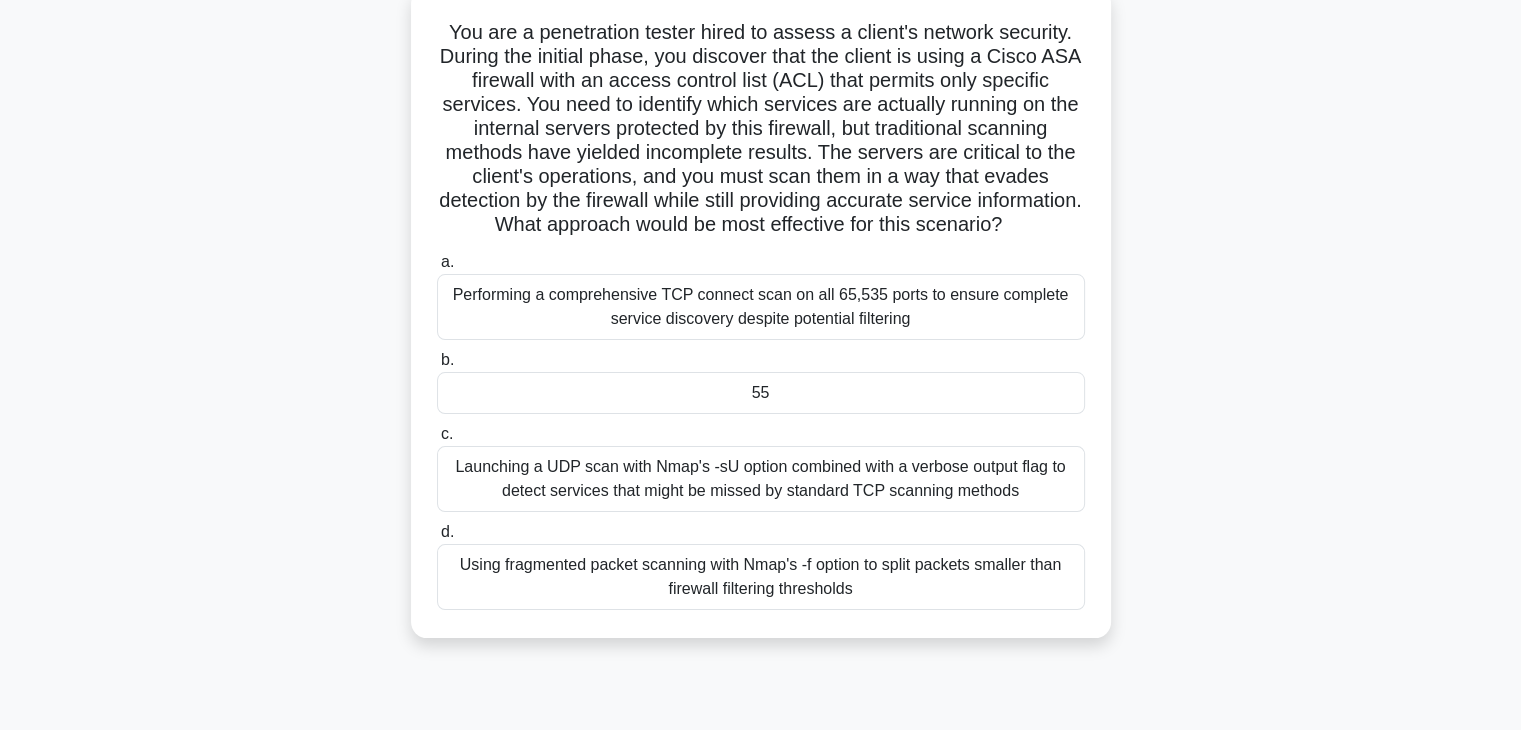scroll, scrollTop: 112, scrollLeft: 0, axis: vertical 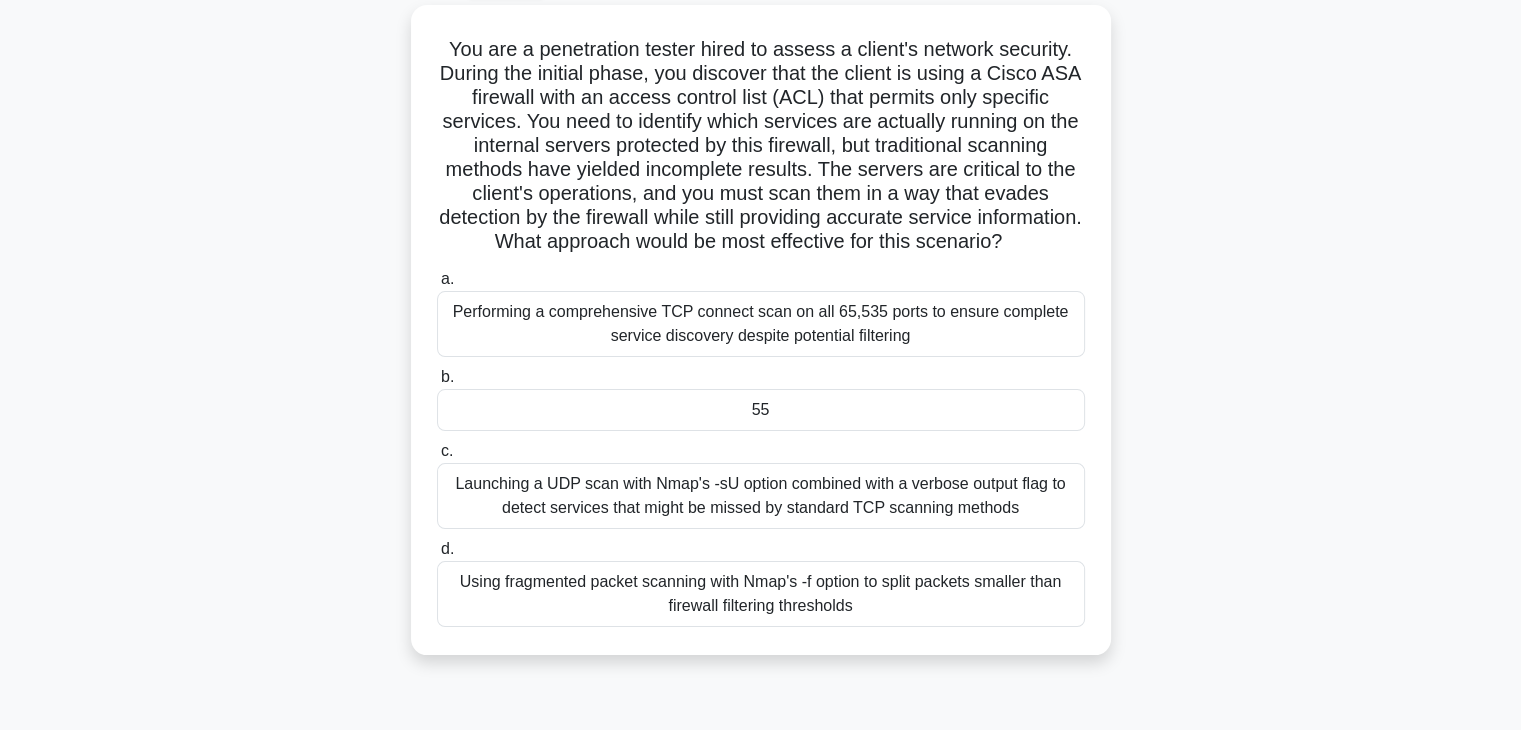 drag, startPoint x: 443, startPoint y: 37, endPoint x: 1262, endPoint y: 675, distance: 1038.1738 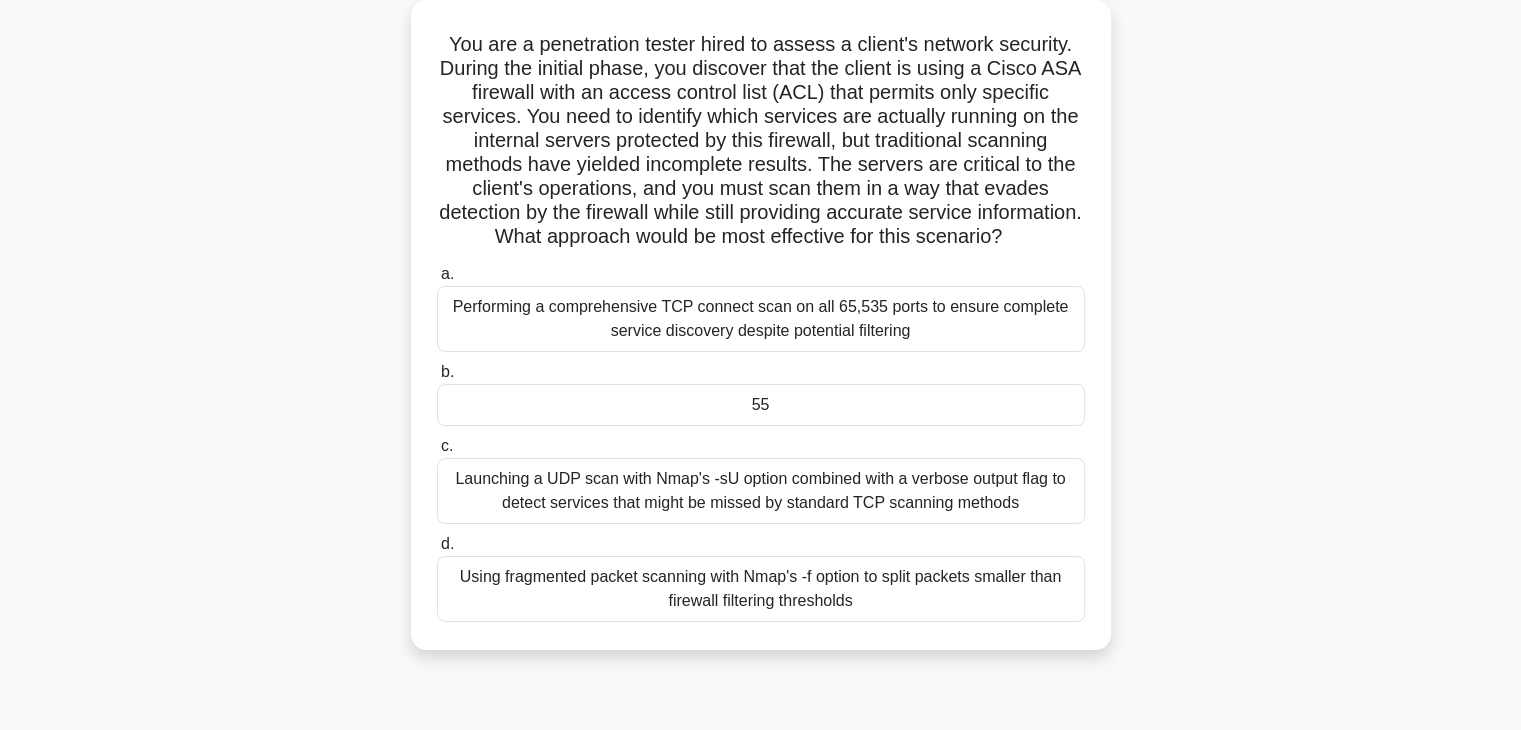 click on "Employing a slow-timing TCP SYN scan distributed over 48 hours to avoid triggering rate-based detection mechanisms in the firewall while collecting comprehensive service data" at bounding box center [761, 405] 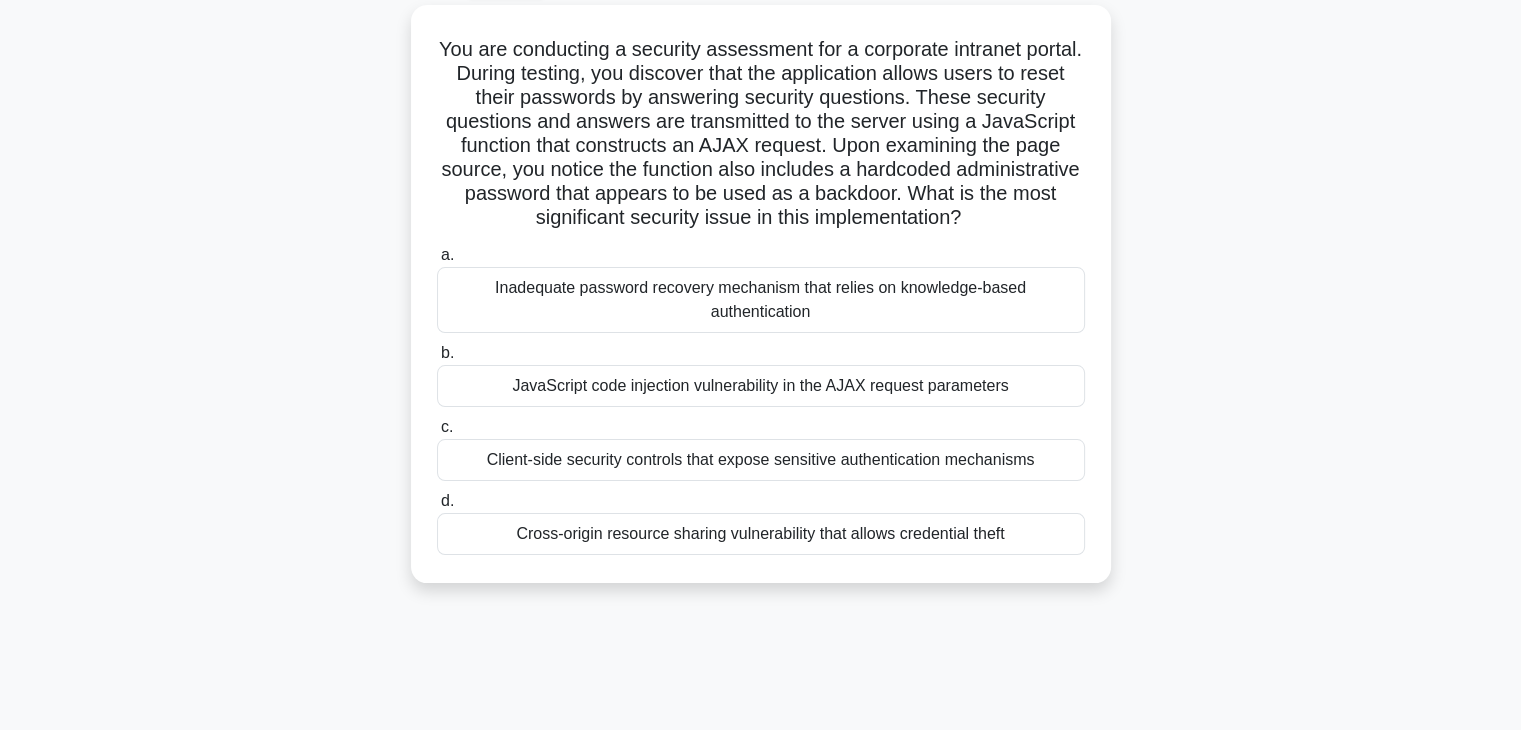 scroll, scrollTop: 0, scrollLeft: 0, axis: both 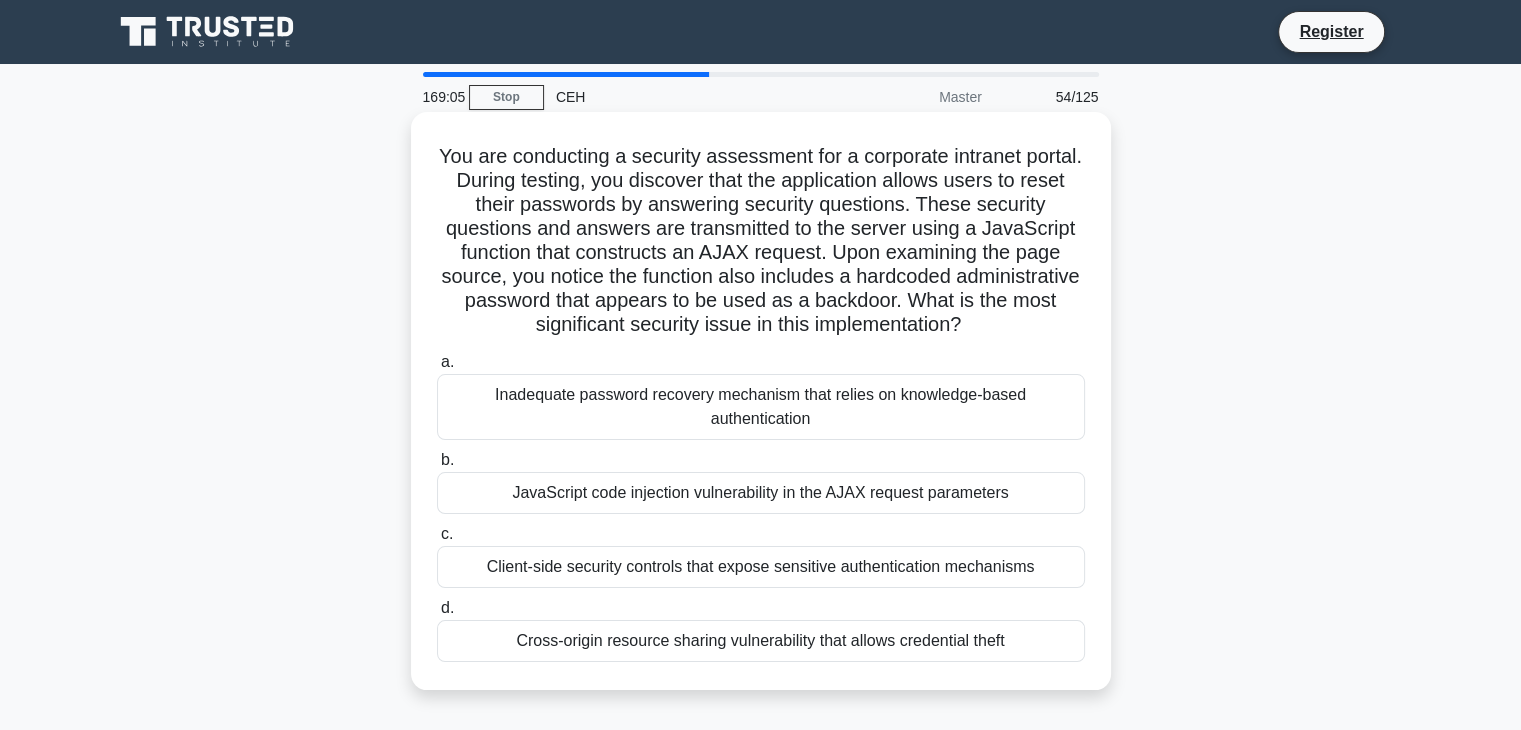 drag, startPoint x: 452, startPoint y: 151, endPoint x: 1041, endPoint y: 662, distance: 779.7705 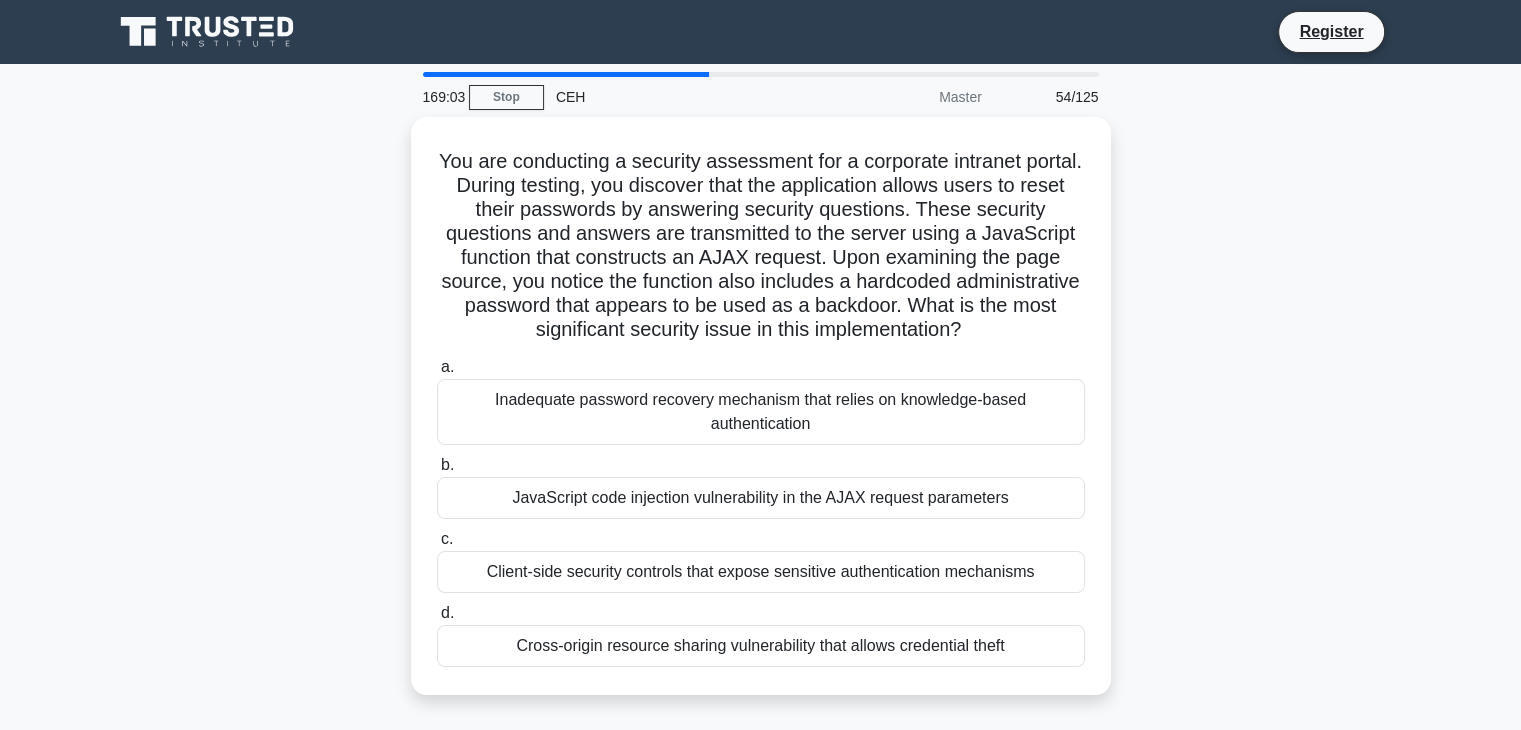 click on "You are conducting a security assessment for a corporate intranet portal. During testing, you discover that the application allows users to reset their passwords by answering security questions. These security questions and answers are transmitted to the server using a JavaScript function that constructs an AJAX request. Upon examining the page source, you notice the function also includes a hardcoded administrative password that appears to be used as a backdoor. What is the most significant security issue in this implementation?
.spinner_0XTQ{transform-origin:center;animation:spinner_y6GP .75s linear infinite}@keyframes spinner_y6GP{100%{transform:rotate(360deg)}}
a. b. c." at bounding box center [761, 418] 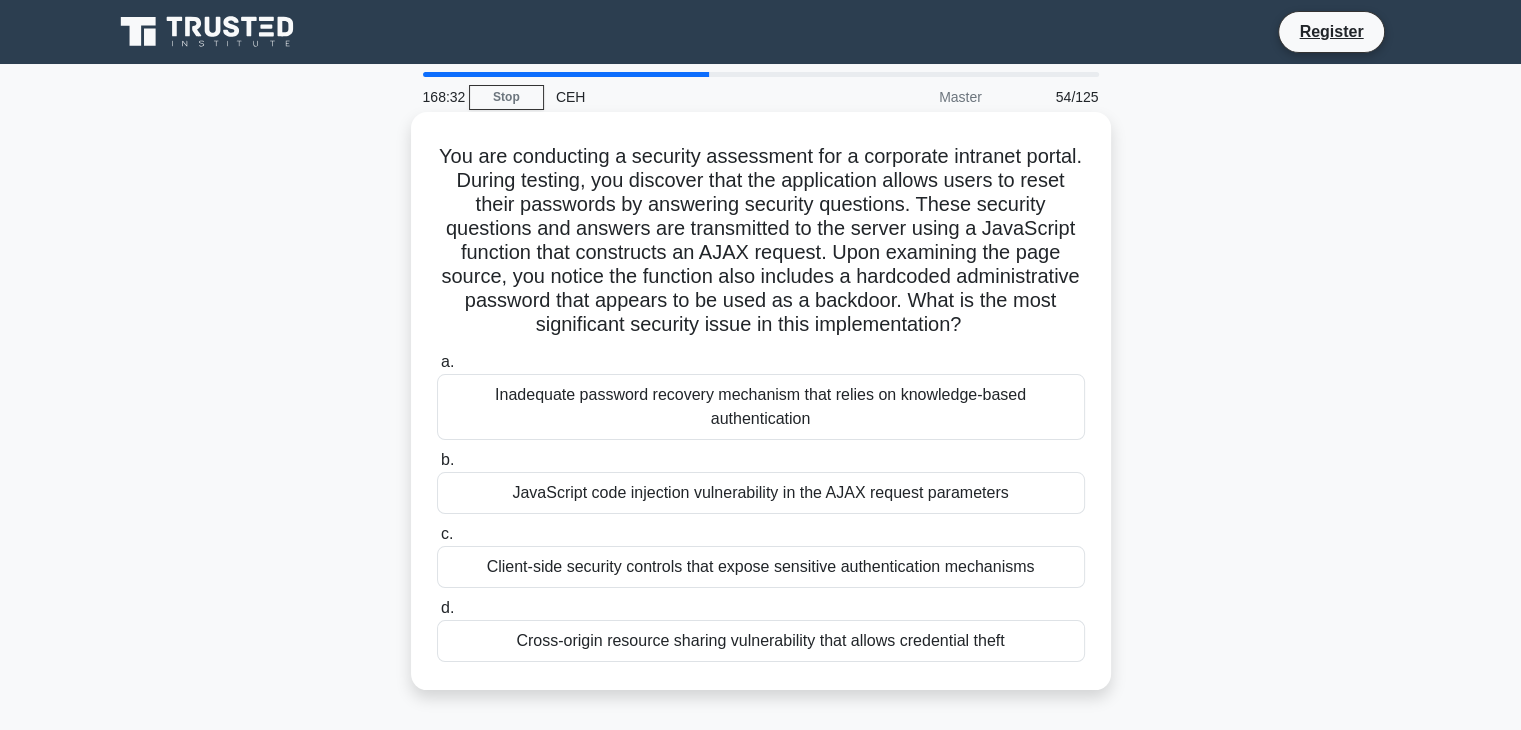 click on "Client-side security controls that expose sensitive authentication mechanisms" at bounding box center [761, 567] 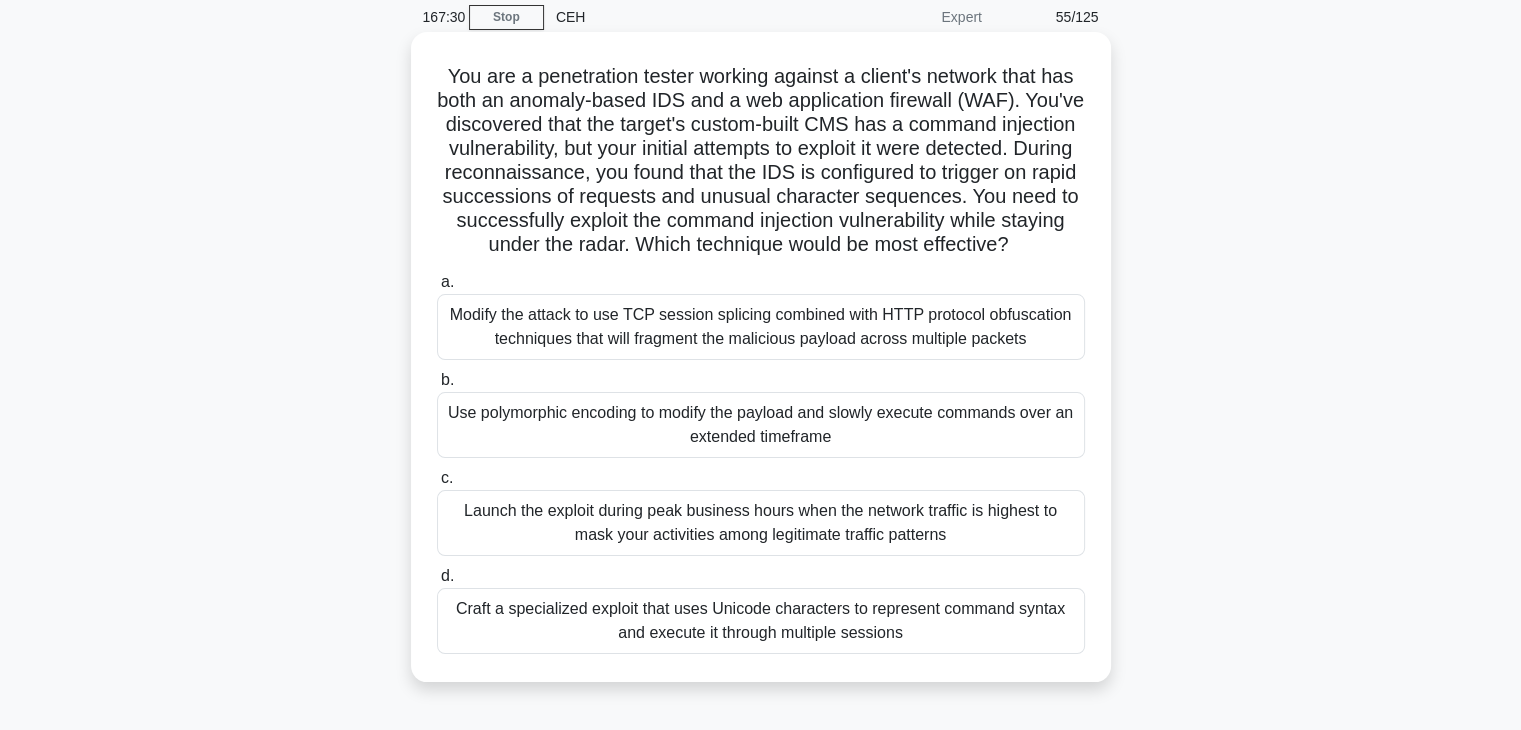 scroll, scrollTop: 80, scrollLeft: 0, axis: vertical 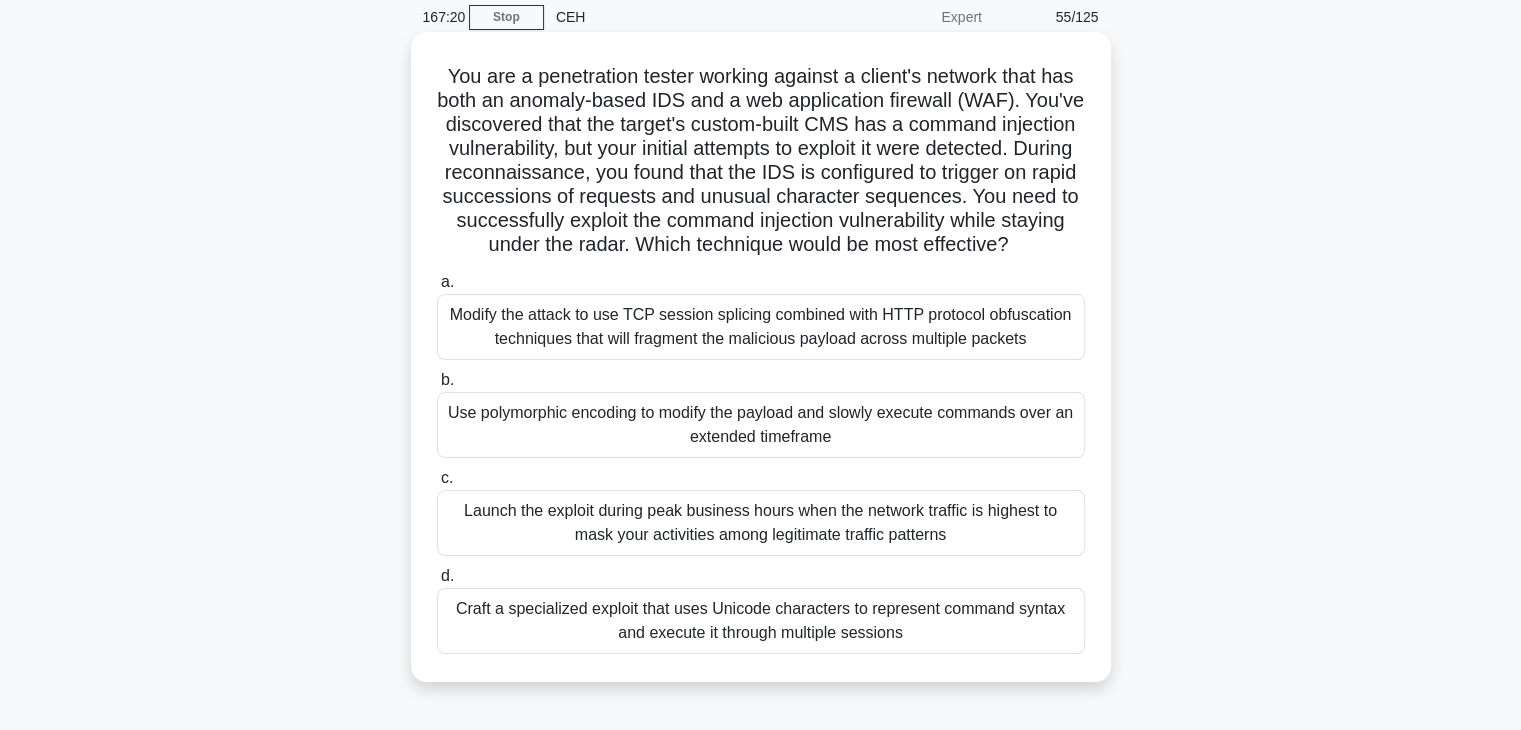 drag, startPoint x: 437, startPoint y: 63, endPoint x: 958, endPoint y: 691, distance: 815.981 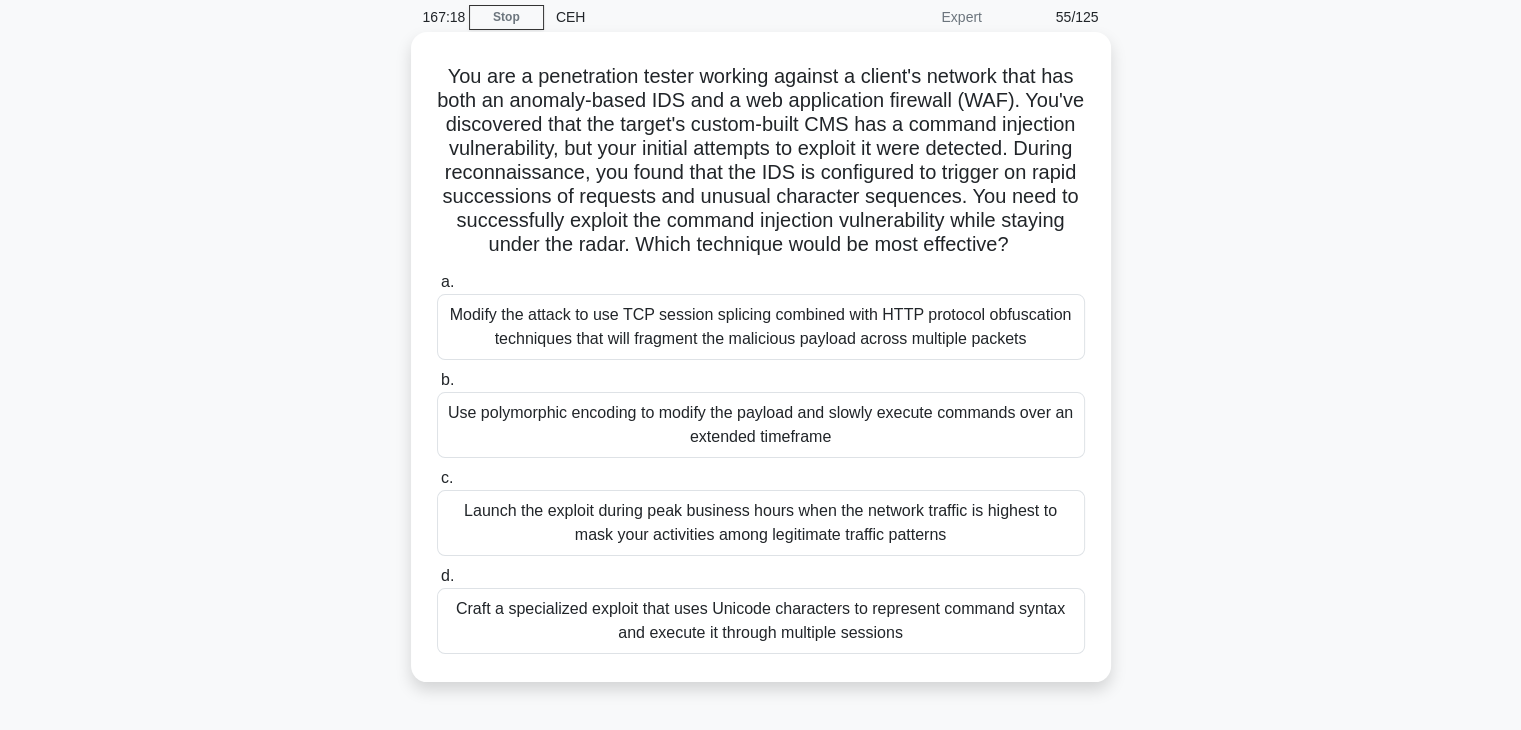 click on "You are a penetration tester working against a client's network that has both an anomaly-based IDS and a web application firewall (WAF). You've discovered that the target's custom-built CMS has a command injection vulnerability, but your initial attempts to exploit it were detected. During reconnaissance, you found that the IDS is configured to trigger on rapid successions of requests and unusual character sequences. You need to successfully exploit the command injection vulnerability while staying under the radar. Which technique would be most effective?
.spinner_0XTQ{transform-origin:center;animation:spinner_y6GP .75s linear infinite}@keyframes spinner_y6GP{100%{transform:rotate(360deg)}}
a. b. c. d." at bounding box center (761, 357) 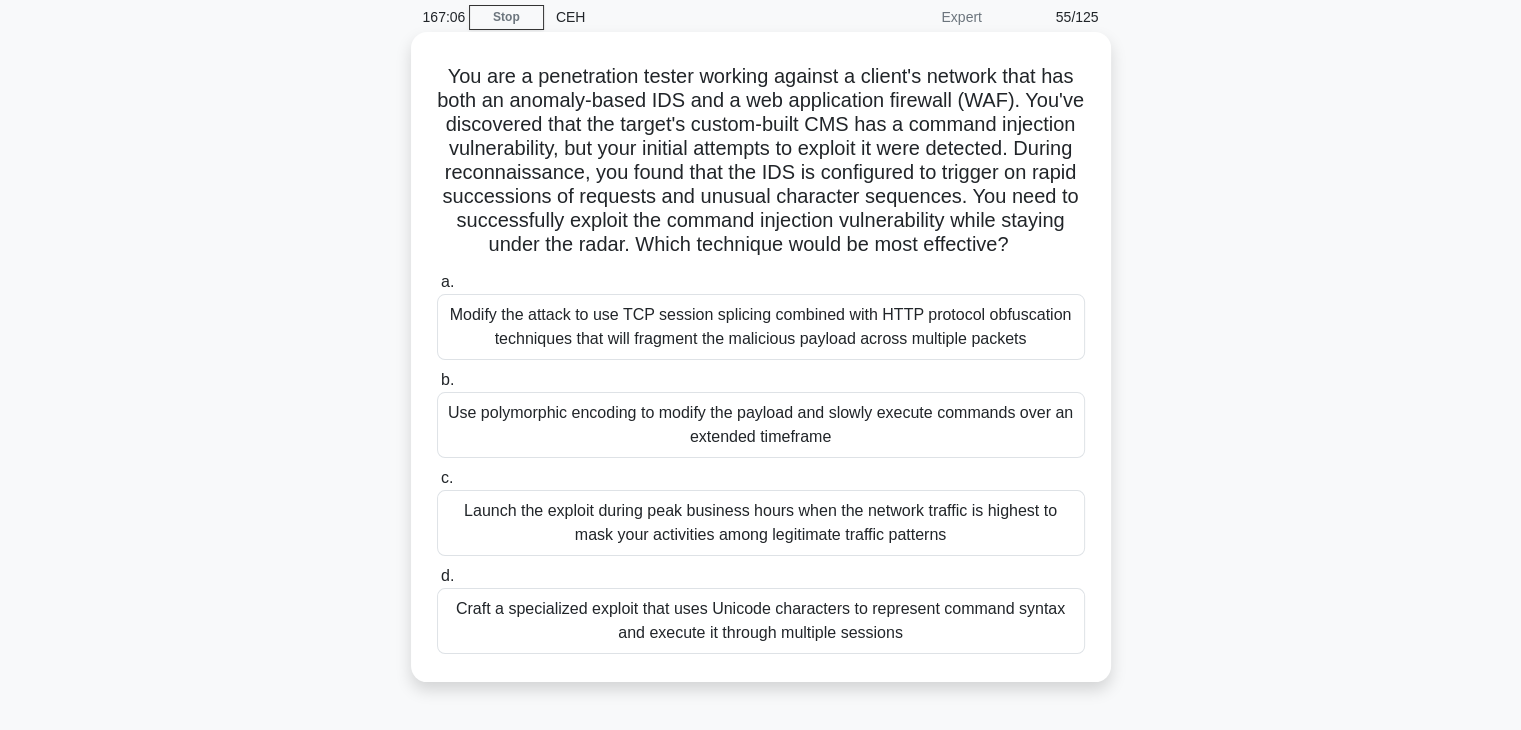 click on "Use polymorphic encoding to modify the payload and slowly execute commands over an extended timeframe" at bounding box center [761, 425] 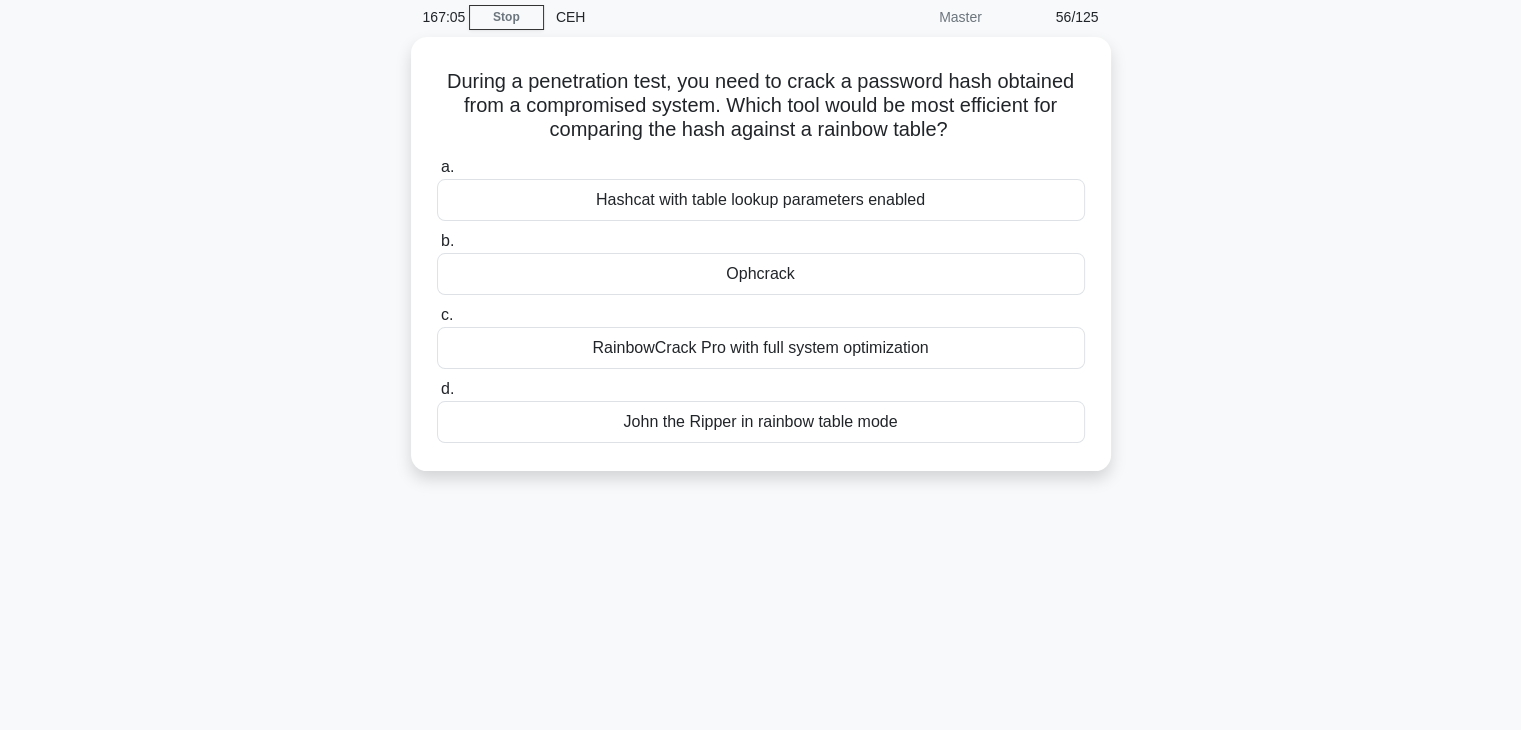 scroll, scrollTop: 0, scrollLeft: 0, axis: both 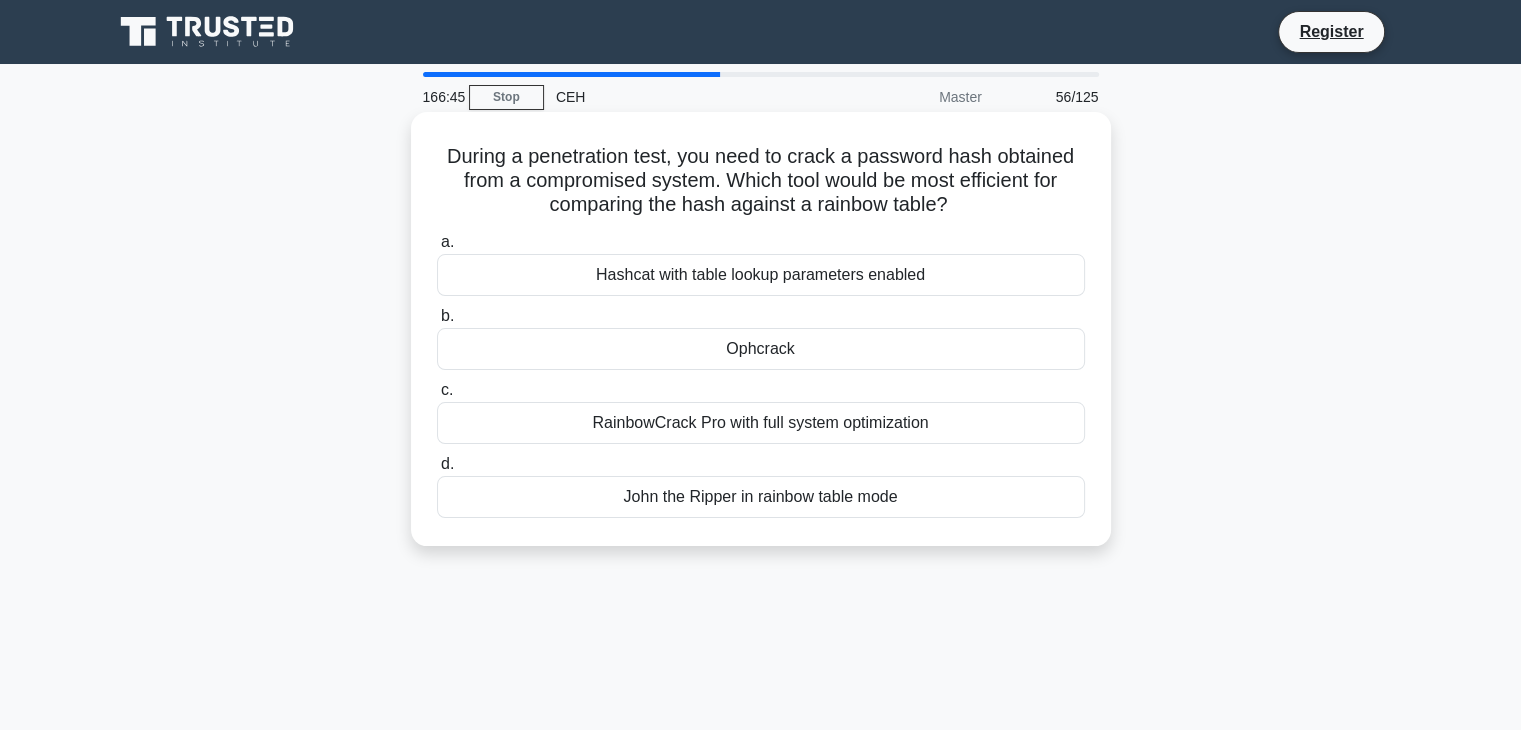 drag, startPoint x: 428, startPoint y: 145, endPoint x: 936, endPoint y: 536, distance: 641.0499 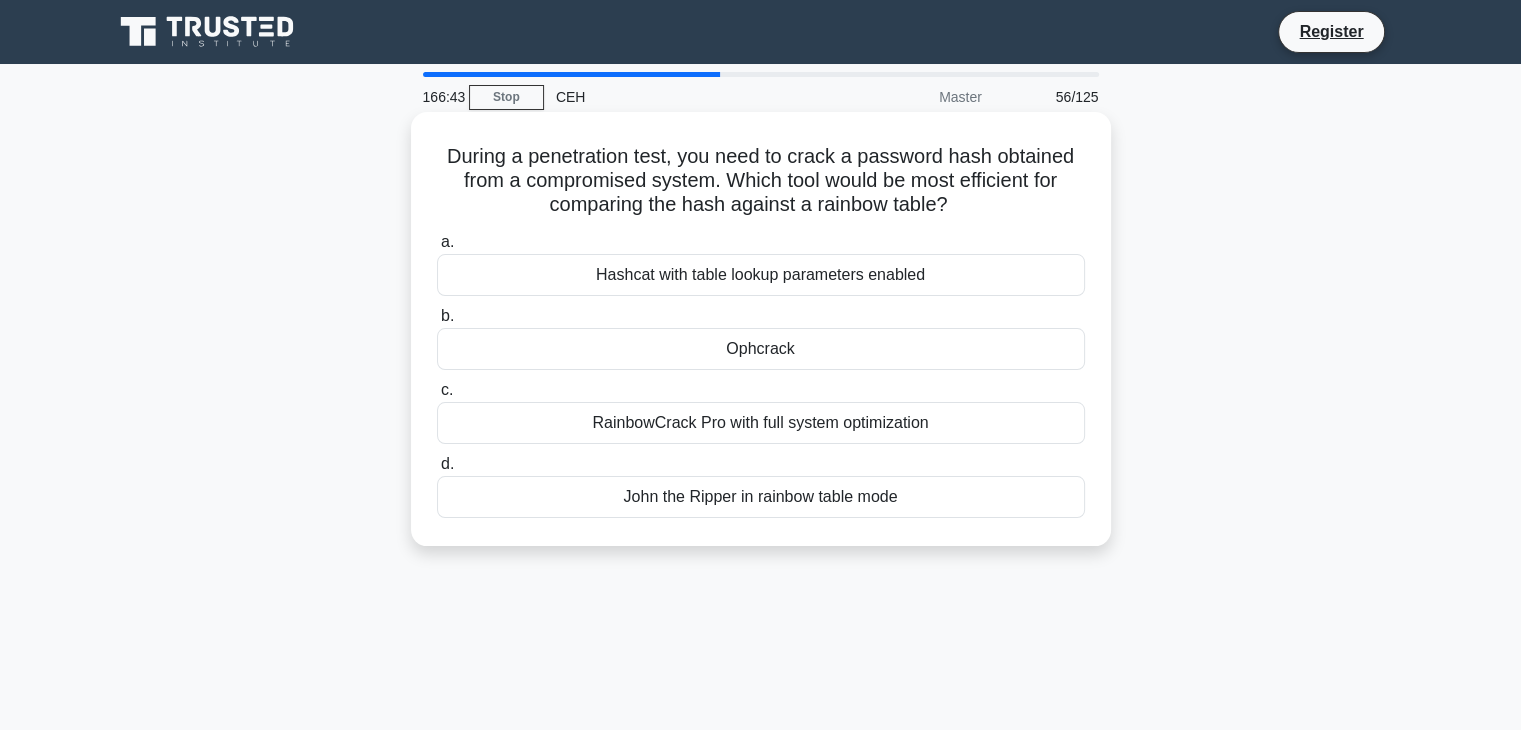 click on "During a penetration test, you need to crack a password hash obtained from a compromised system. Which tool would be most efficient for comparing the hash against a rainbow table?
.spinner_0XTQ{transform-origin:center;animation:spinner_y6GP .75s linear infinite}@keyframes spinner_y6GP{100%{transform:rotate(360deg)}}
a.
Hashcat with table lookup parameters enabled
b. c. d." at bounding box center (761, 329) 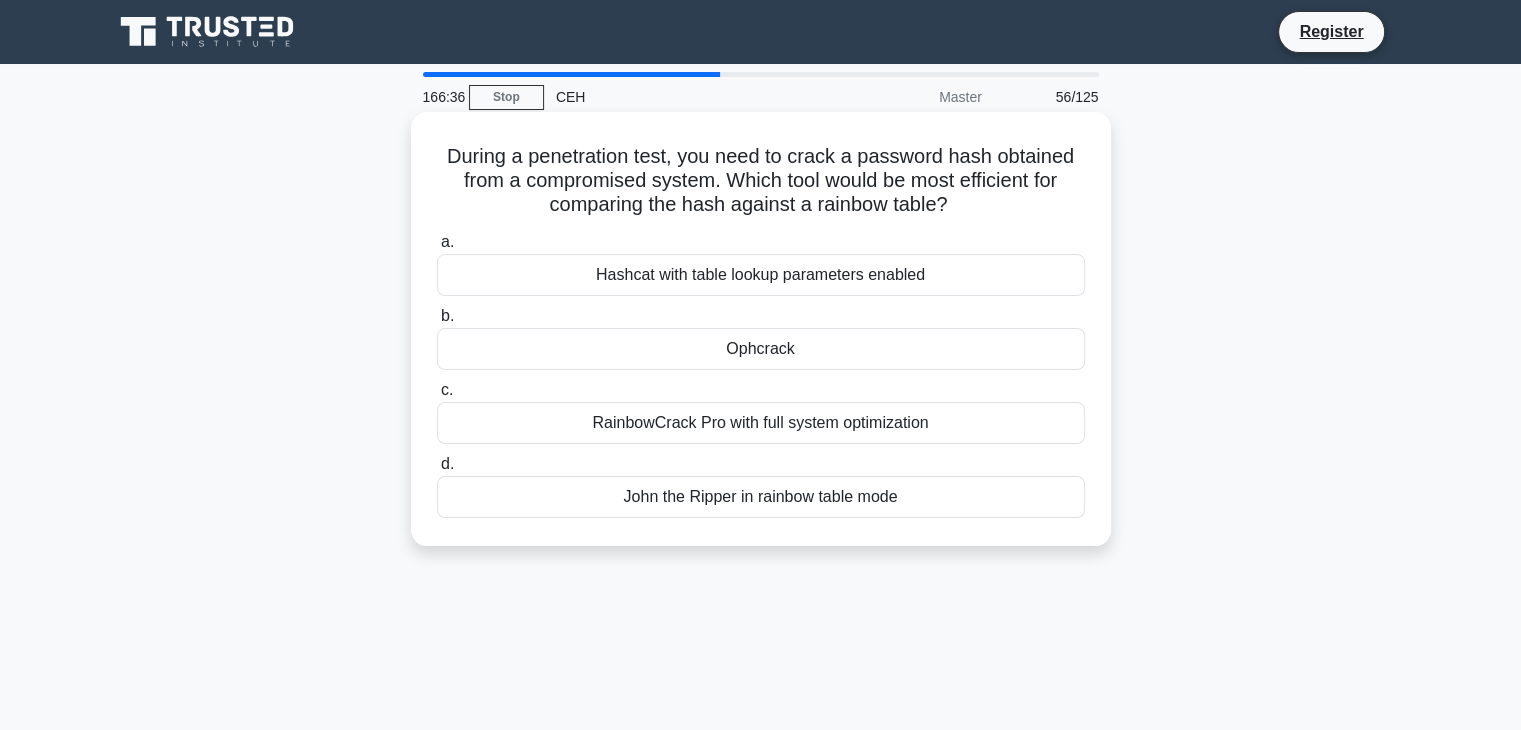 click on "Ophcrack" at bounding box center [761, 349] 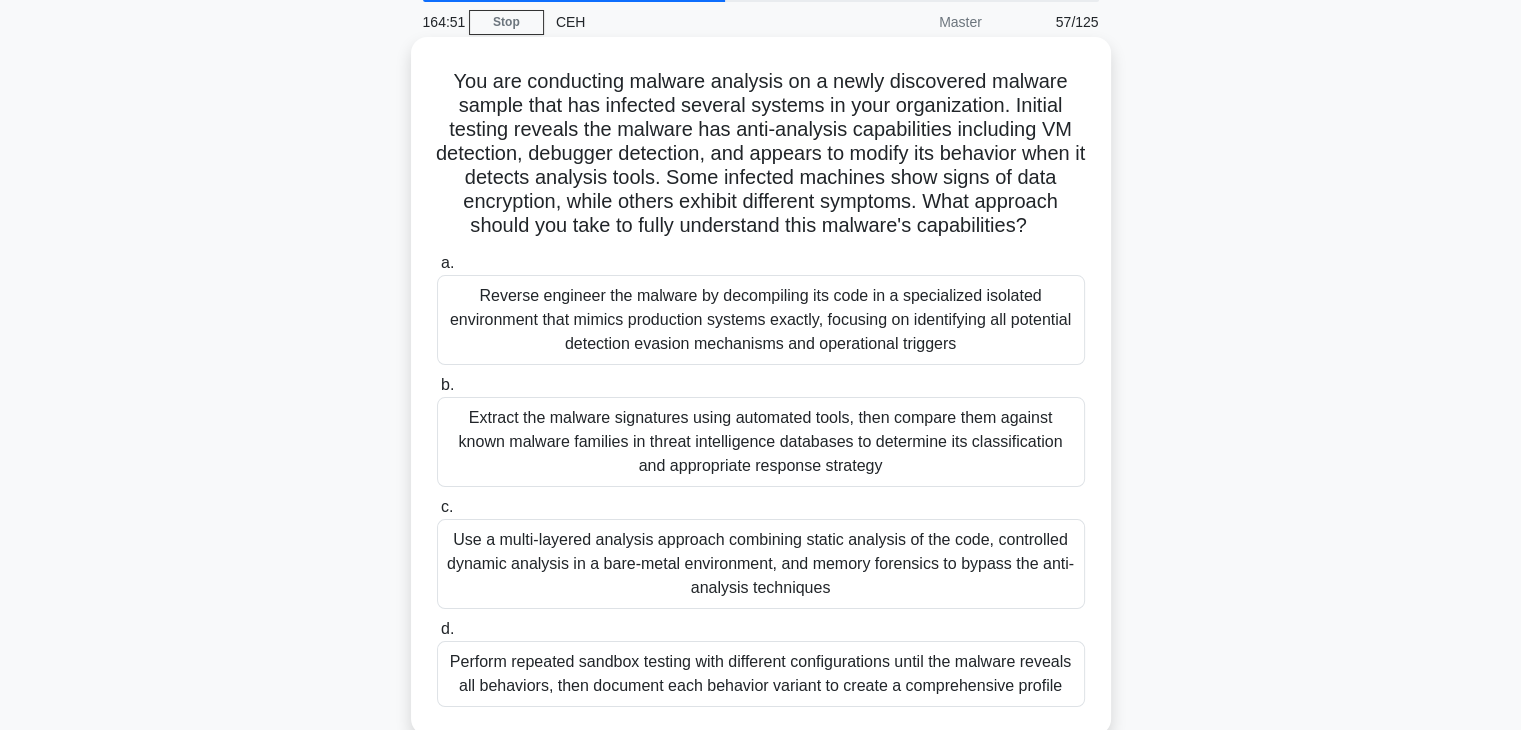 scroll, scrollTop: 74, scrollLeft: 0, axis: vertical 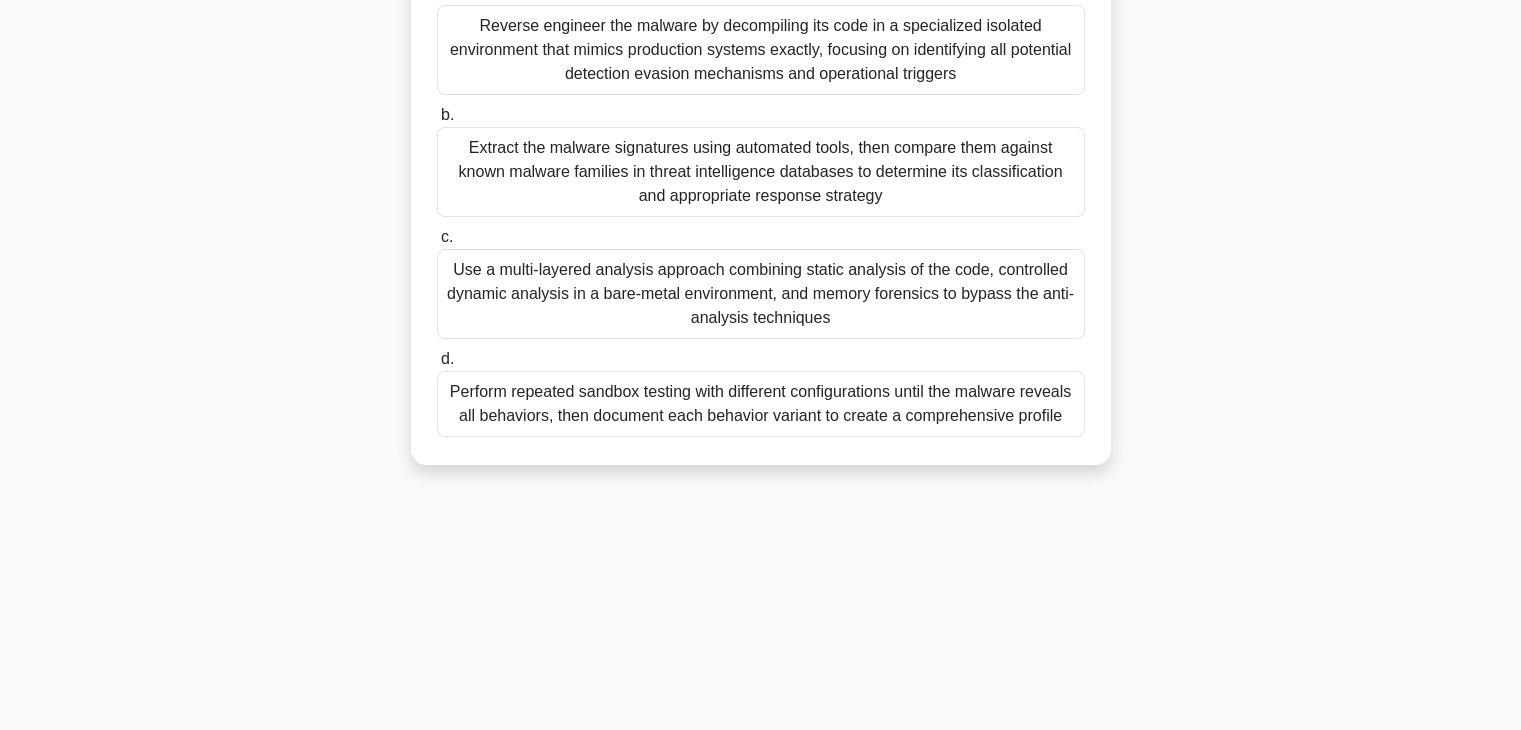 drag, startPoint x: 443, startPoint y: 69, endPoint x: 1267, endPoint y: 530, distance: 944.19116 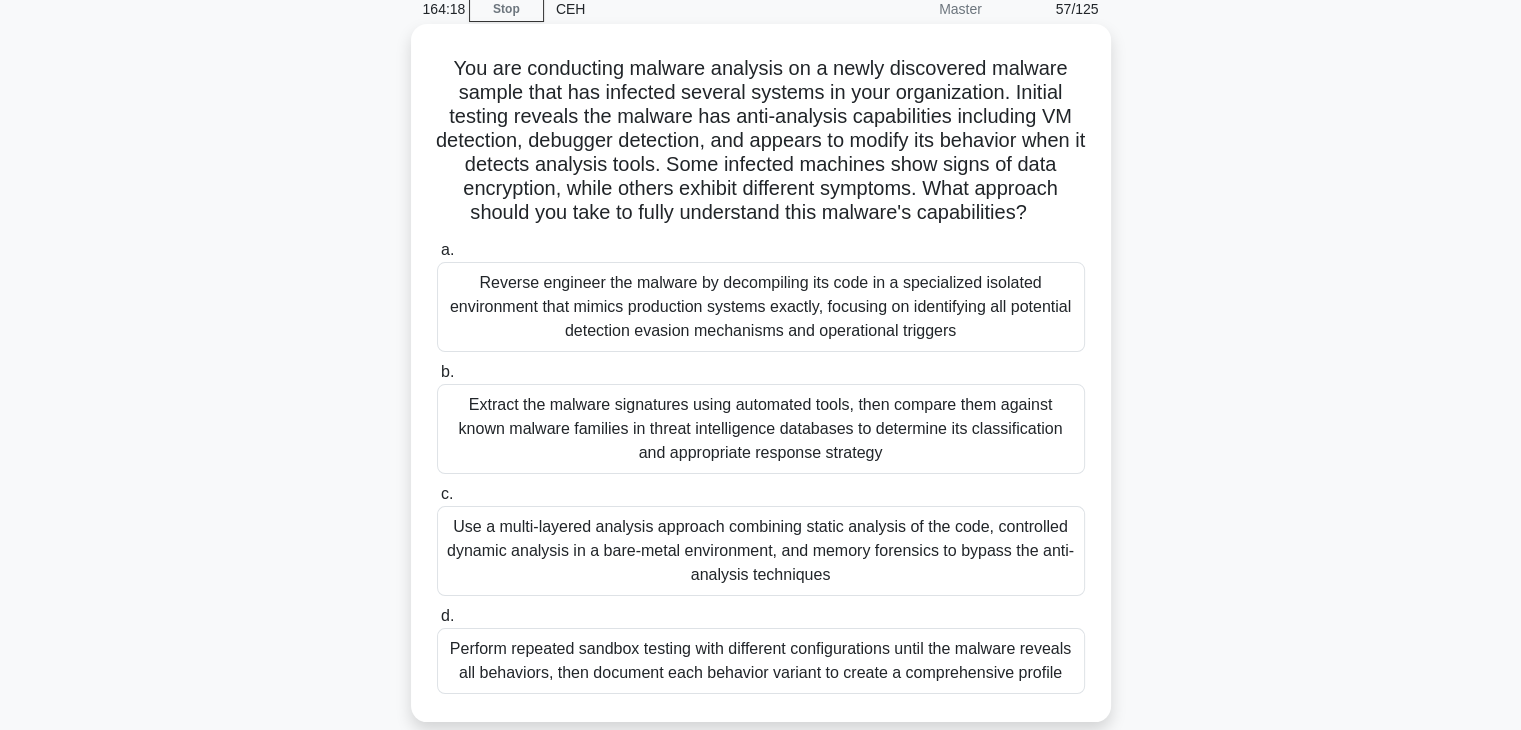 scroll, scrollTop: 90, scrollLeft: 0, axis: vertical 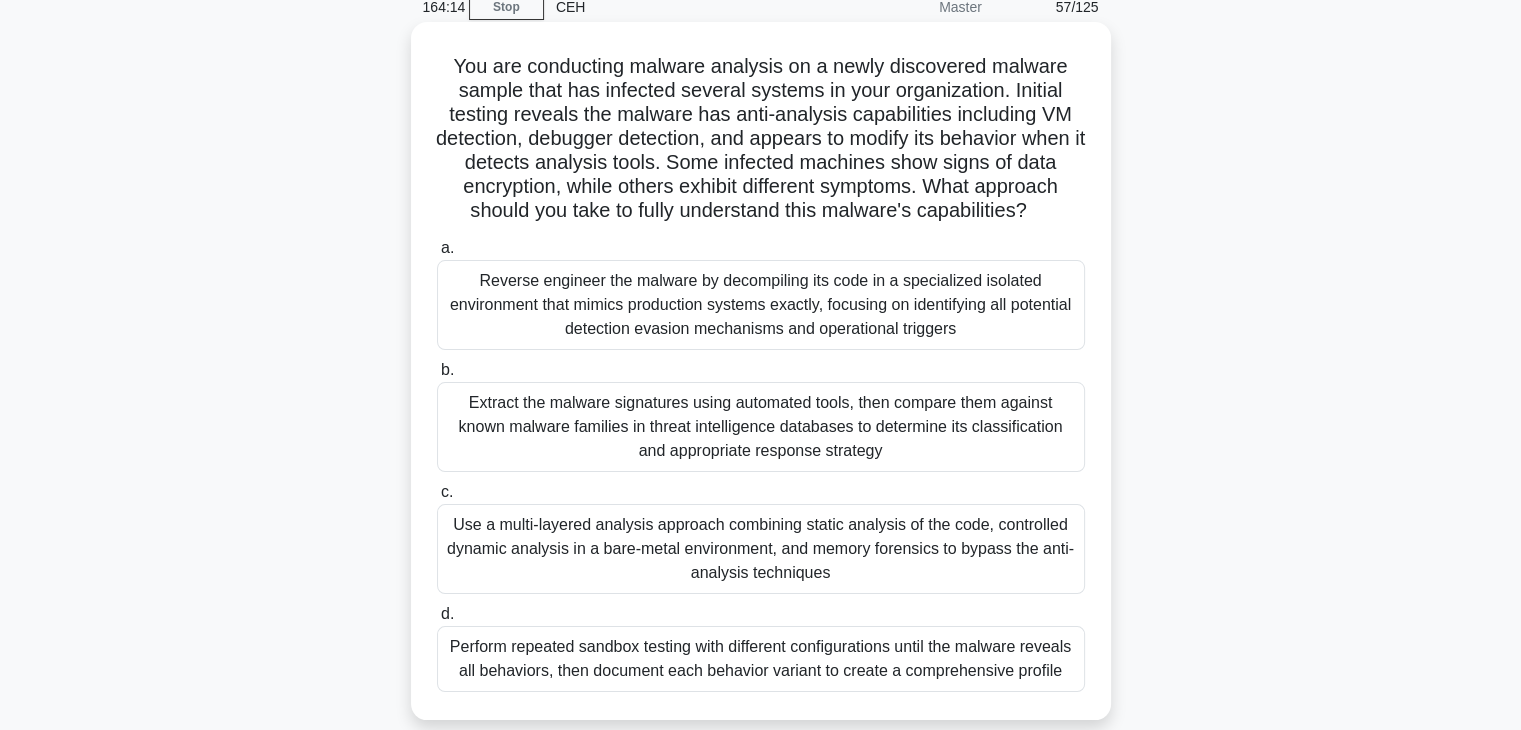 click on "Use a multi-layered analysis approach combining static analysis of the code, controlled dynamic analysis in a bare-metal environment, and memory forensics to bypass the anti-analysis techniques" at bounding box center [761, 549] 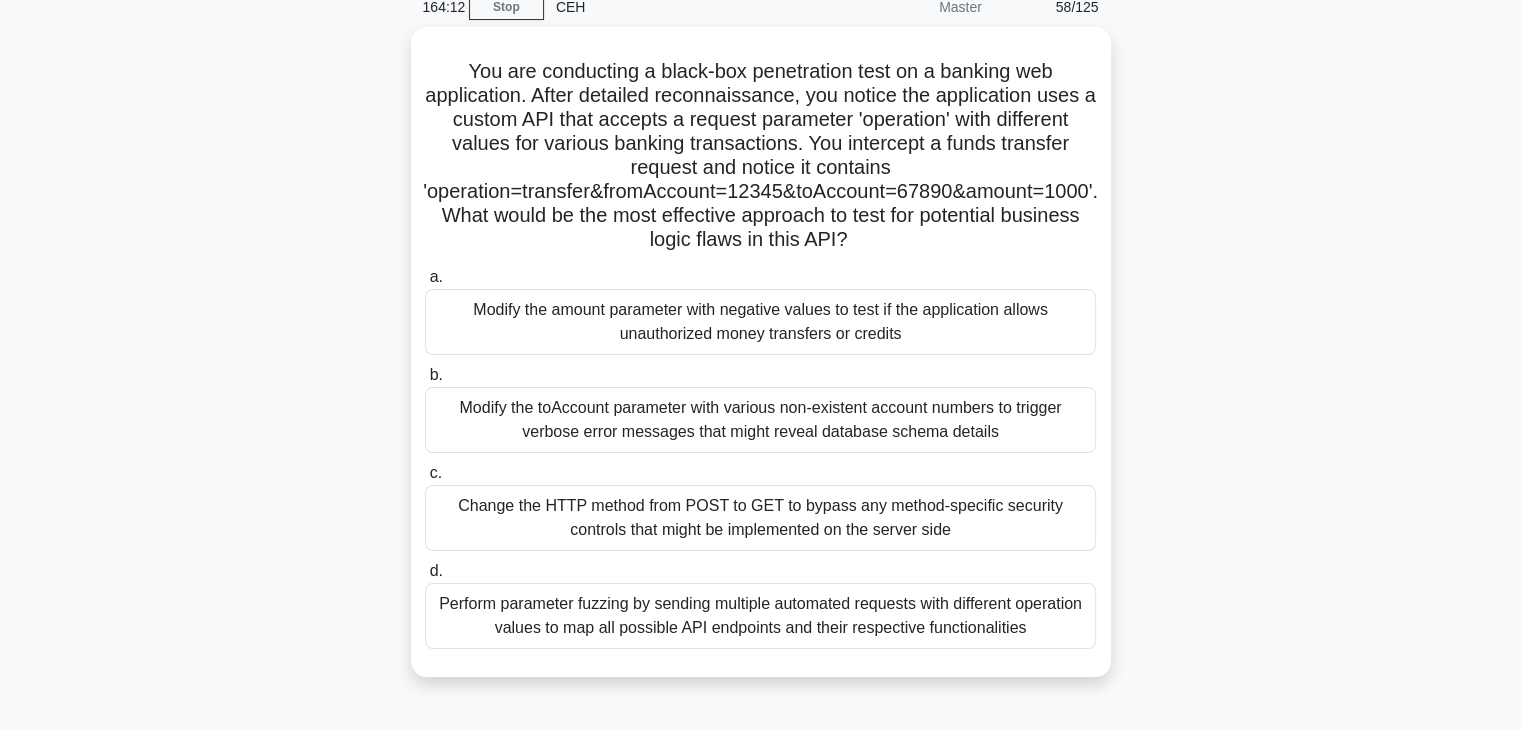 scroll, scrollTop: 0, scrollLeft: 0, axis: both 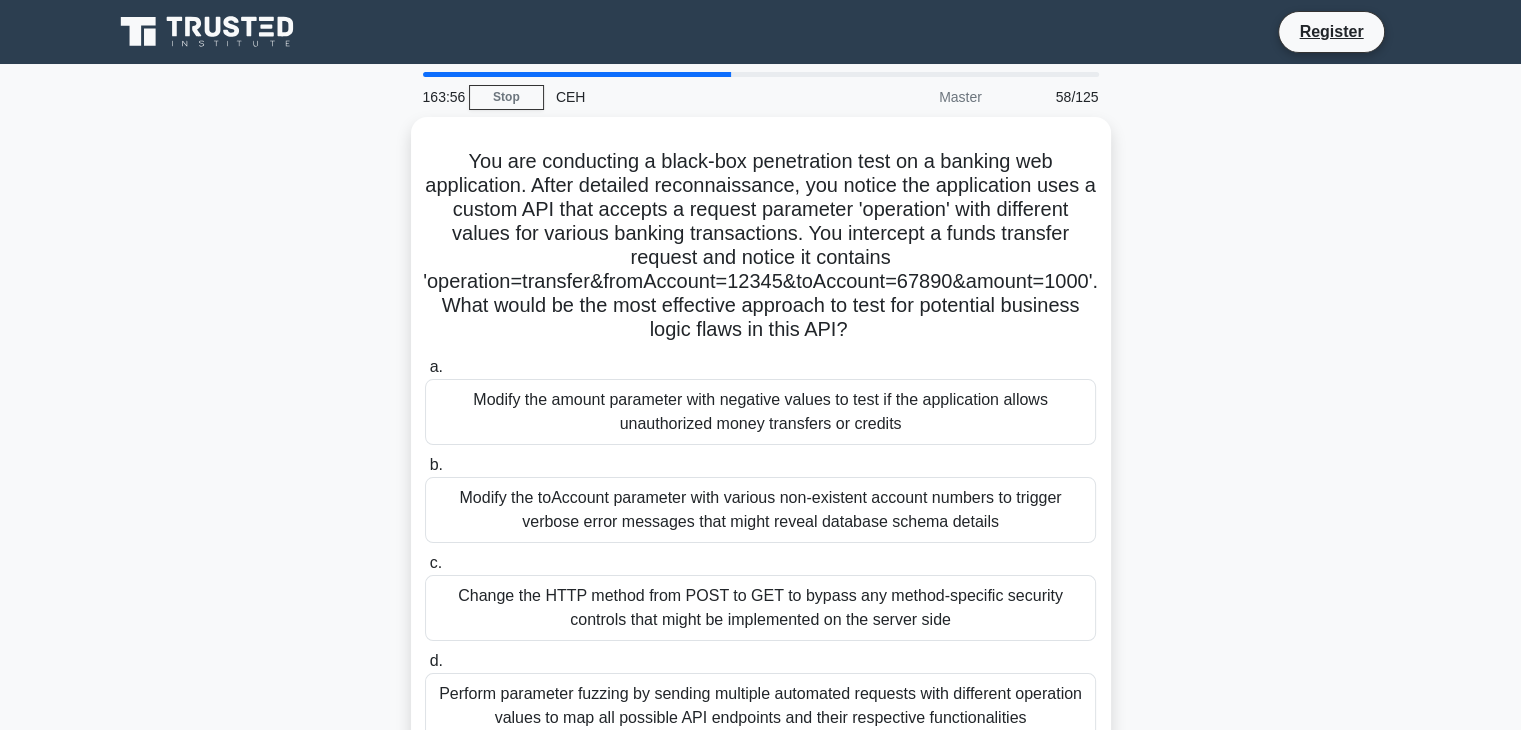 click on "You are conducting a black-box penetration test on a banking web application. After detailed reconnaissance, you notice the application uses a custom API that accepts a request parameter 'operation' with different values for various banking transactions. You intercept a funds transfer request and notice it contains 'operation=transfer&fromAccount=12345&toAccount=67890&amount=1000'. What would be the most effective approach to test for potential business logic flaws in this API?
.spinner_0XTQ{transform-origin:center;animation:spinner_y6GP .75s linear infinite}@keyframes spinner_y6GP{100%{transform:rotate(360deg)}}
a." at bounding box center (761, 454) 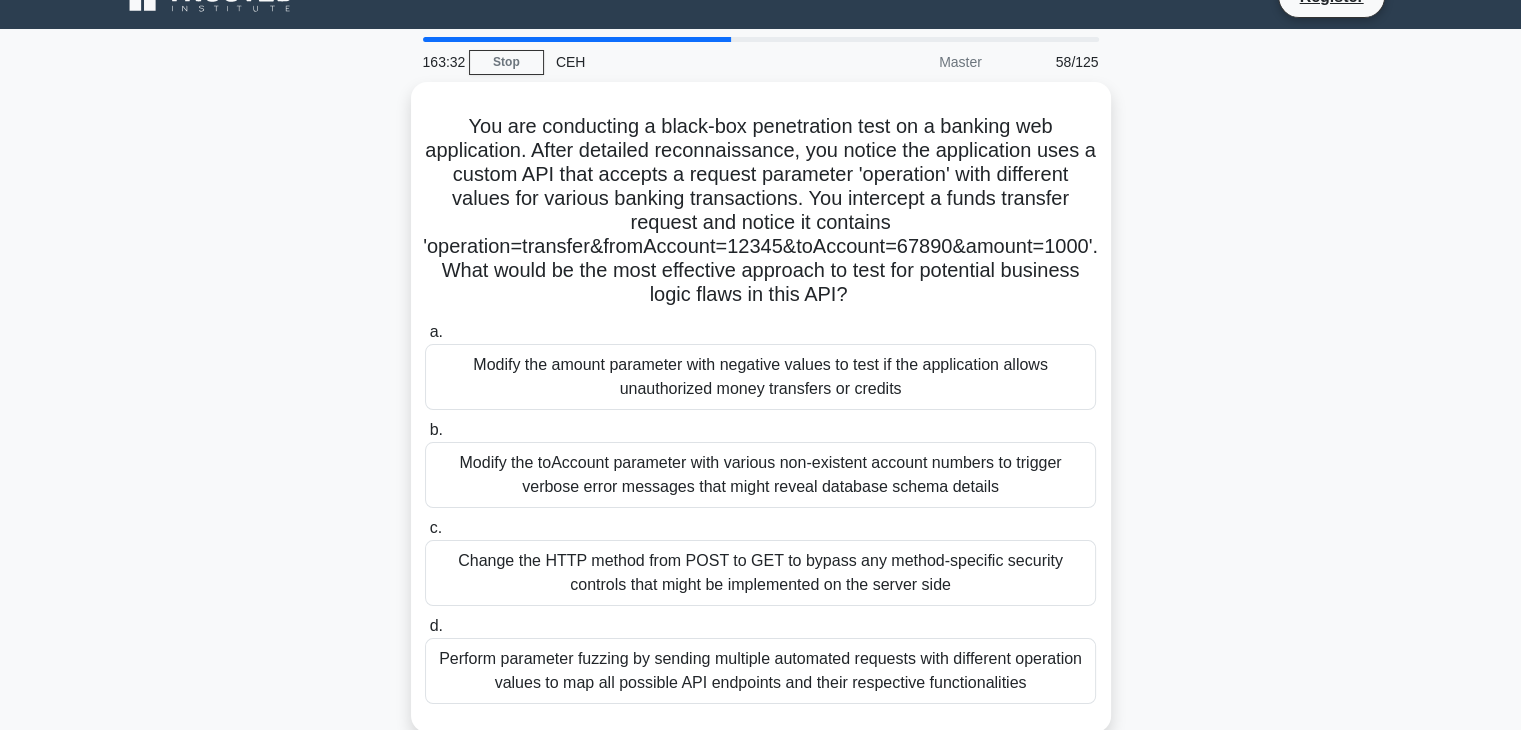 scroll, scrollTop: 75, scrollLeft: 0, axis: vertical 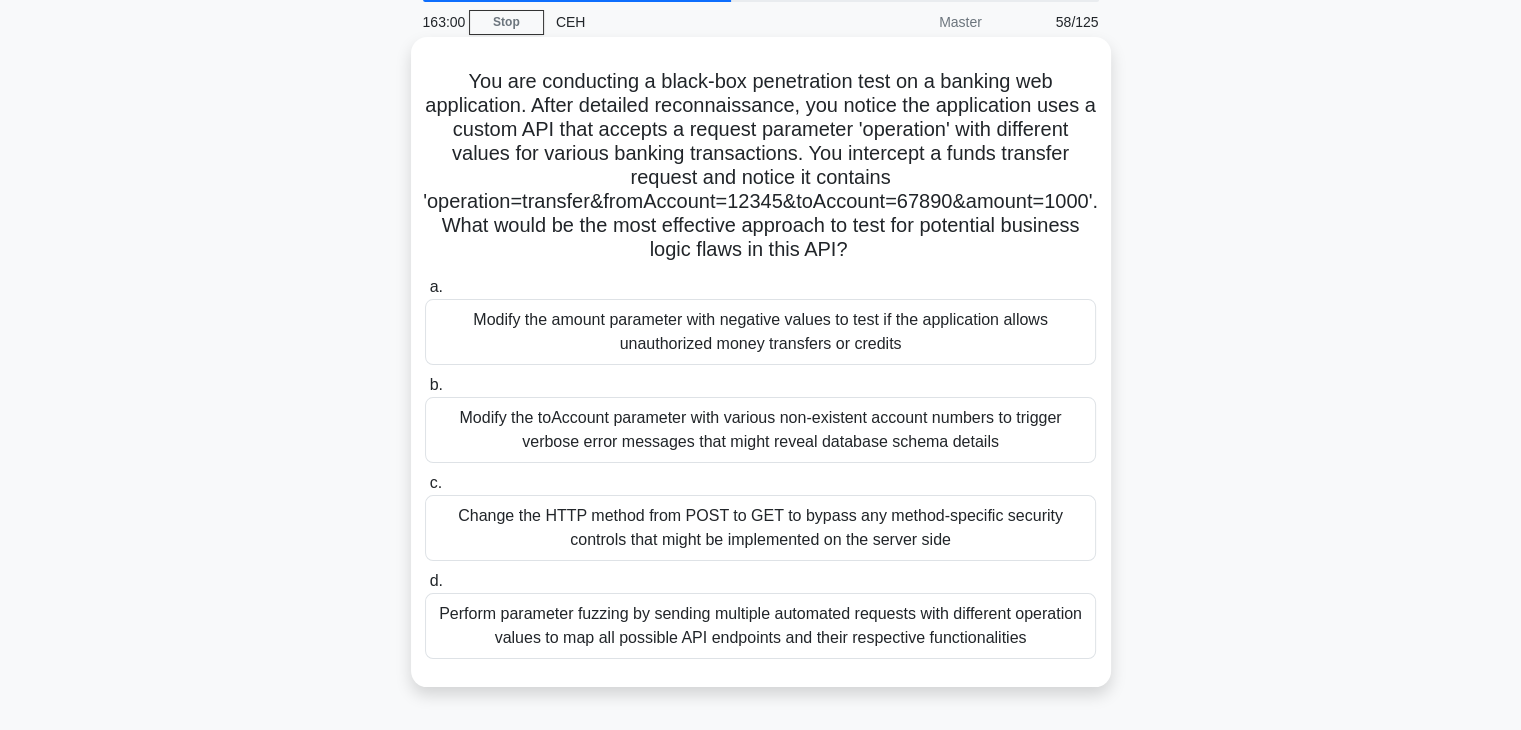 drag, startPoint x: 449, startPoint y: 66, endPoint x: 1091, endPoint y: 680, distance: 888.3468 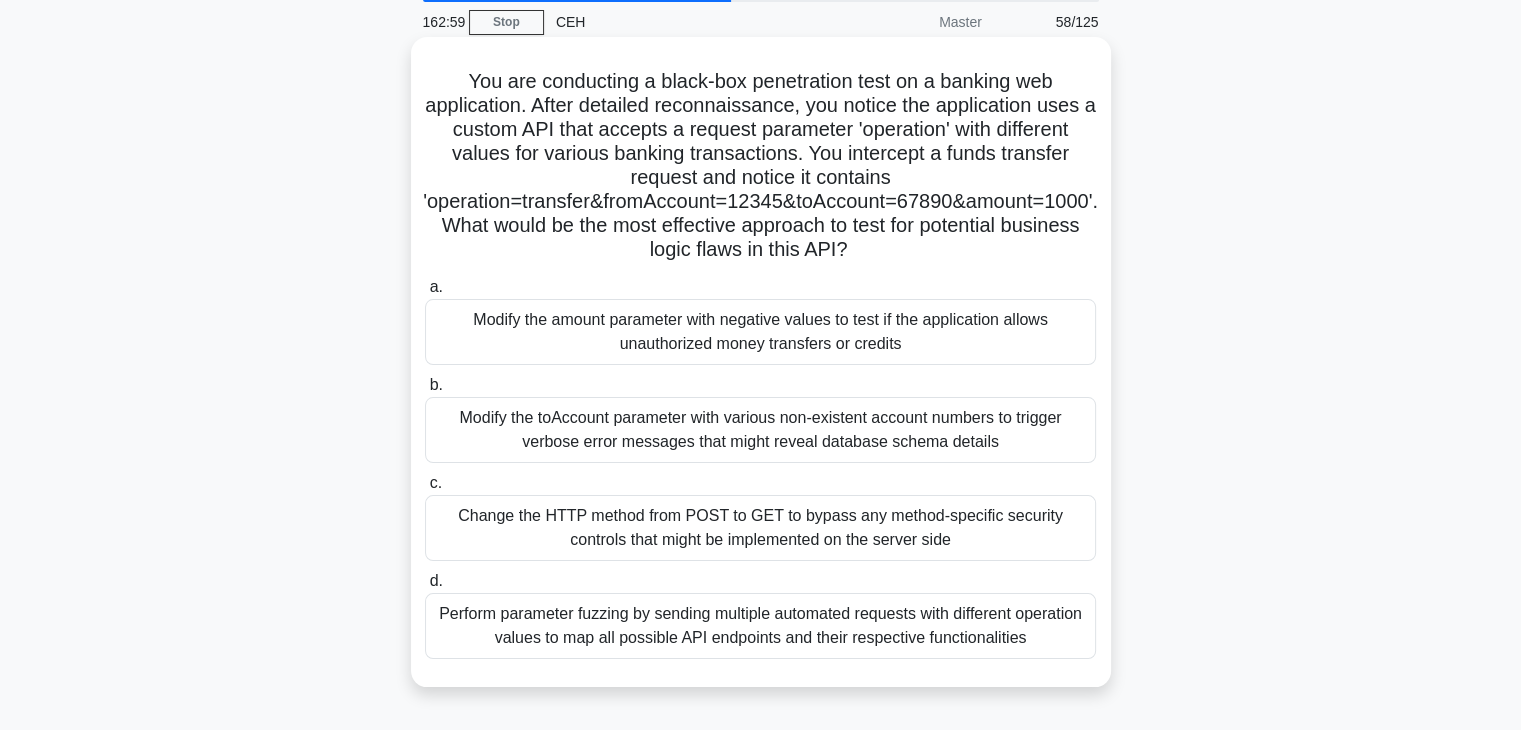 click on "You are conducting a black-box penetration test on a banking web application. After detailed reconnaissance, you notice the application uses a custom API that accepts a request parameter 'operation' with different values for various banking transactions. You intercept a funds transfer request and notice it contains 'operation=transfer&fromAccount=12345&toAccount=67890&amount=1000'. What would be the most effective approach to test for potential business logic flaws in this API?
.spinner_0XTQ{transform-origin:center;animation:spinner_y6GP .75s linear infinite}@keyframes spinner_y6GP{100%{transform:rotate(360deg)}}
a. b." at bounding box center (761, 362) 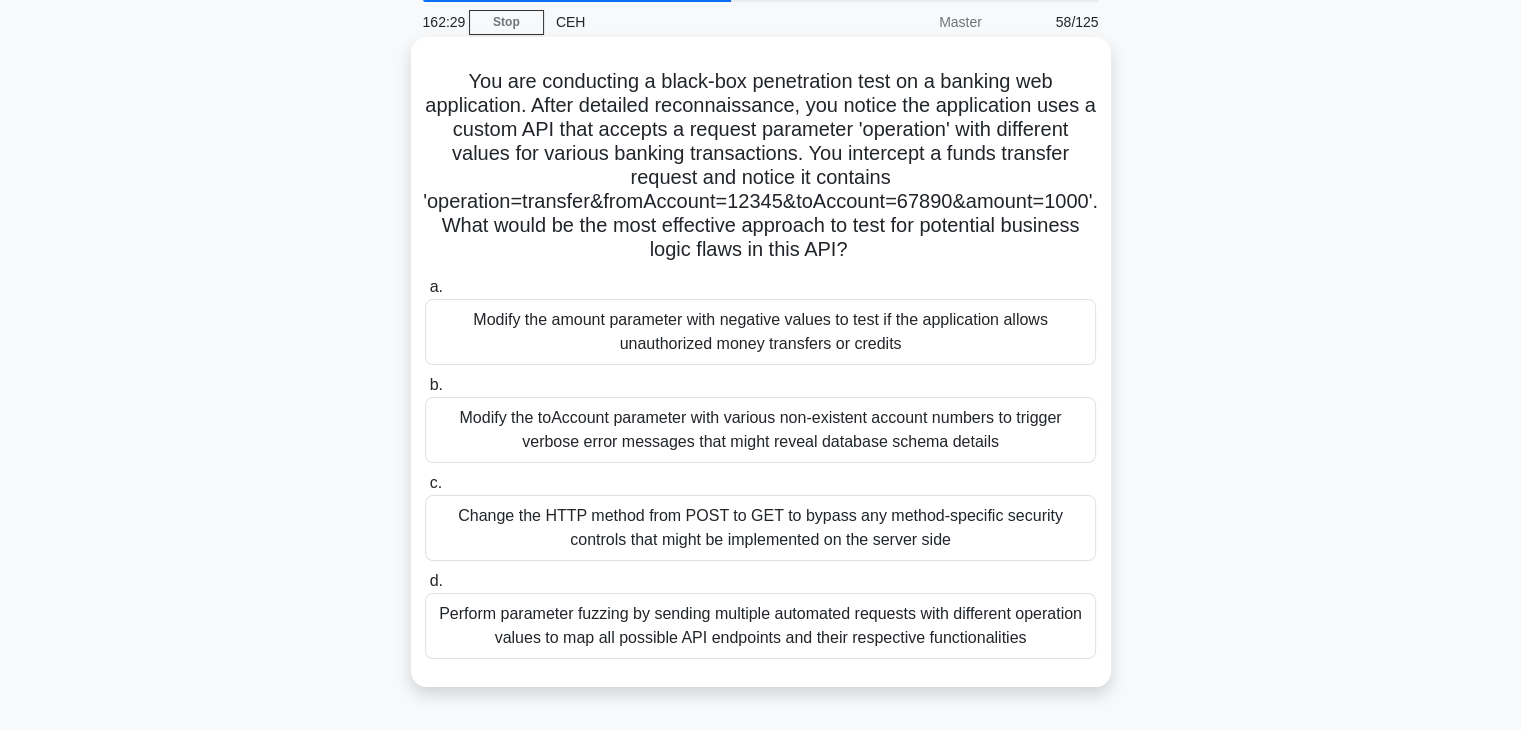 click on "Modify the amount parameter with negative values to test if the application allows unauthorized money transfers or credits" at bounding box center (760, 332) 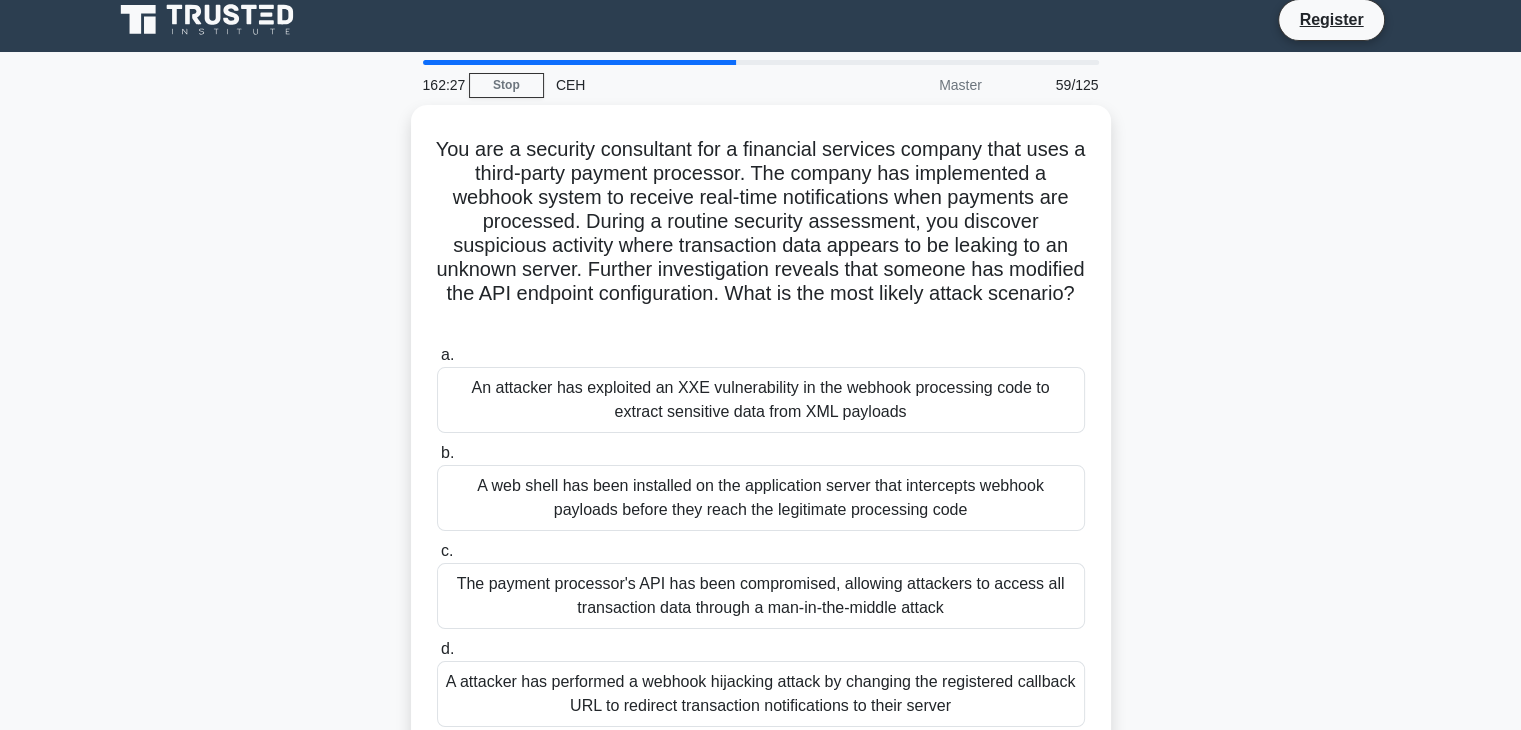scroll, scrollTop: 0, scrollLeft: 0, axis: both 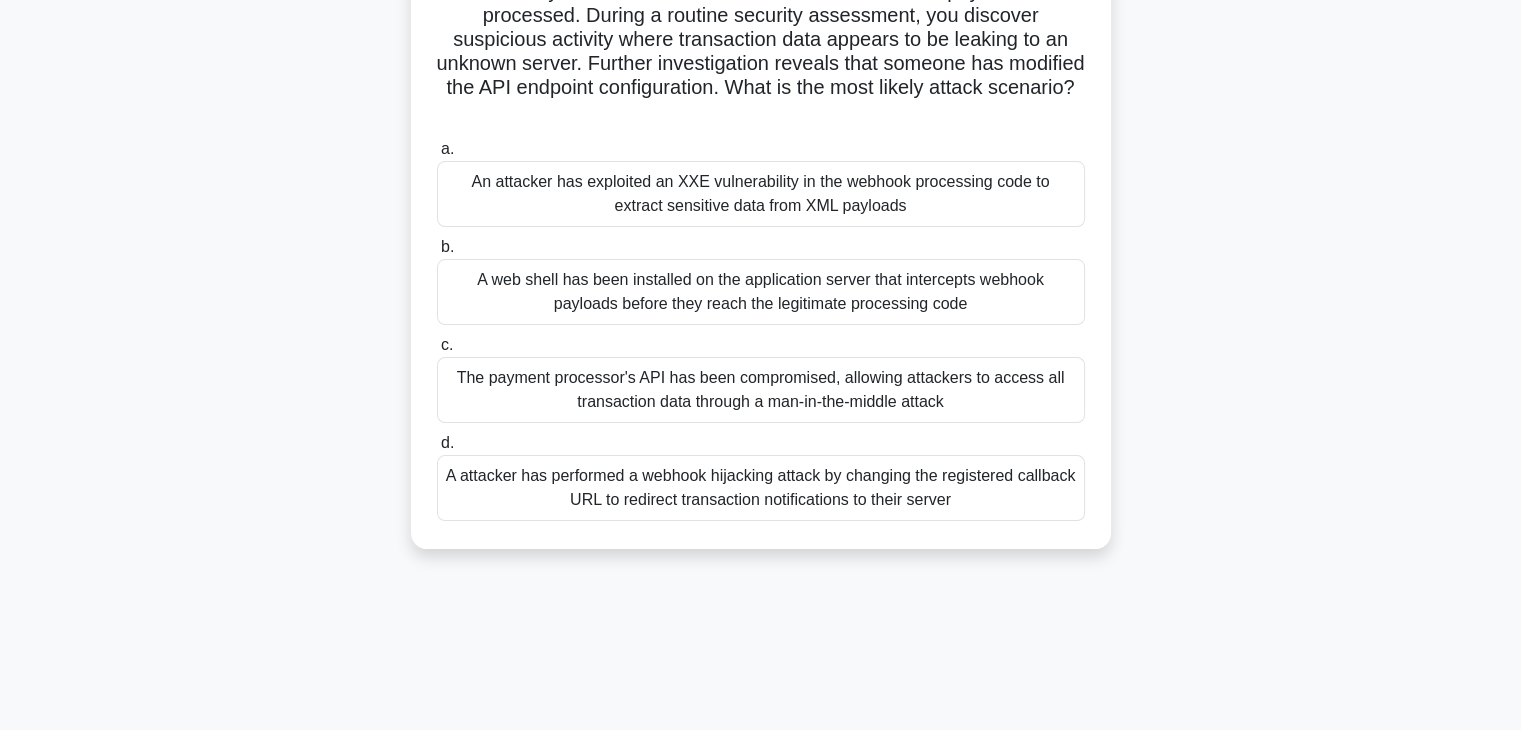 drag, startPoint x: 437, startPoint y: 153, endPoint x: 1097, endPoint y: 733, distance: 878.6353 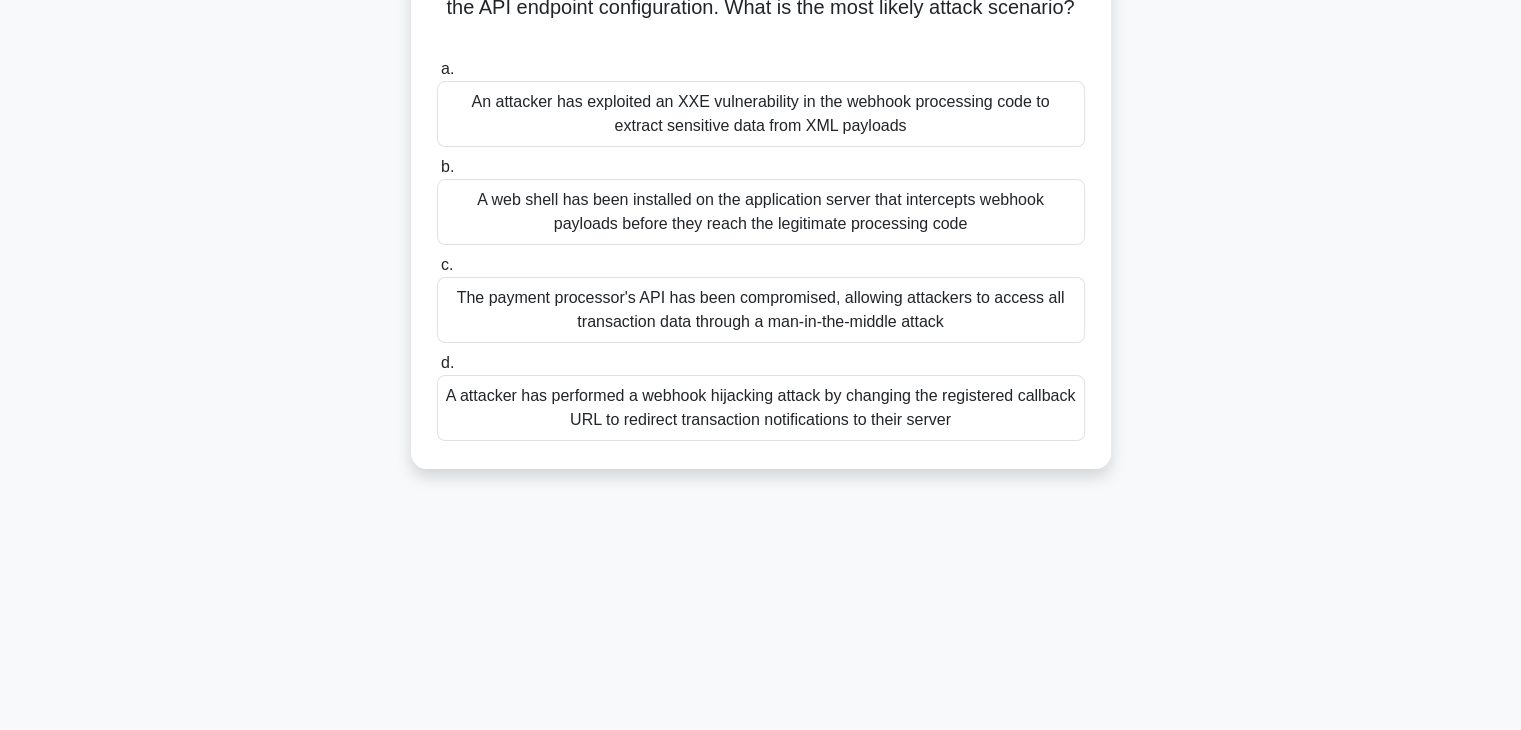 click on "161:33
Stop
CEH
Master
59/125
You are a security consultant for a financial services company that uses a third-party payment processor. The company has implemented a webhook system to receive real-time notifications when payments are processed. During a routine security assessment, you discover suspicious activity where transaction data appears to be leaking to an unknown server. Further investigation reveals that someone has modified the API endpoint configuration. What is the most likely attack scenario?
.spinner_0XTQ{transform-origin:center;animation:spinner_y6GP .75s linear infinite}@keyframes spinner_y6GP{100%{transform:rotate(360deg)}}
a. b. c. d." at bounding box center (761, 274) 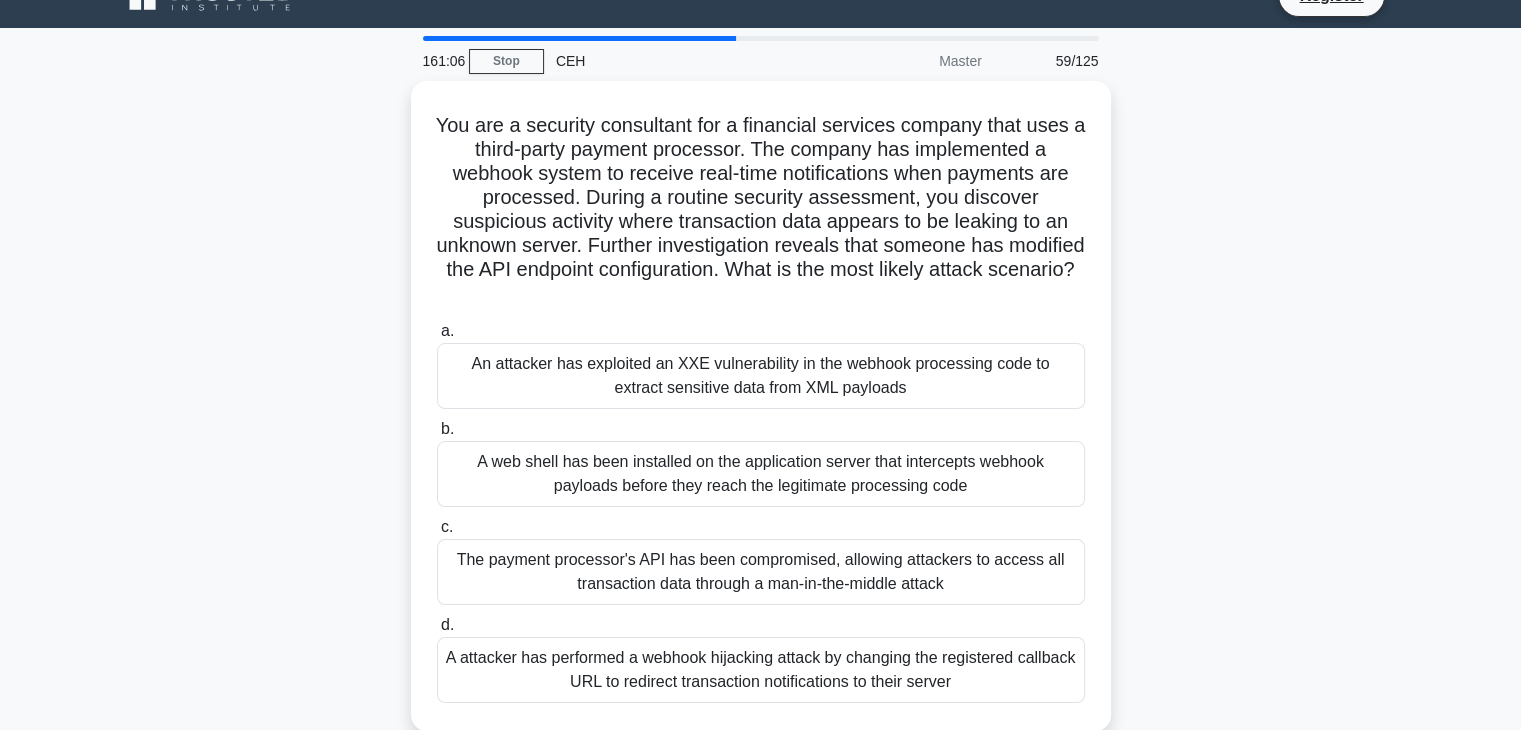 scroll, scrollTop: 36, scrollLeft: 0, axis: vertical 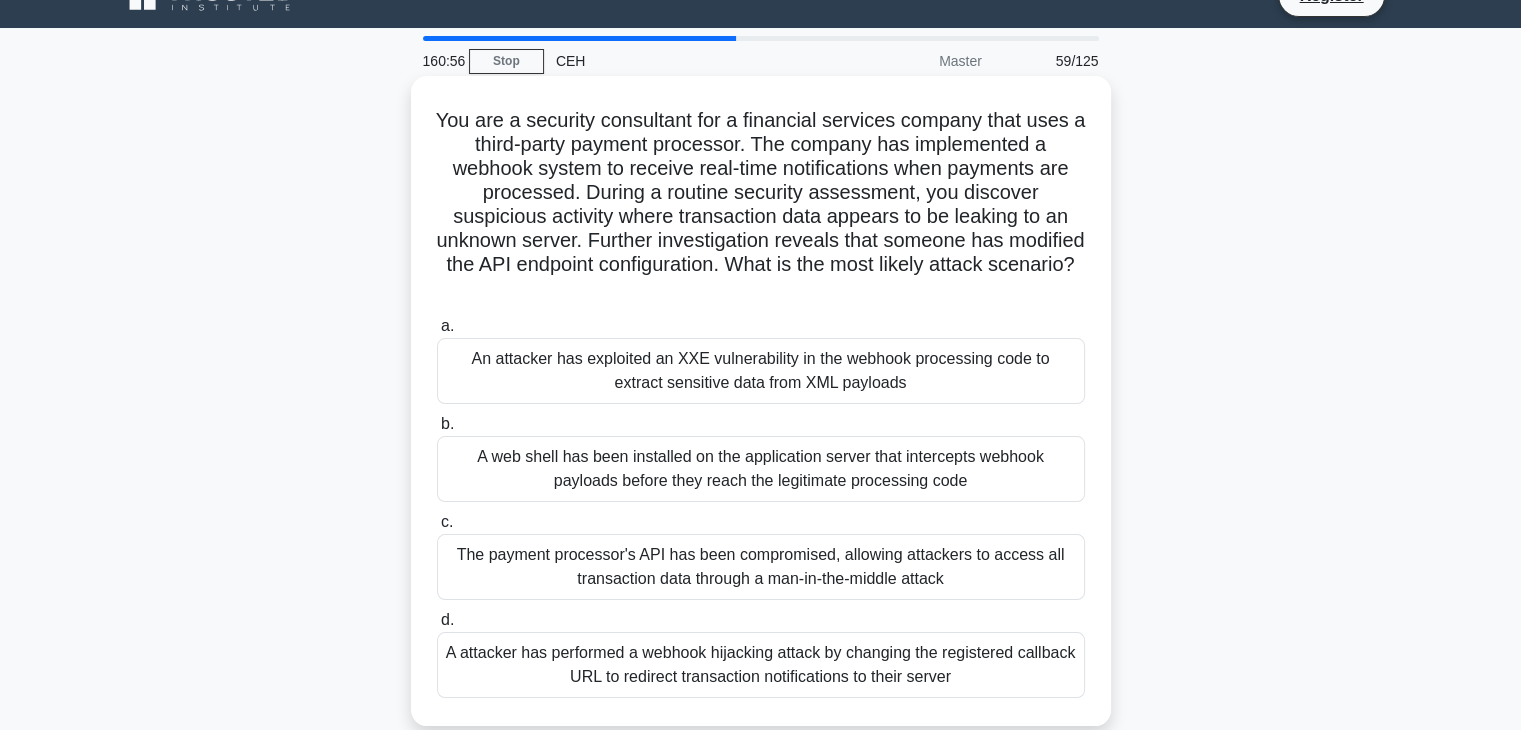 click on "An attacker has performed a webhook hijacking attack by changing the registered callback URL to redirect transaction notifications to their server" at bounding box center [761, 665] 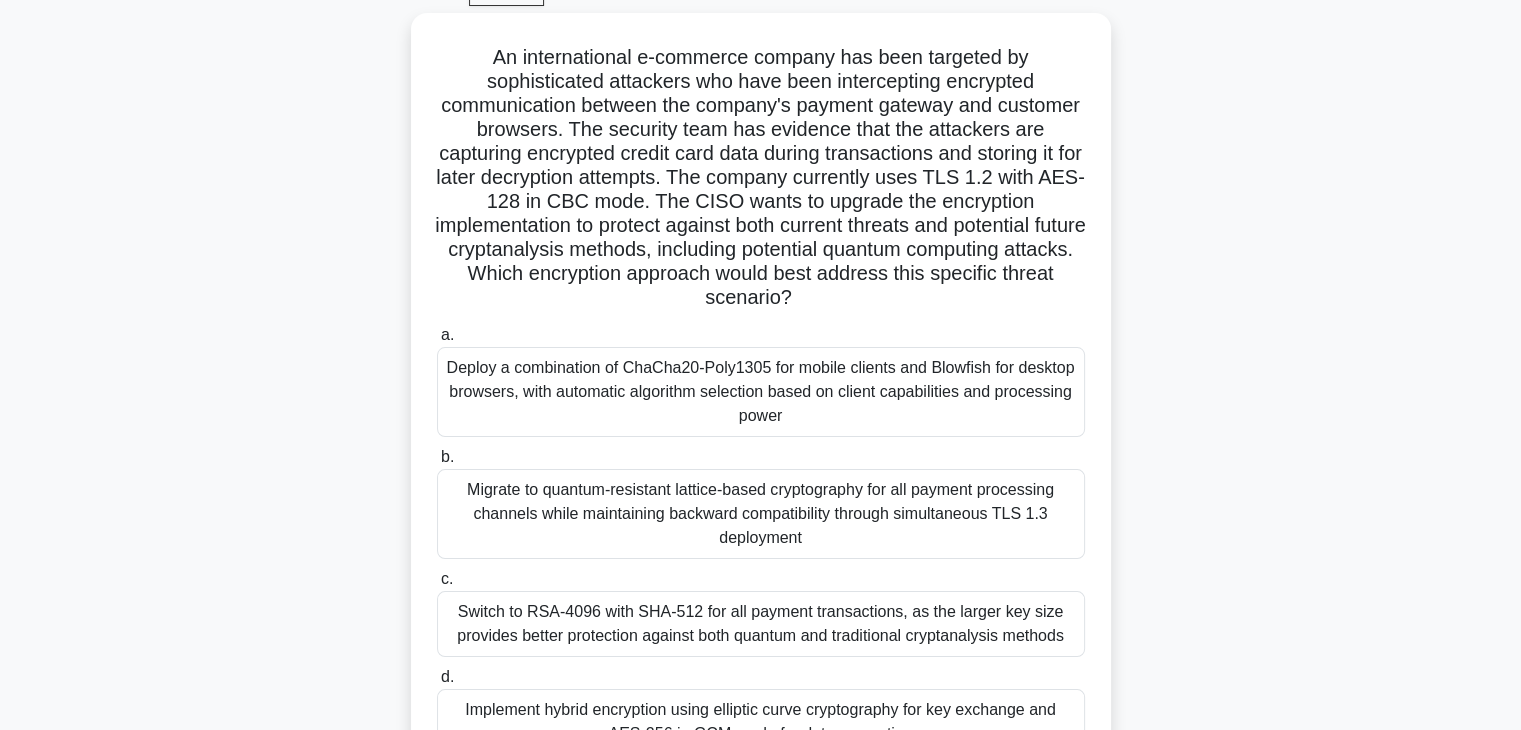 scroll, scrollTop: 100, scrollLeft: 0, axis: vertical 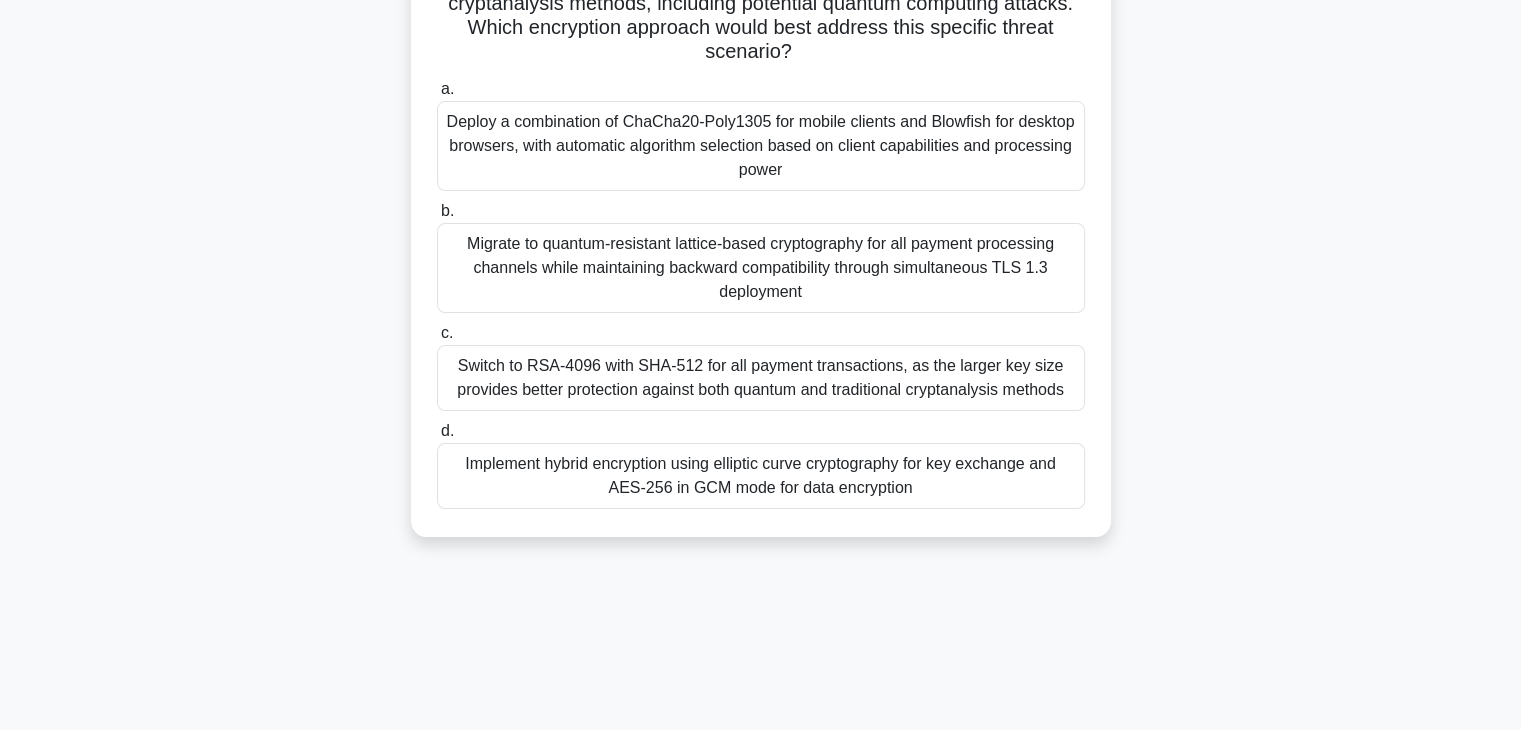 drag, startPoint x: 485, startPoint y: 45, endPoint x: 1226, endPoint y: 553, distance: 898.4125 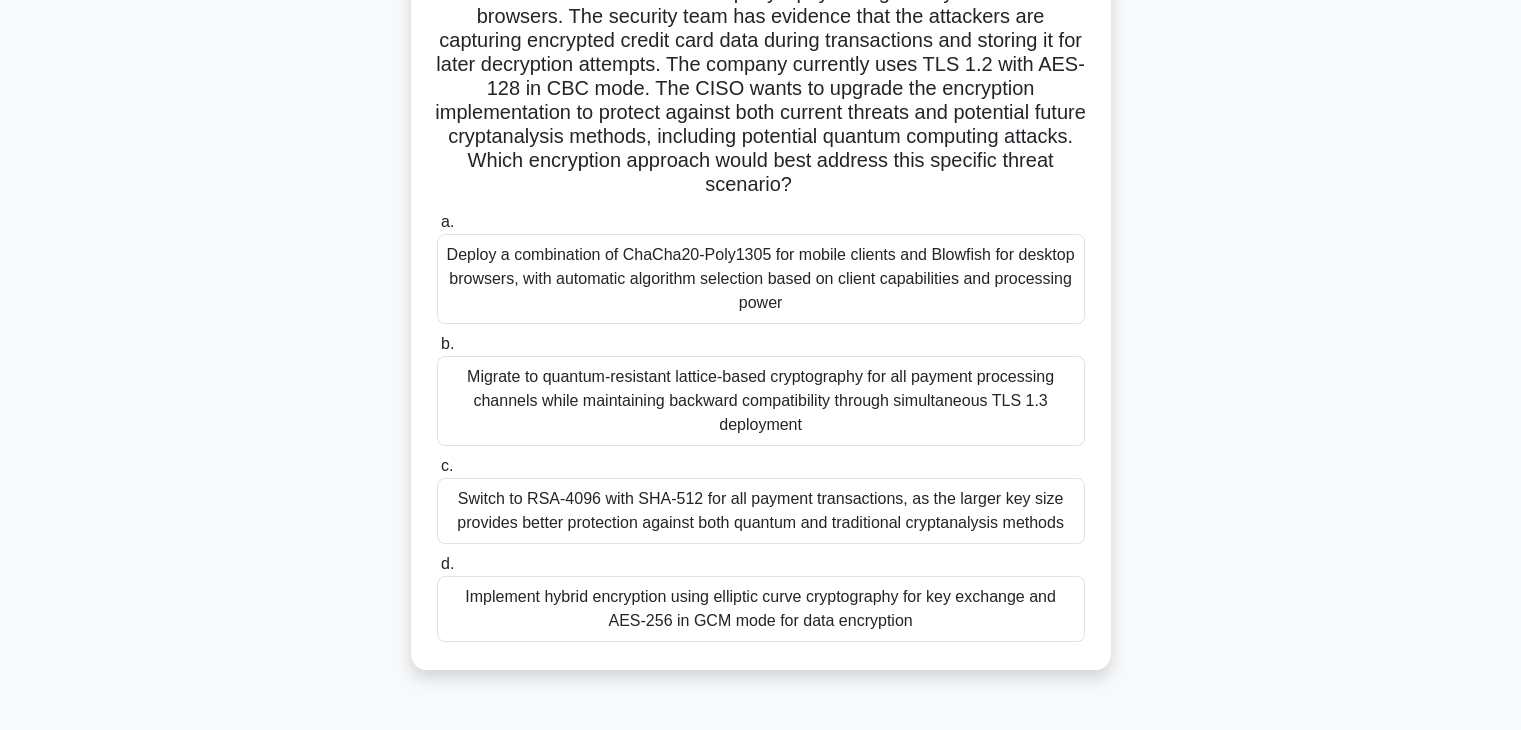 scroll, scrollTop: 214, scrollLeft: 0, axis: vertical 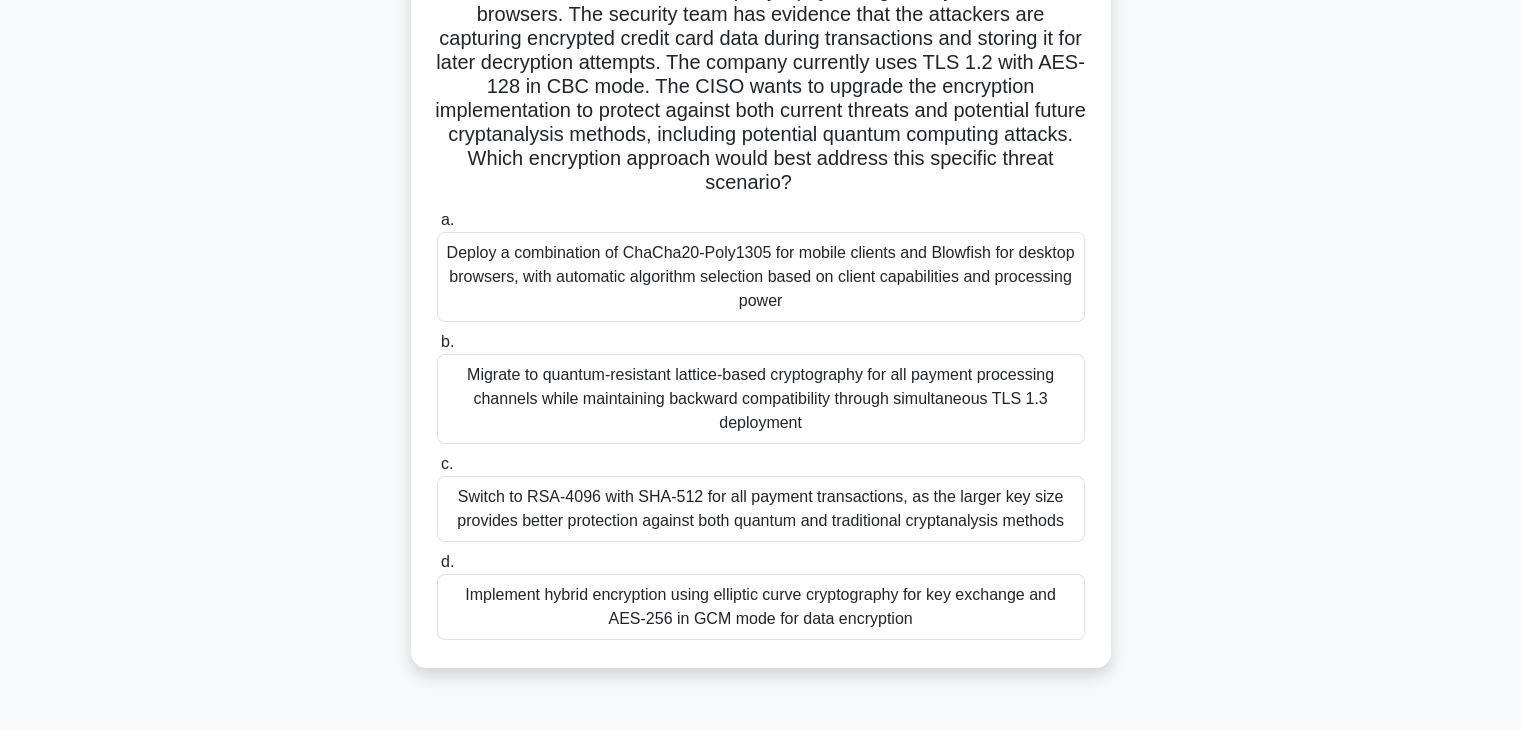 click on "Implement hybrid encryption using elliptic curve cryptography for key exchange and AES-256 in GCM mode for data encryption" at bounding box center (761, 607) 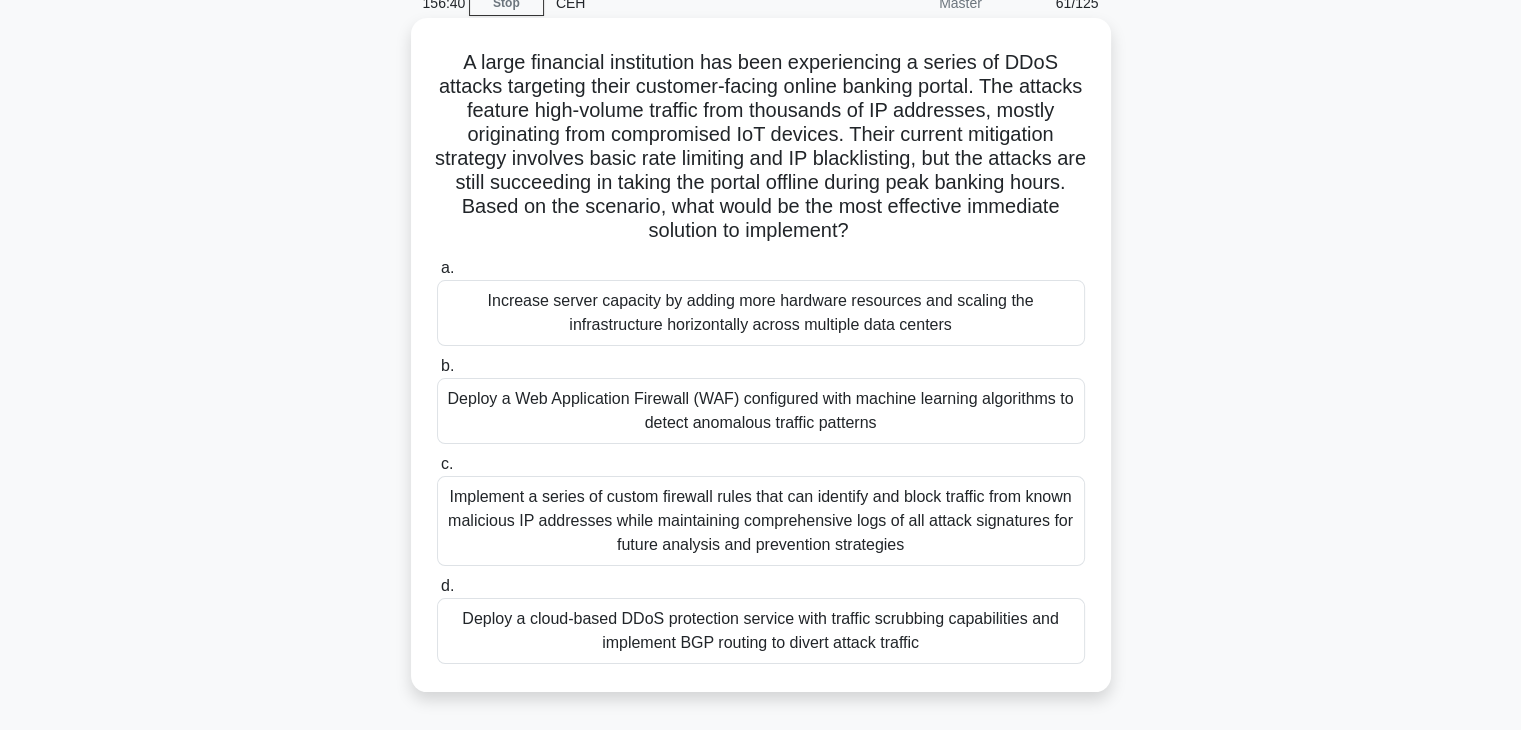 scroll, scrollTop: 95, scrollLeft: 0, axis: vertical 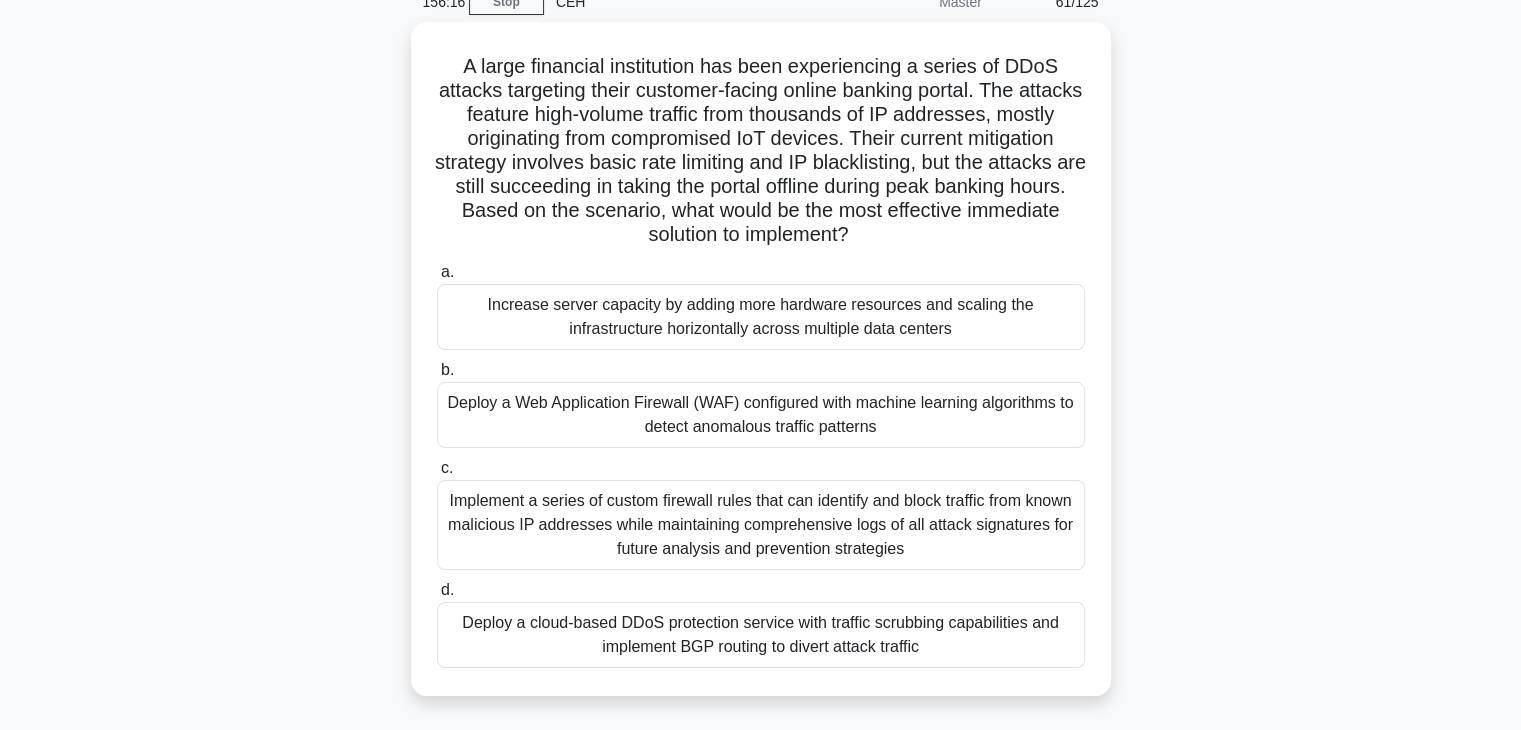 drag, startPoint x: 451, startPoint y: 58, endPoint x: 1231, endPoint y: 653, distance: 981.0326 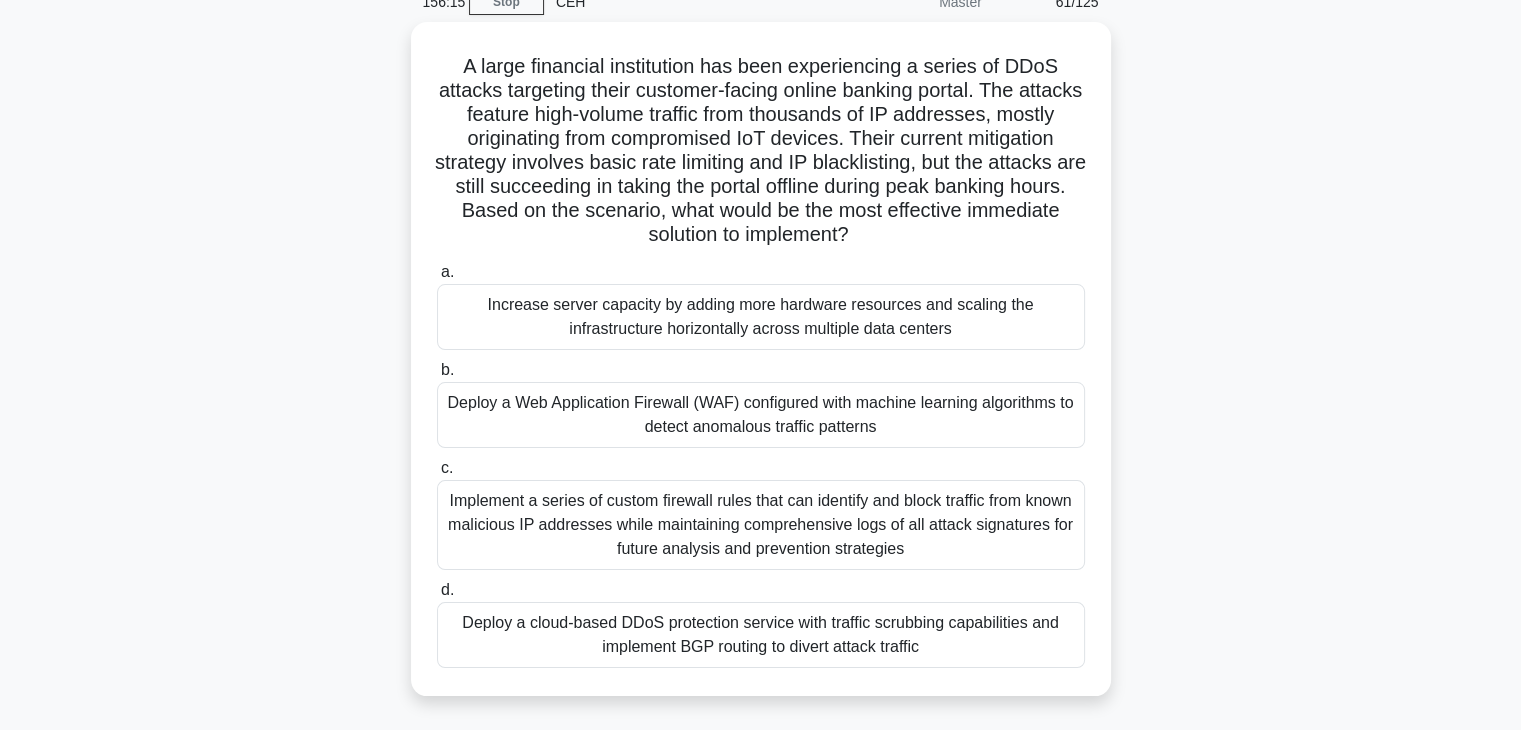 click on "A large financial institution has been experiencing a series of DDoS attacks targeting their customer-facing online banking portal. The attacks feature high-volume traffic from thousands of IP addresses, mostly originating from compromised IoT devices. Their current mitigation strategy involves basic rate limiting and IP blacklisting, but the attacks are still succeeding in taking the portal offline during peak banking hours. Based on the scenario, what would be the most effective immediate solution to implement?
.spinner_0XTQ{transform-origin:center;animation:spinner_y6GP .75s linear infinite}@keyframes spinner_y6GP{100%{transform:rotate(360deg)}}
a. b. c. d." at bounding box center (761, 371) 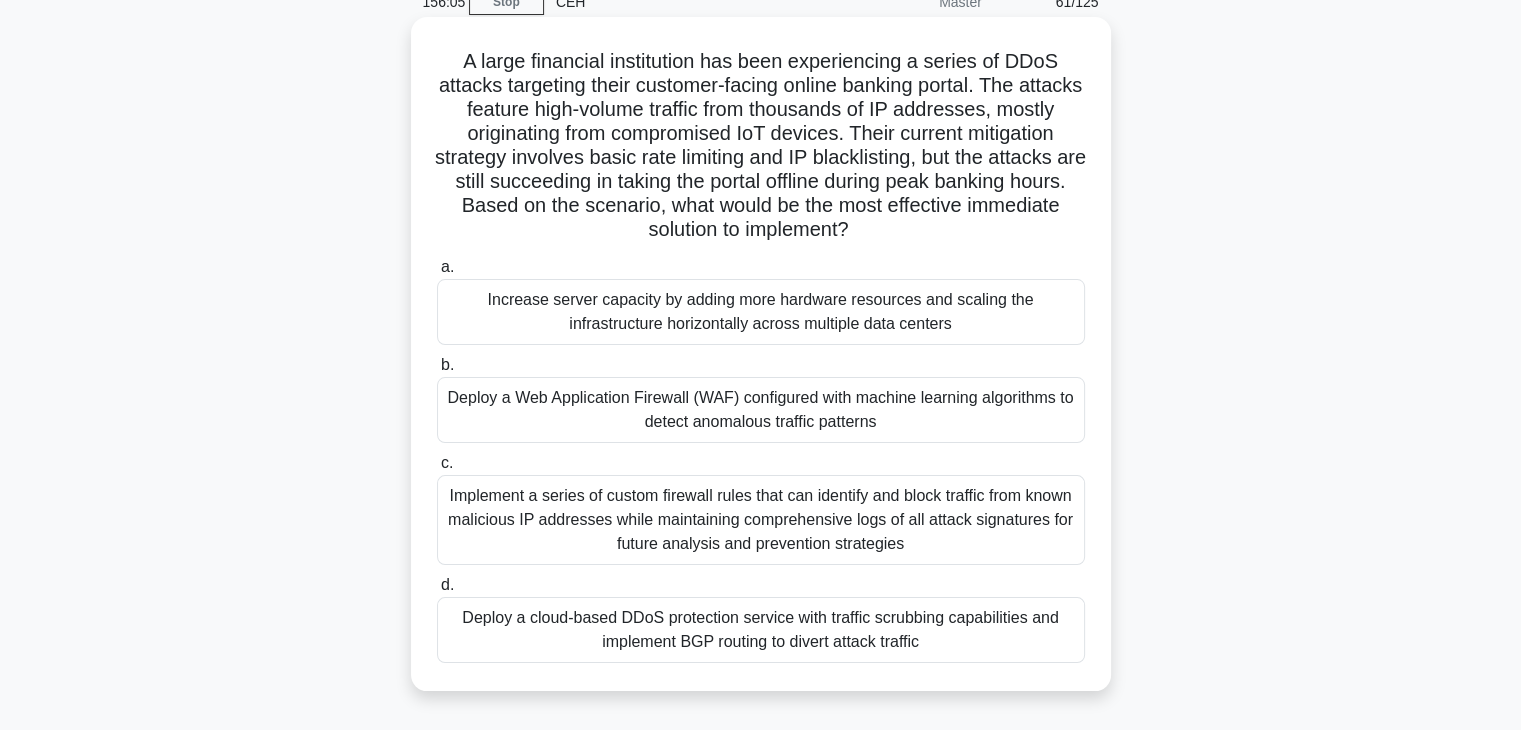 click on "Deploy a cloud-based DDoS protection service with traffic scrubbing capabilities and implement BGP routing to divert attack traffic" at bounding box center (761, 630) 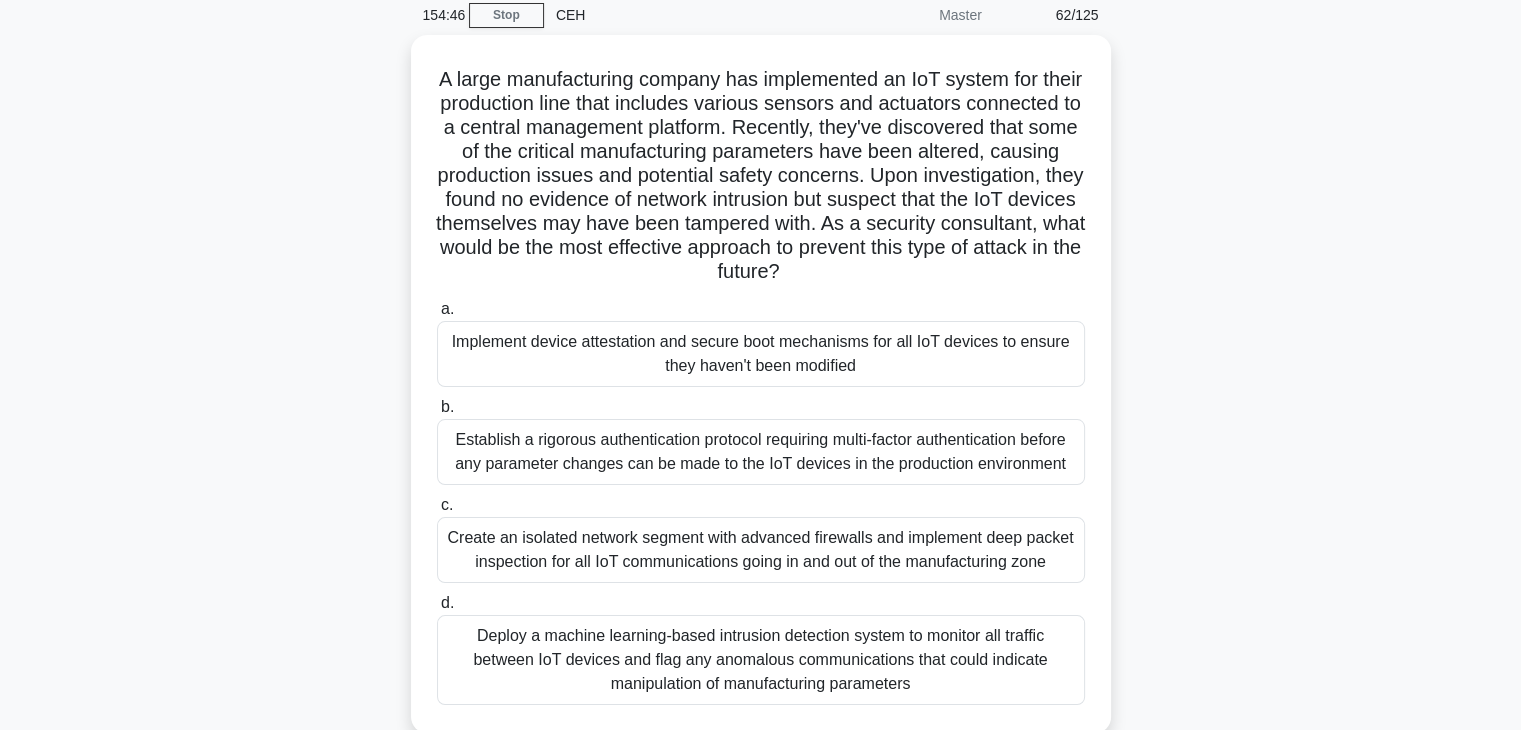 scroll, scrollTop: 84, scrollLeft: 0, axis: vertical 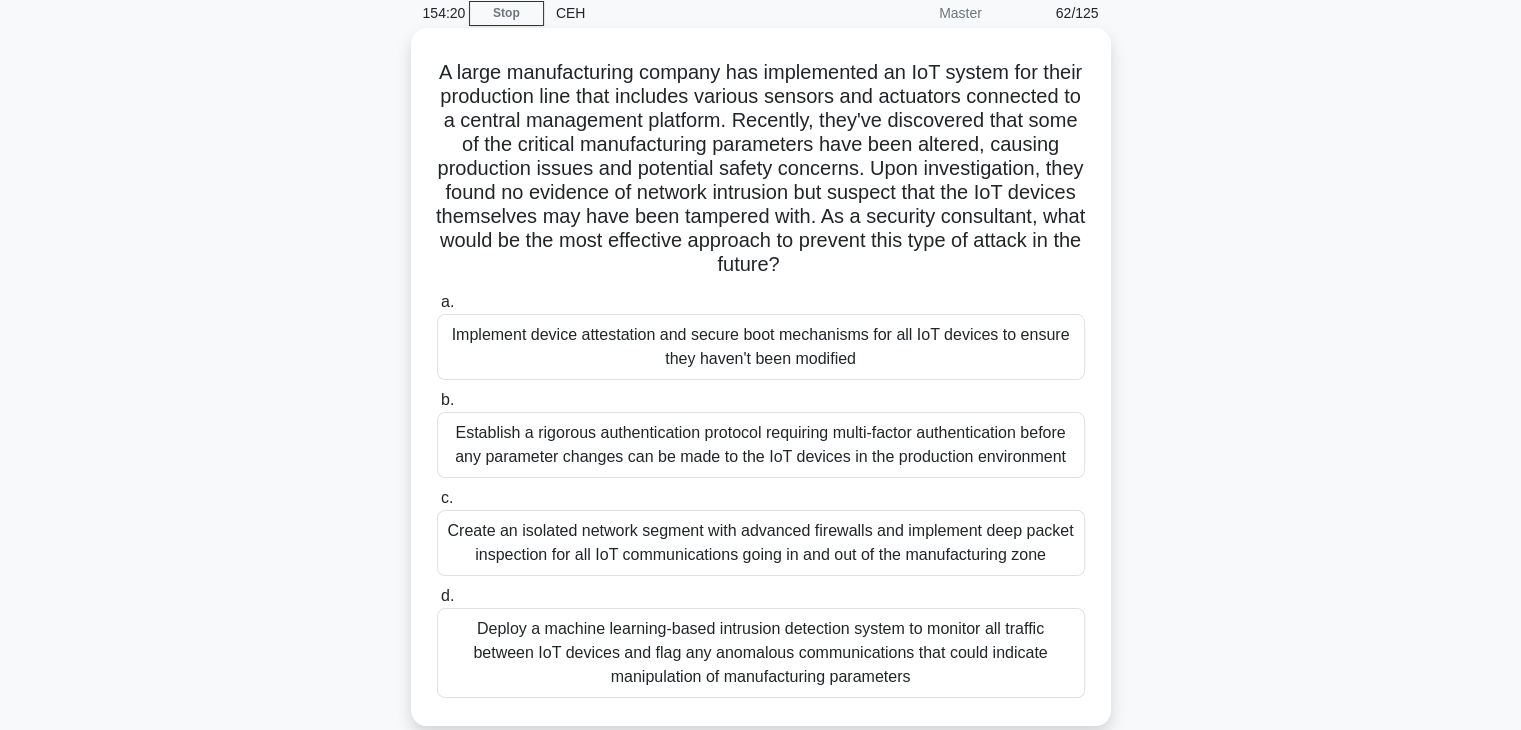 drag, startPoint x: 443, startPoint y: 69, endPoint x: 1015, endPoint y: 705, distance: 855.38293 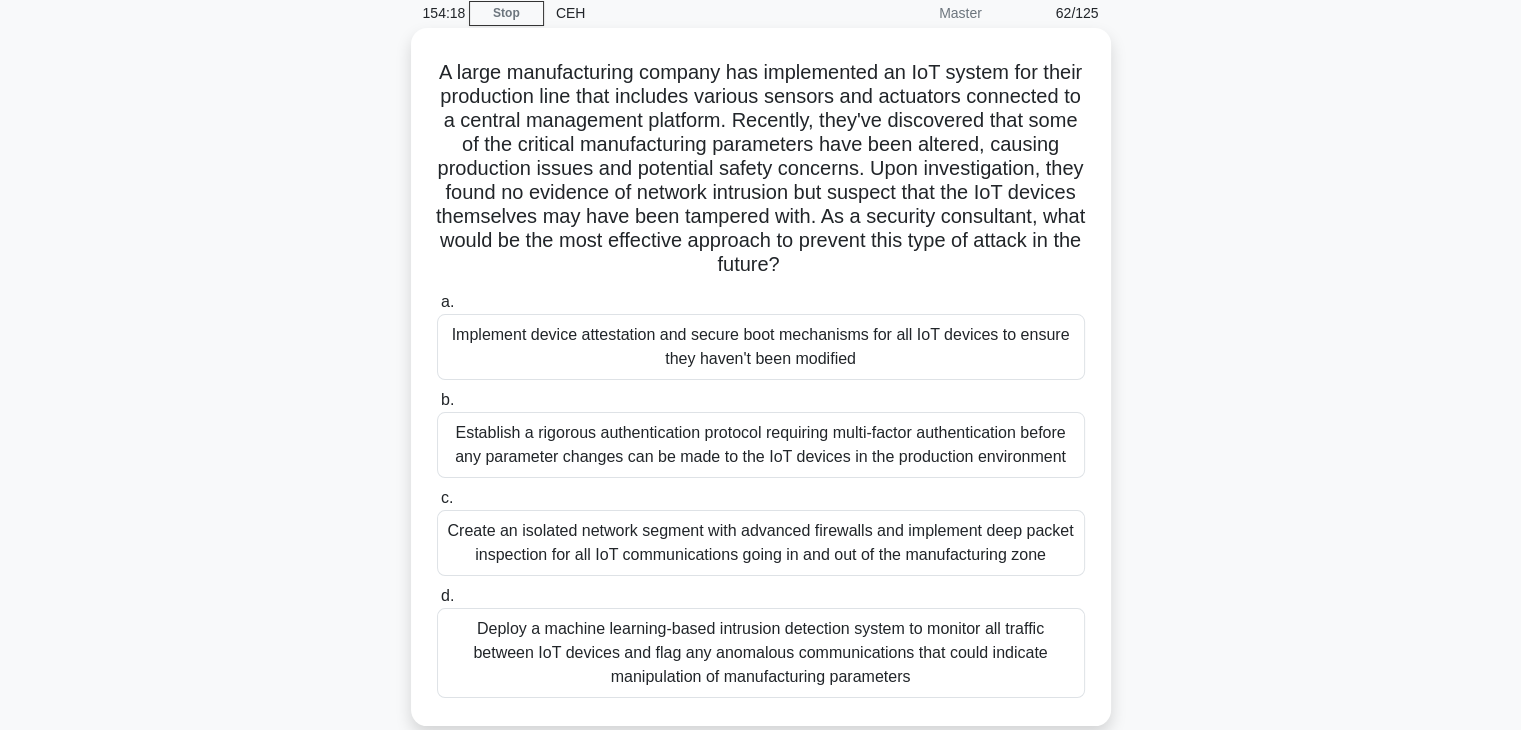 click on "A large manufacturing company has implemented an IoT system for their production line that includes various sensors and actuators connected to a central management platform. Recently, they've discovered that some of the critical manufacturing parameters have been altered, causing production issues and potential safety concerns. Upon investigation, they found no evidence of network intrusion but suspect that the IoT devices themselves may have been tampered with. As a security consultant, what would be the most effective approach to prevent this type of attack in the future?
.spinner_0XTQ{transform-origin:center;animation:spinner_y6GP .75s linear infinite}@keyframes spinner_y6GP{100%{transform:rotate(360deg)}}
a." at bounding box center (761, 377) 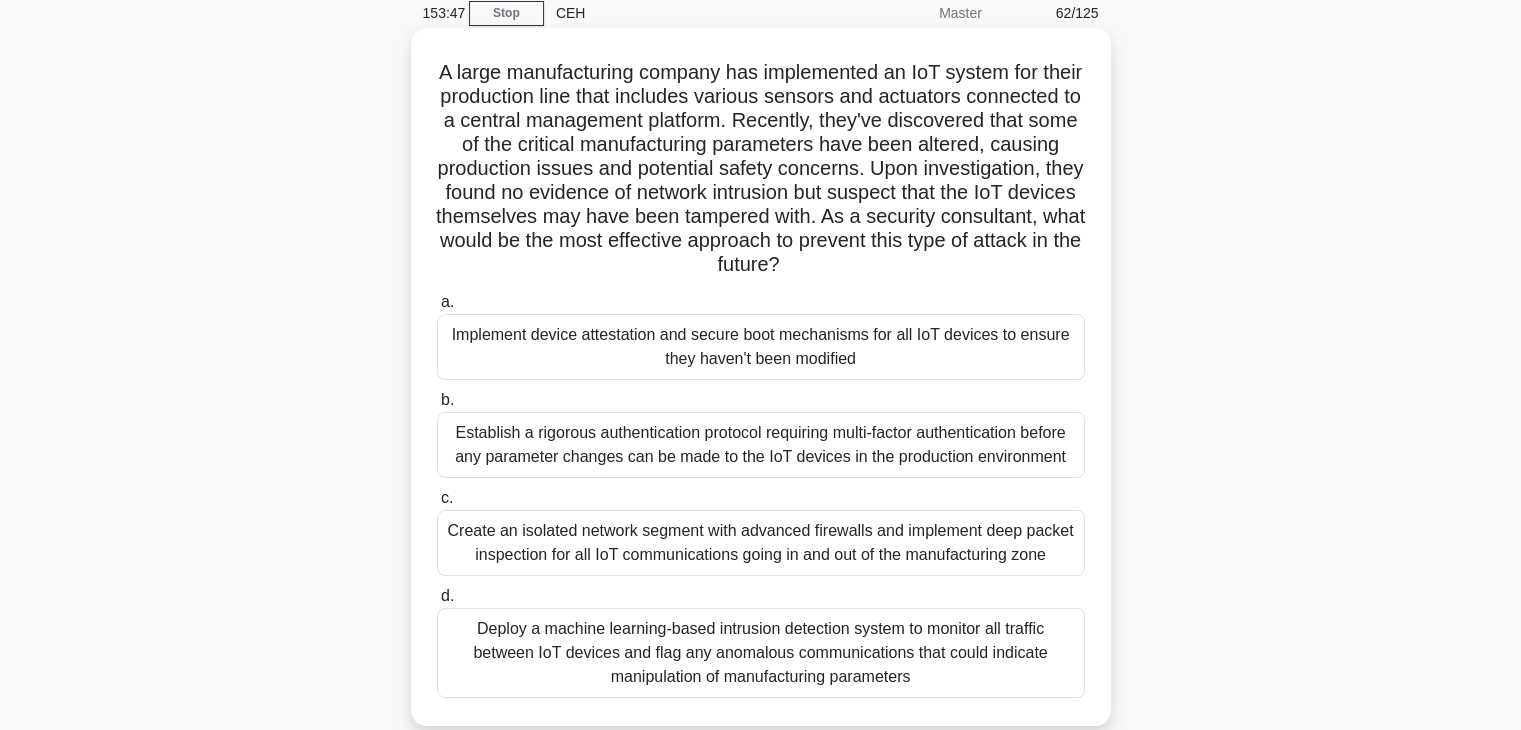 click on "Implement device attestation and secure boot mechanisms for all IoT devices to ensure they haven't been modified" at bounding box center [761, 347] 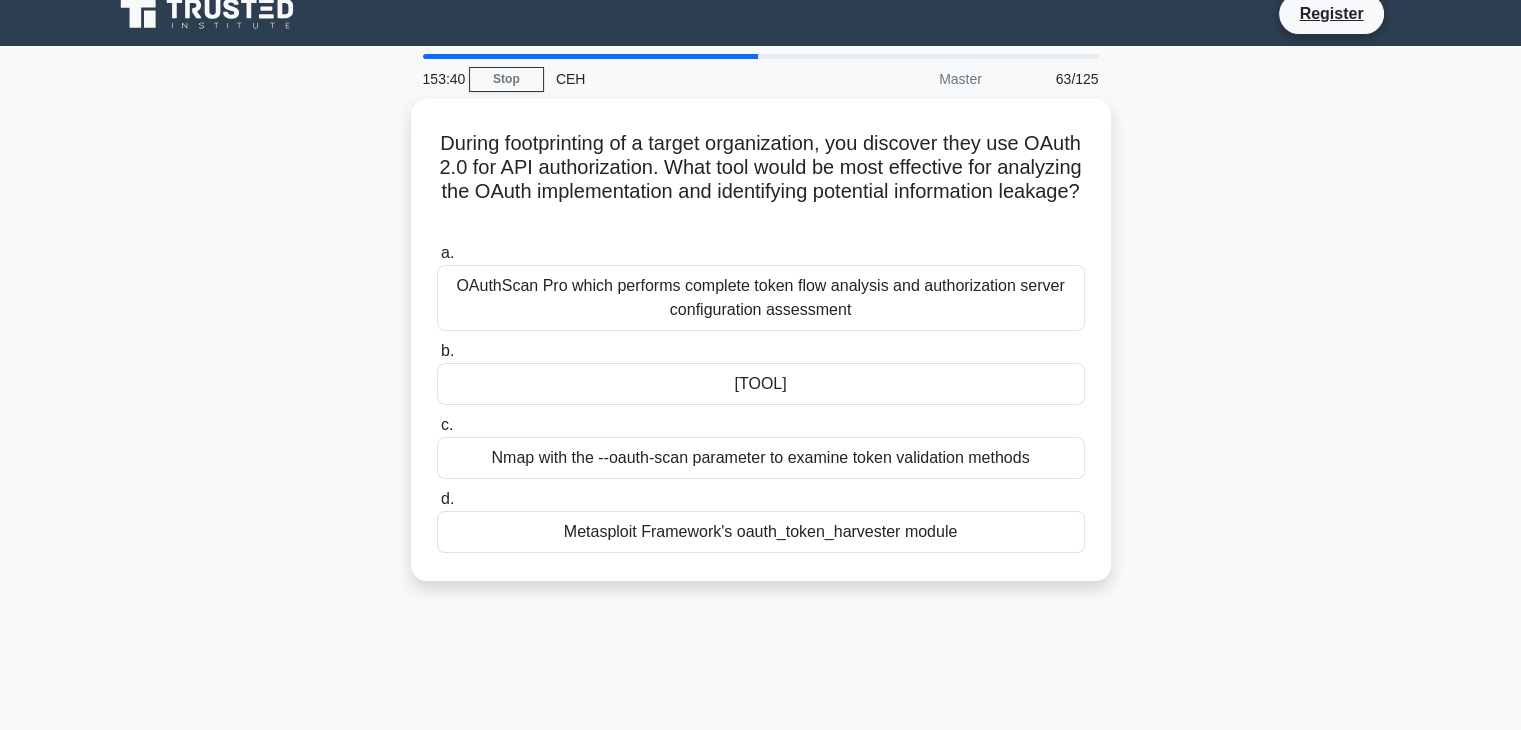 scroll, scrollTop: 0, scrollLeft: 0, axis: both 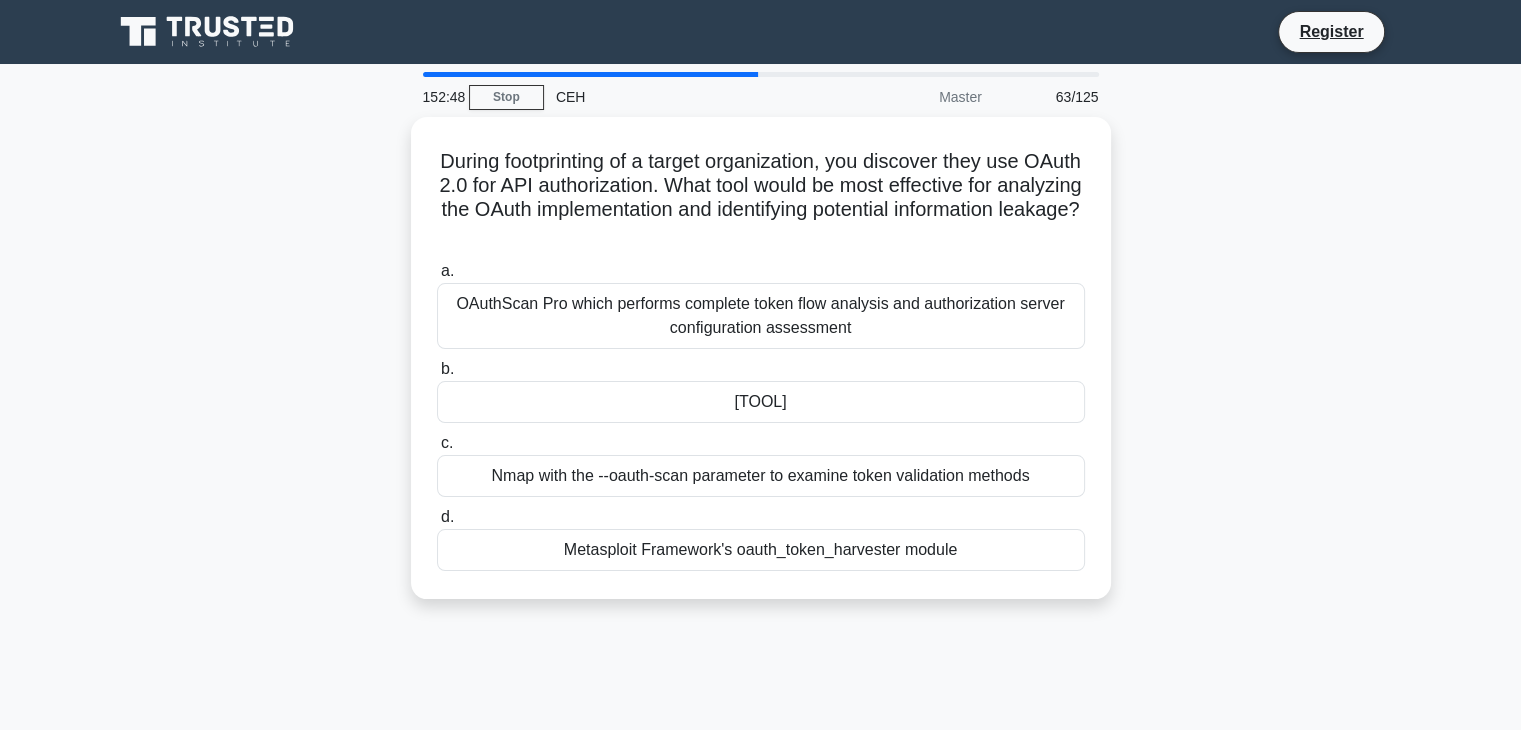 drag, startPoint x: 461, startPoint y: 155, endPoint x: 1048, endPoint y: 632, distance: 756.3716 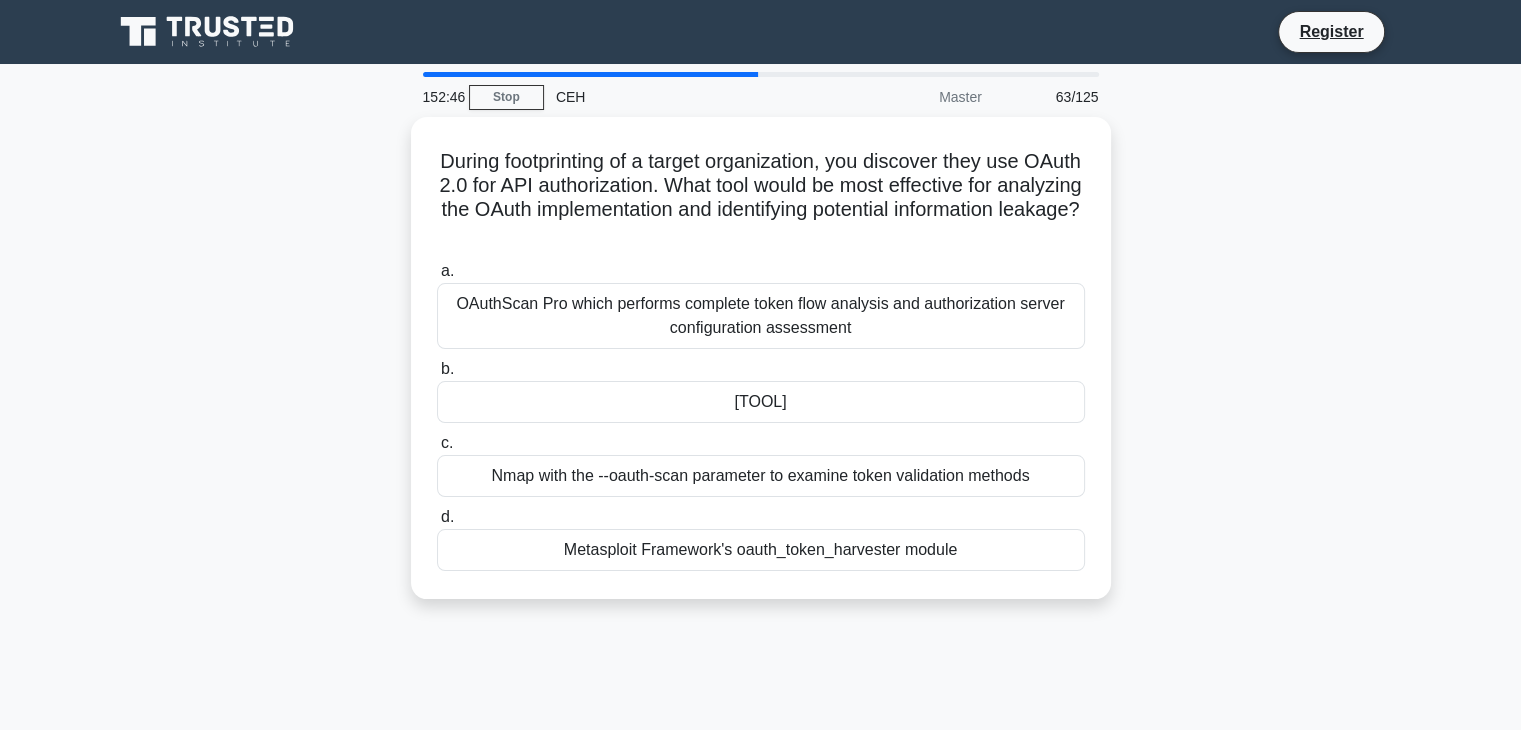 click on "152:46
Stop
CEH
Master
63/125
During footprinting of a target organization, you discover they use OAuth 2.0 for API authorization. What tool would be most effective for analyzing the OAuth implementation and identifying potential information leakage?
.spinner_0XTQ{transform-origin:center;animation:spinner_y6GP .75s linear infinite}@keyframes spinner_y6GP{100%{transform:rotate(360deg)}}
a.
b. c." at bounding box center (761, 572) 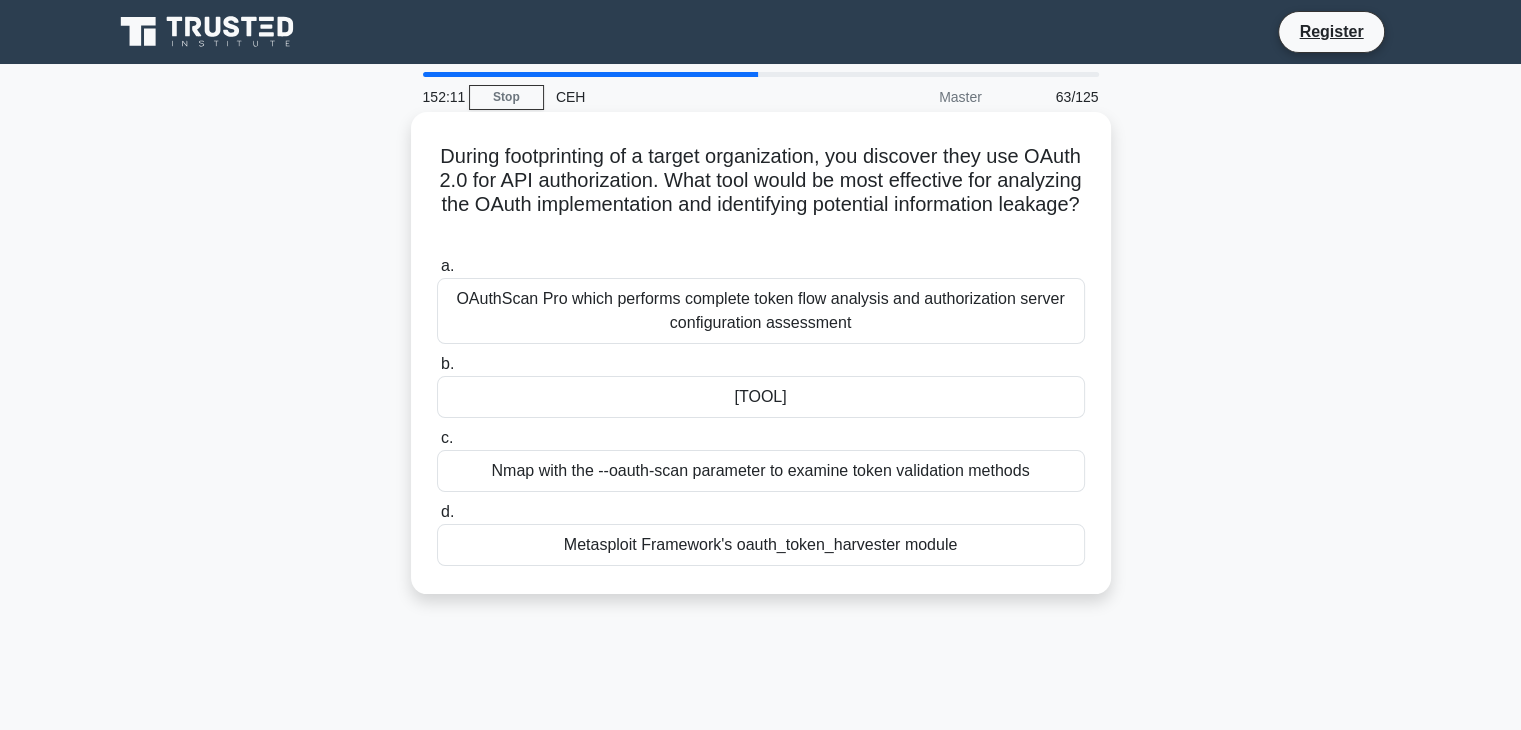 click on "Burp Suite OAuth Scanner" at bounding box center (761, 397) 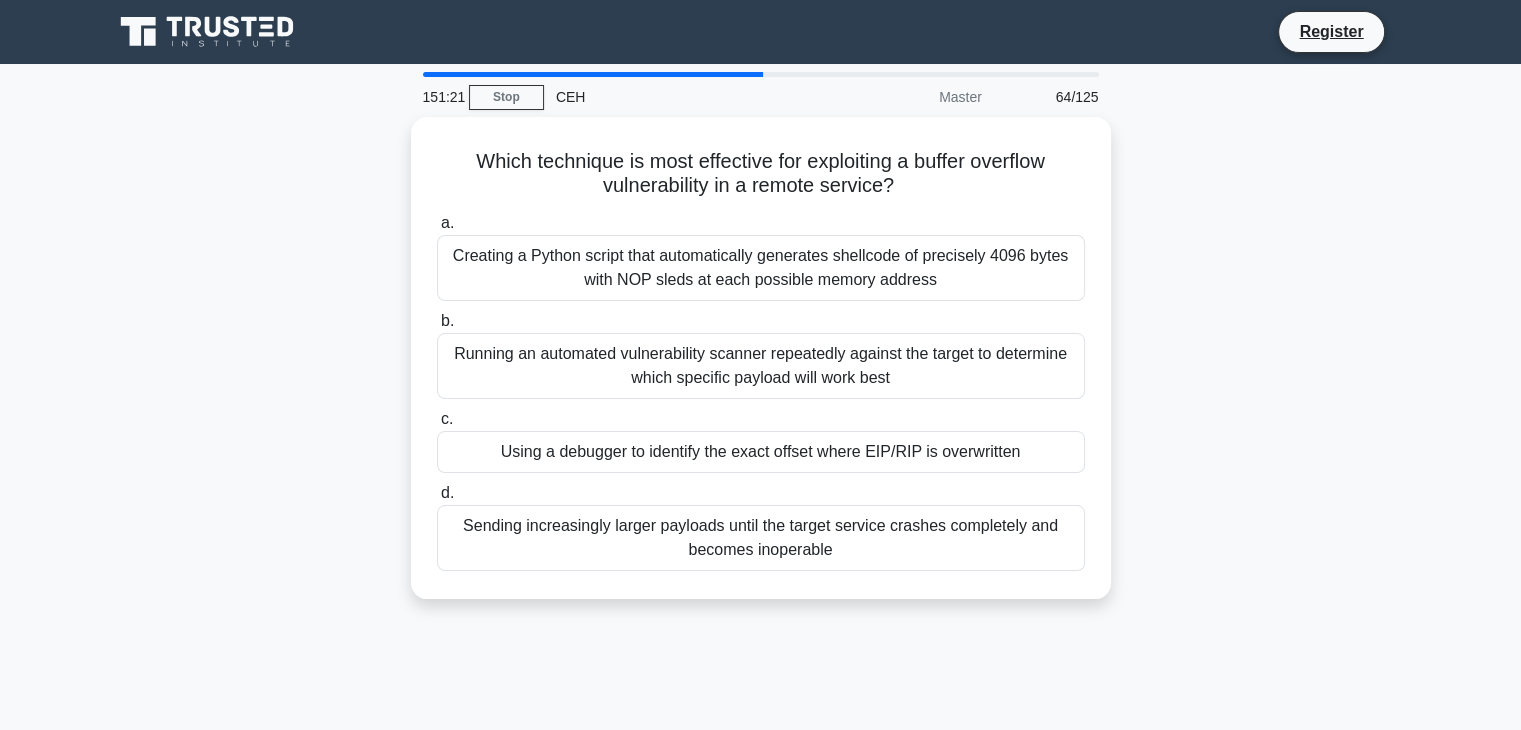 drag, startPoint x: 466, startPoint y: 150, endPoint x: 966, endPoint y: 595, distance: 669.3467 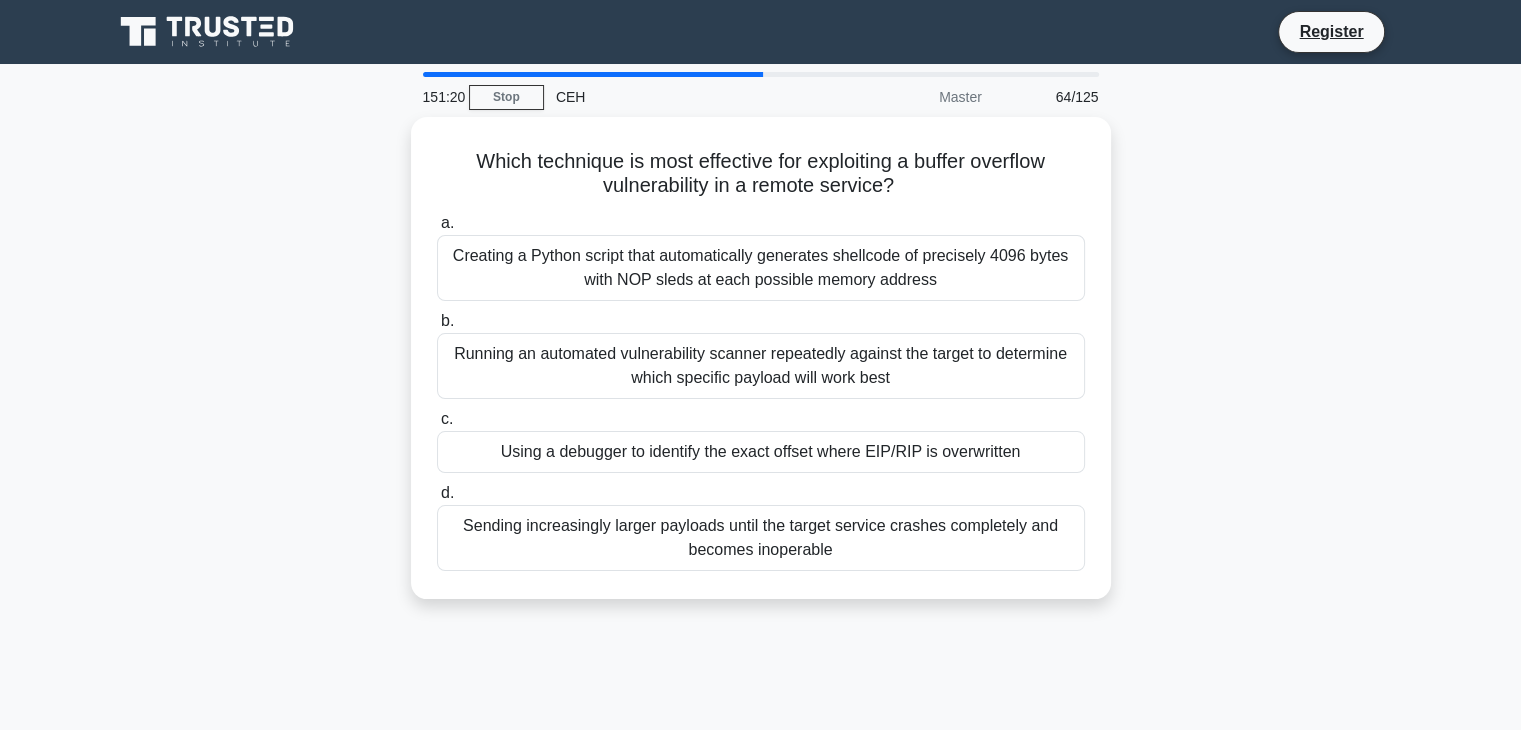 click on "Which technique is most effective for exploiting a buffer overflow vulnerability in a remote service?
.spinner_0XTQ{transform-origin:center;animation:spinner_y6GP .75s linear infinite}@keyframes spinner_y6GP{100%{transform:rotate(360deg)}}
a.
Creating a Python script that automatically generates shellcode of precisely 4096 bytes with NOP sleds at each possible memory address
b. c. d." at bounding box center [761, 370] 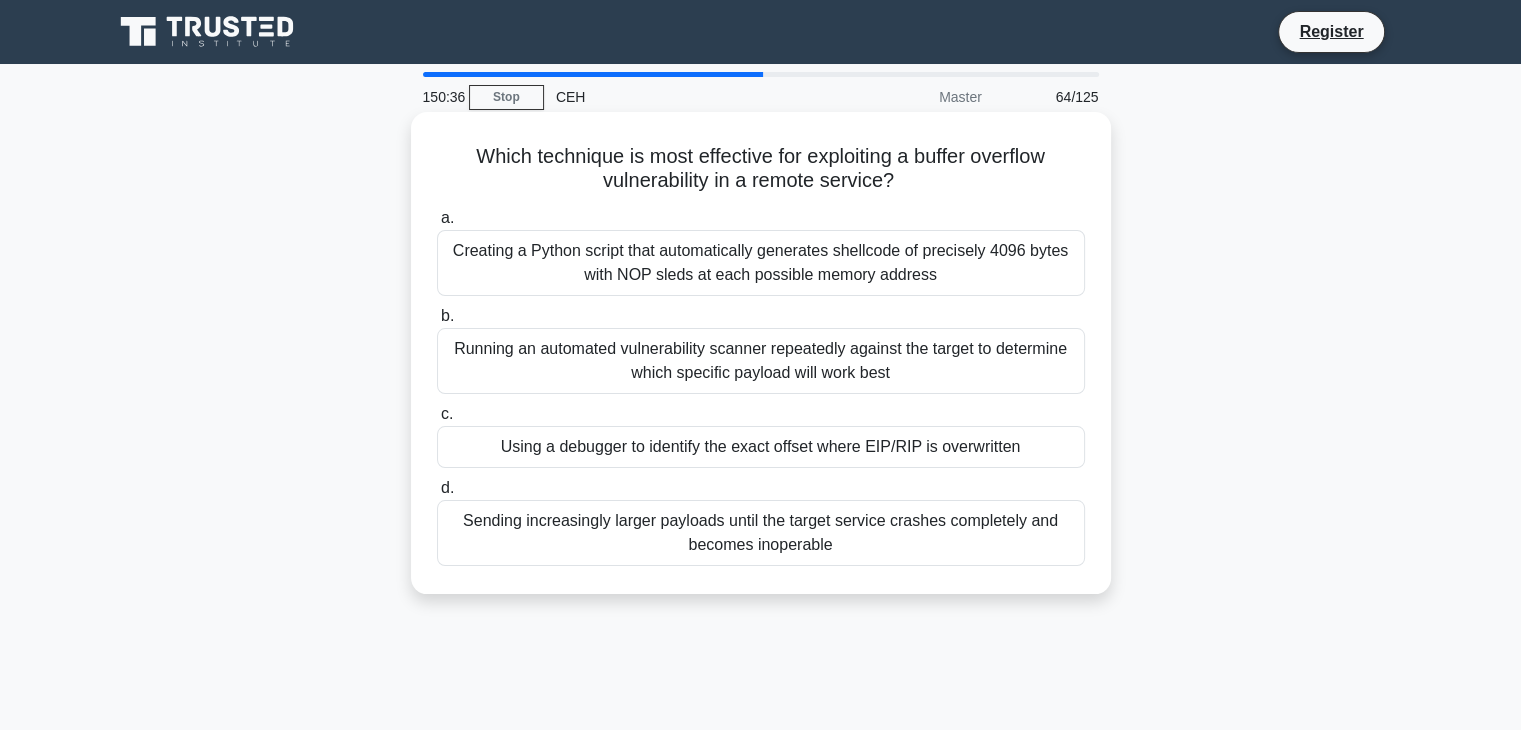 click on "Using a debugger to identify the exact offset where EIP/RIP is overwritten" at bounding box center [761, 447] 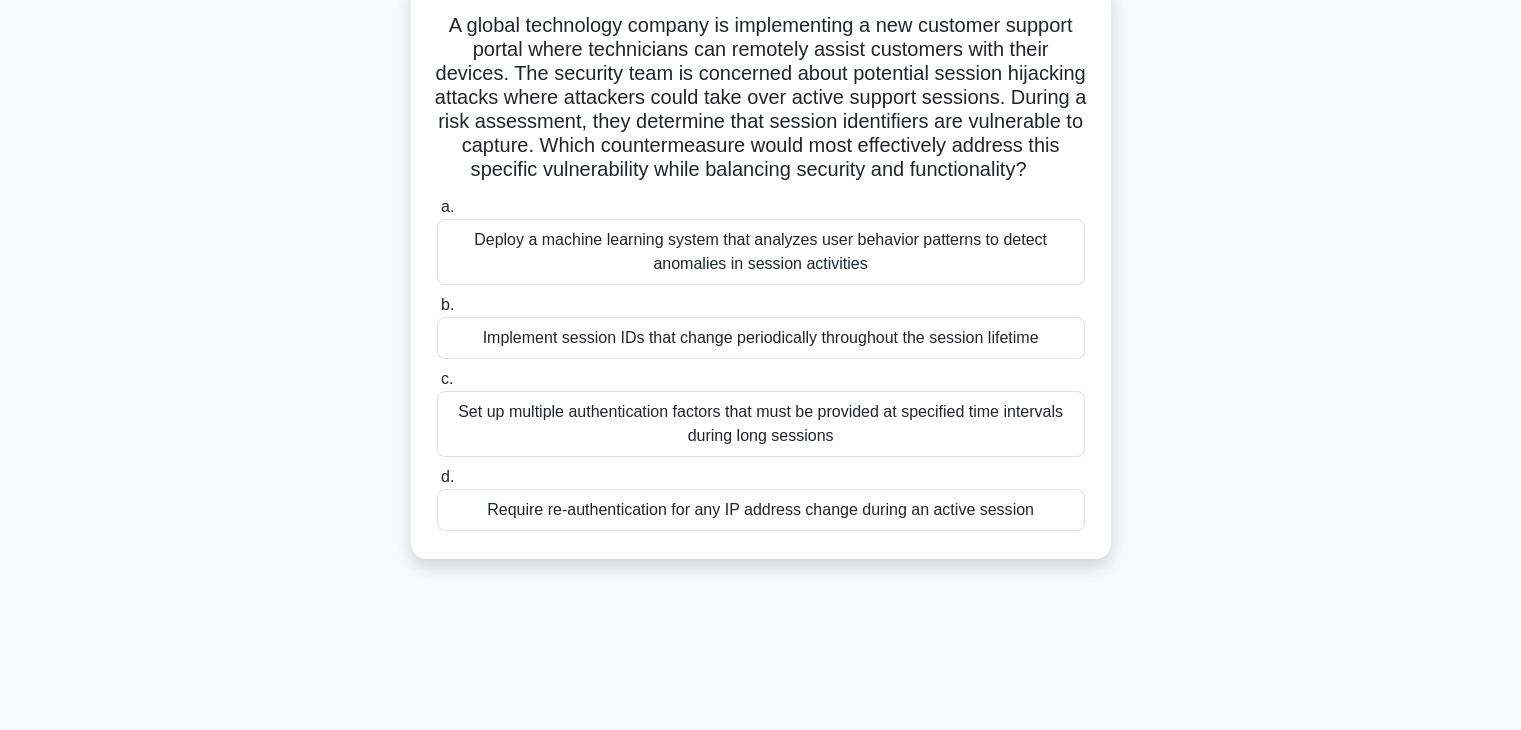 scroll, scrollTop: 351, scrollLeft: 0, axis: vertical 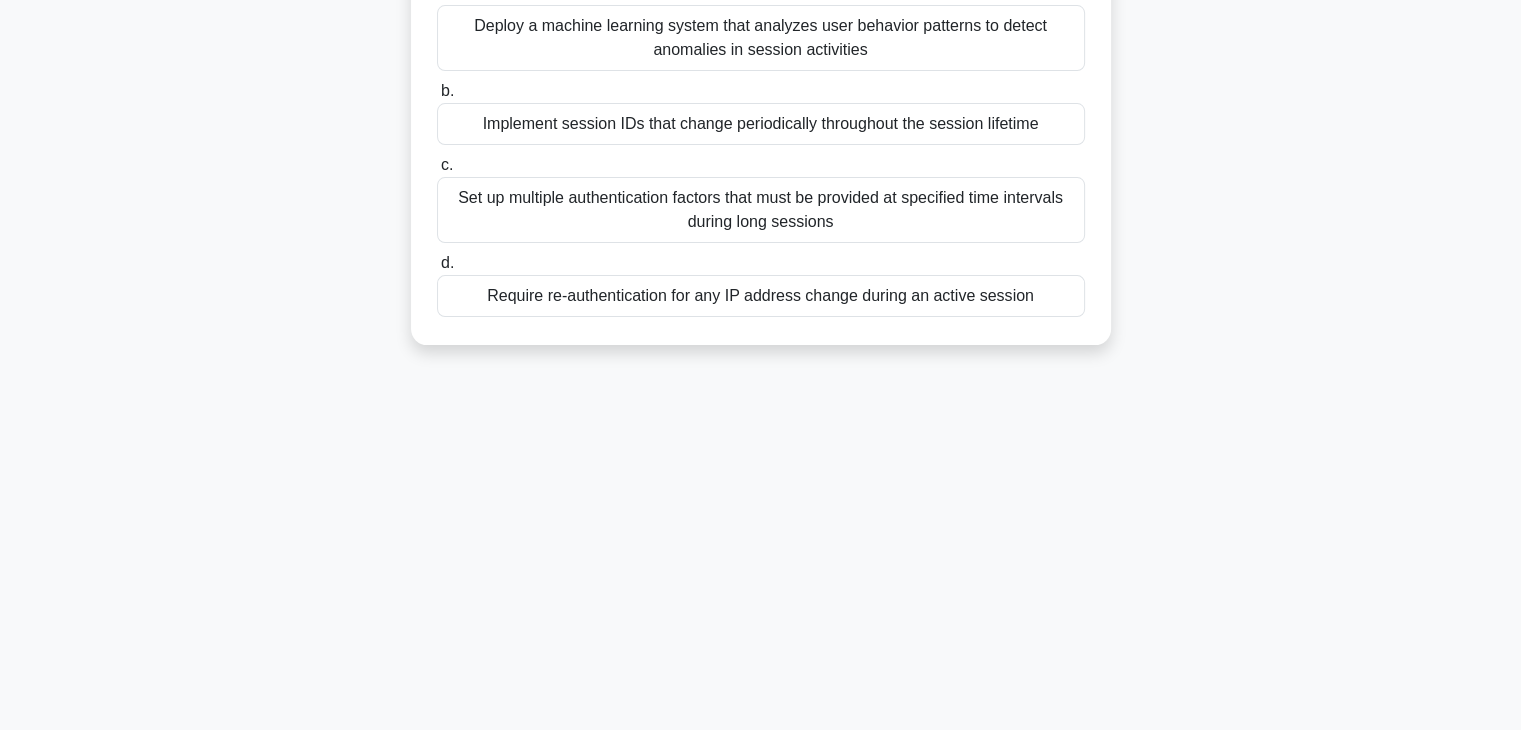 drag, startPoint x: 422, startPoint y: 148, endPoint x: 1319, endPoint y: 309, distance: 911.33417 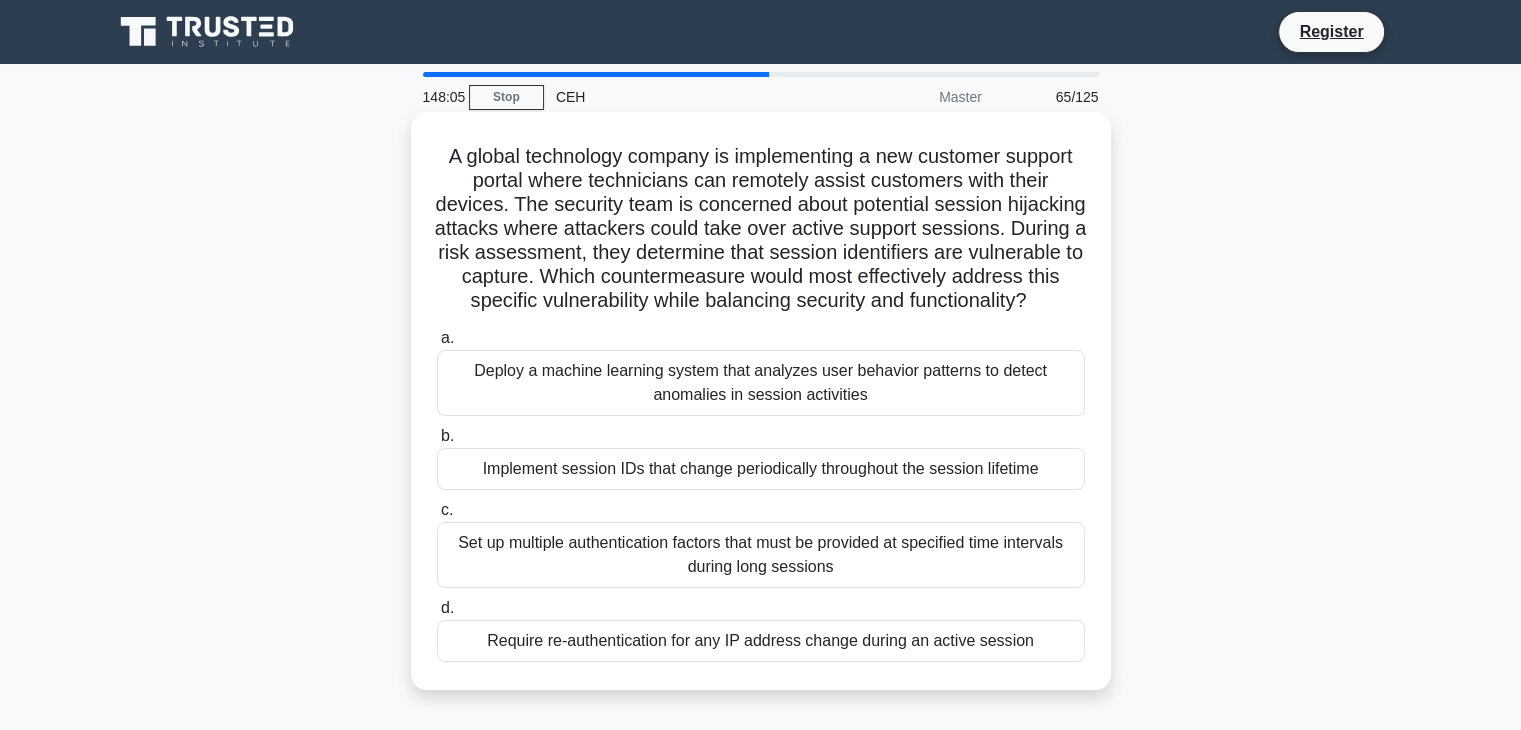 click on "Implement session IDs that change periodically throughout the session lifetime" at bounding box center (761, 469) 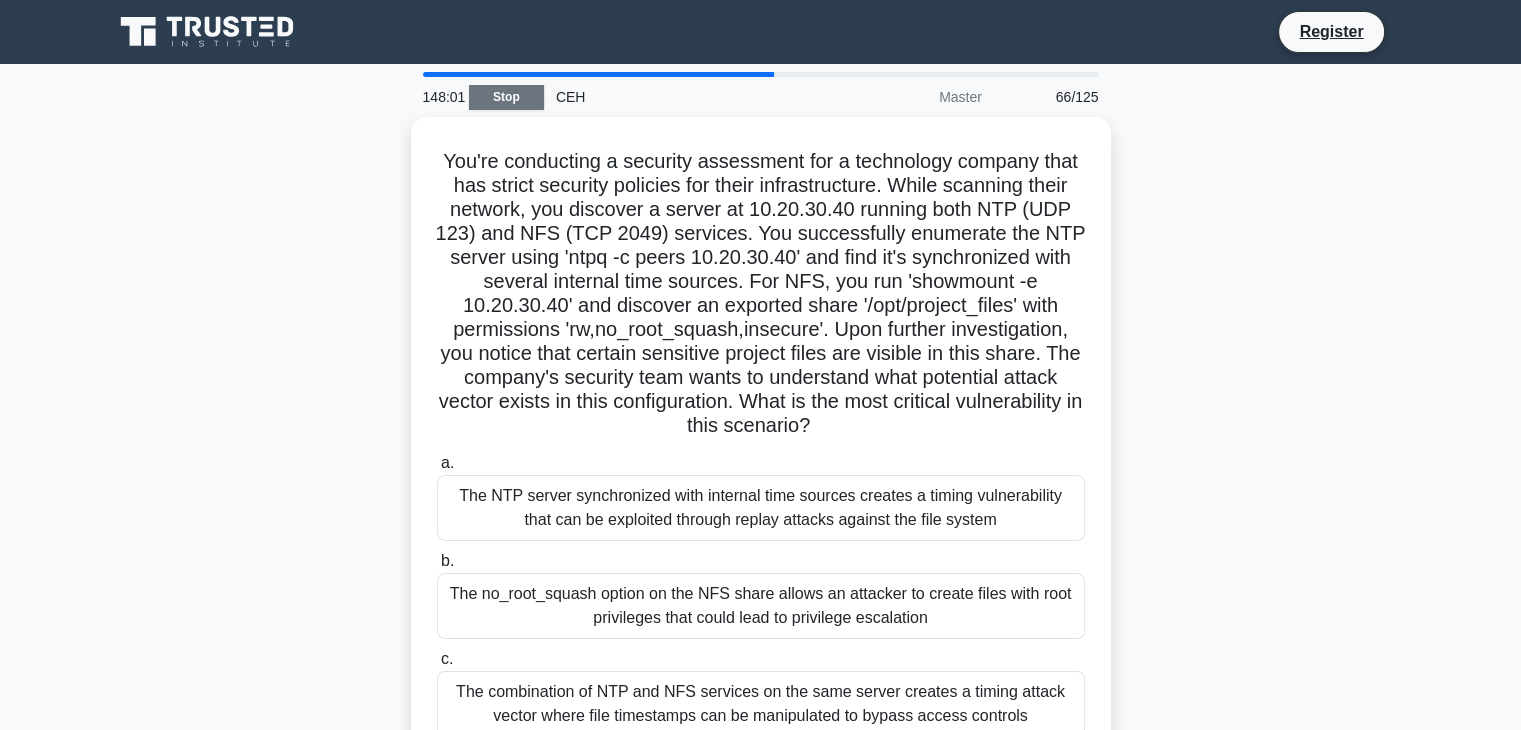 click on "Stop" at bounding box center (506, 97) 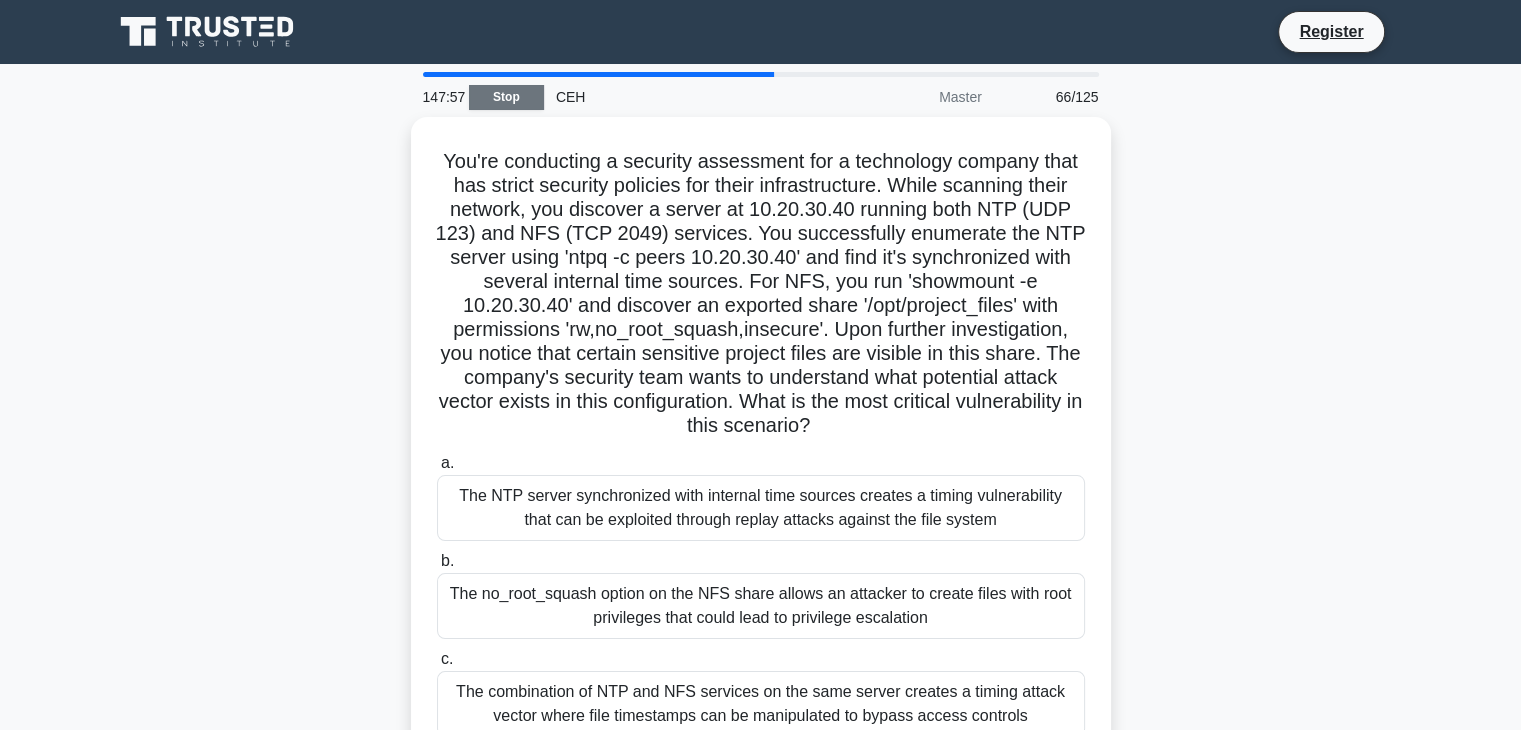 click on "Stop" at bounding box center [506, 97] 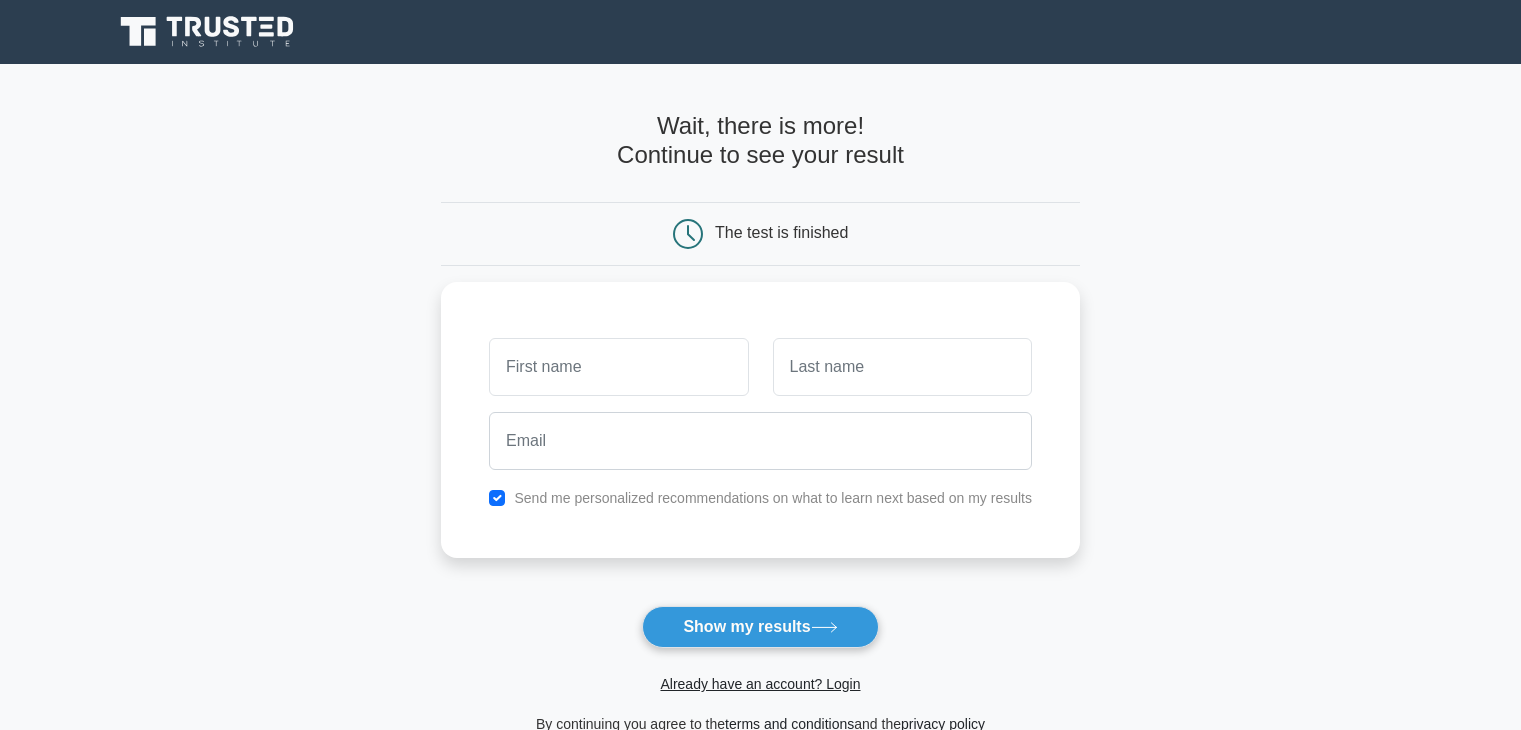 scroll, scrollTop: 0, scrollLeft: 0, axis: both 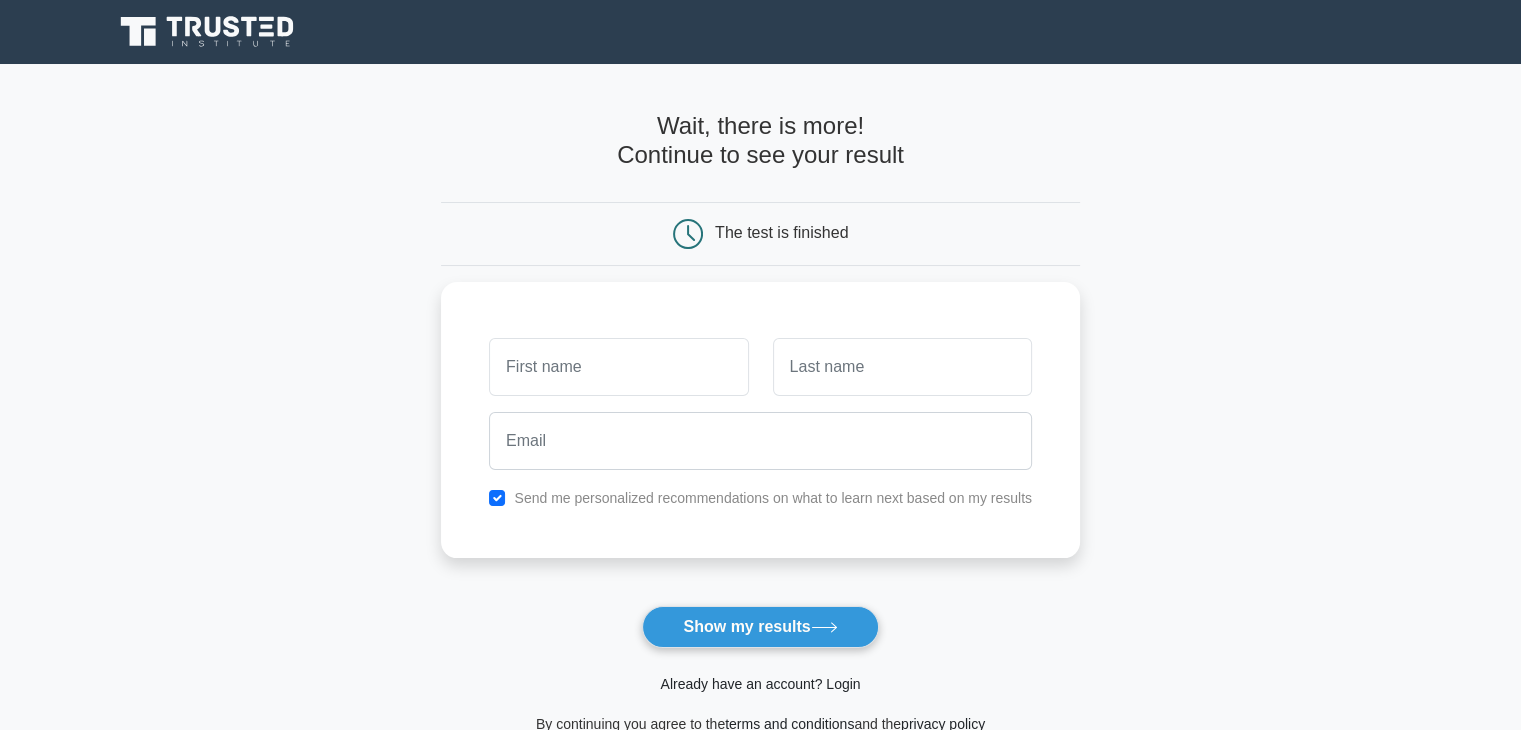 click on "Already have an account? Login" at bounding box center (760, 684) 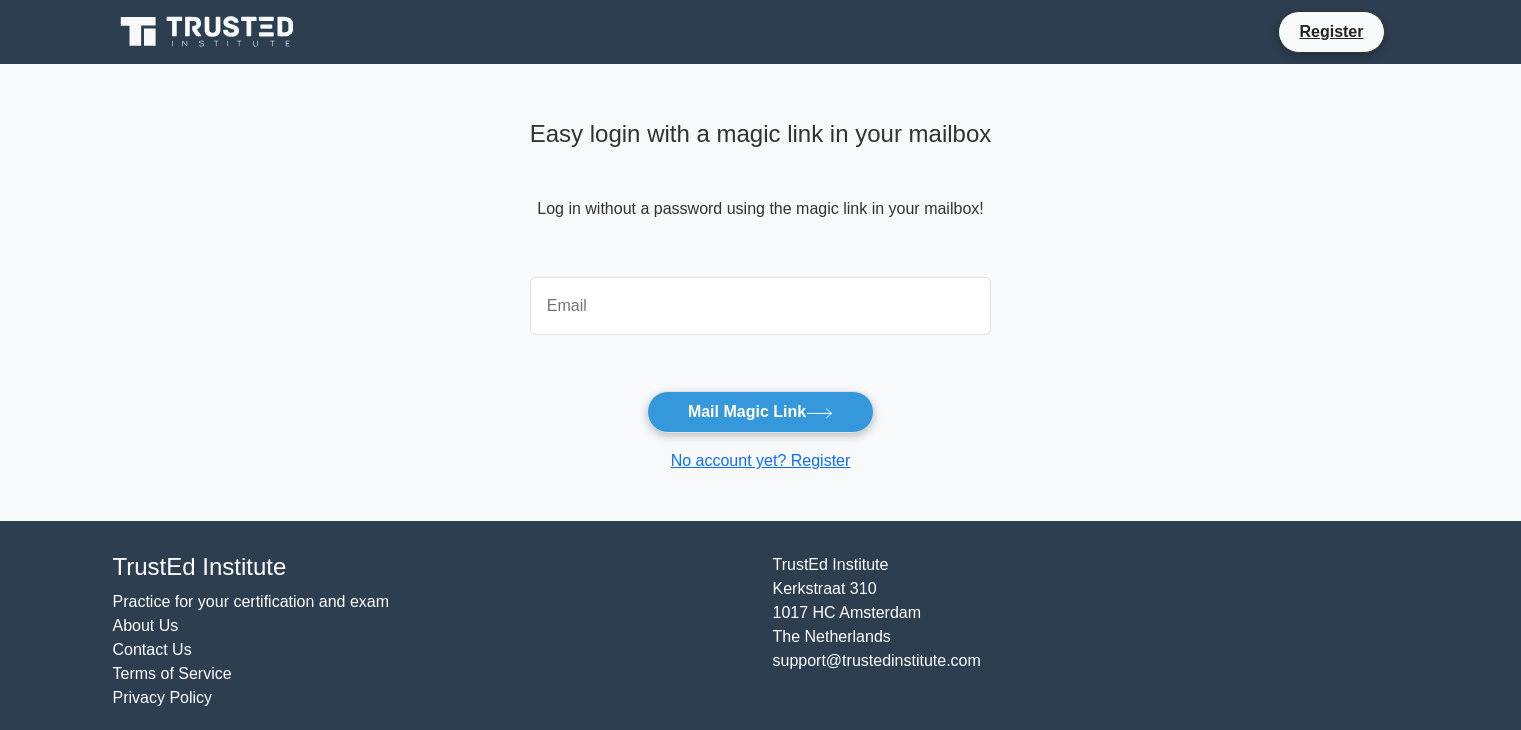 scroll, scrollTop: 0, scrollLeft: 0, axis: both 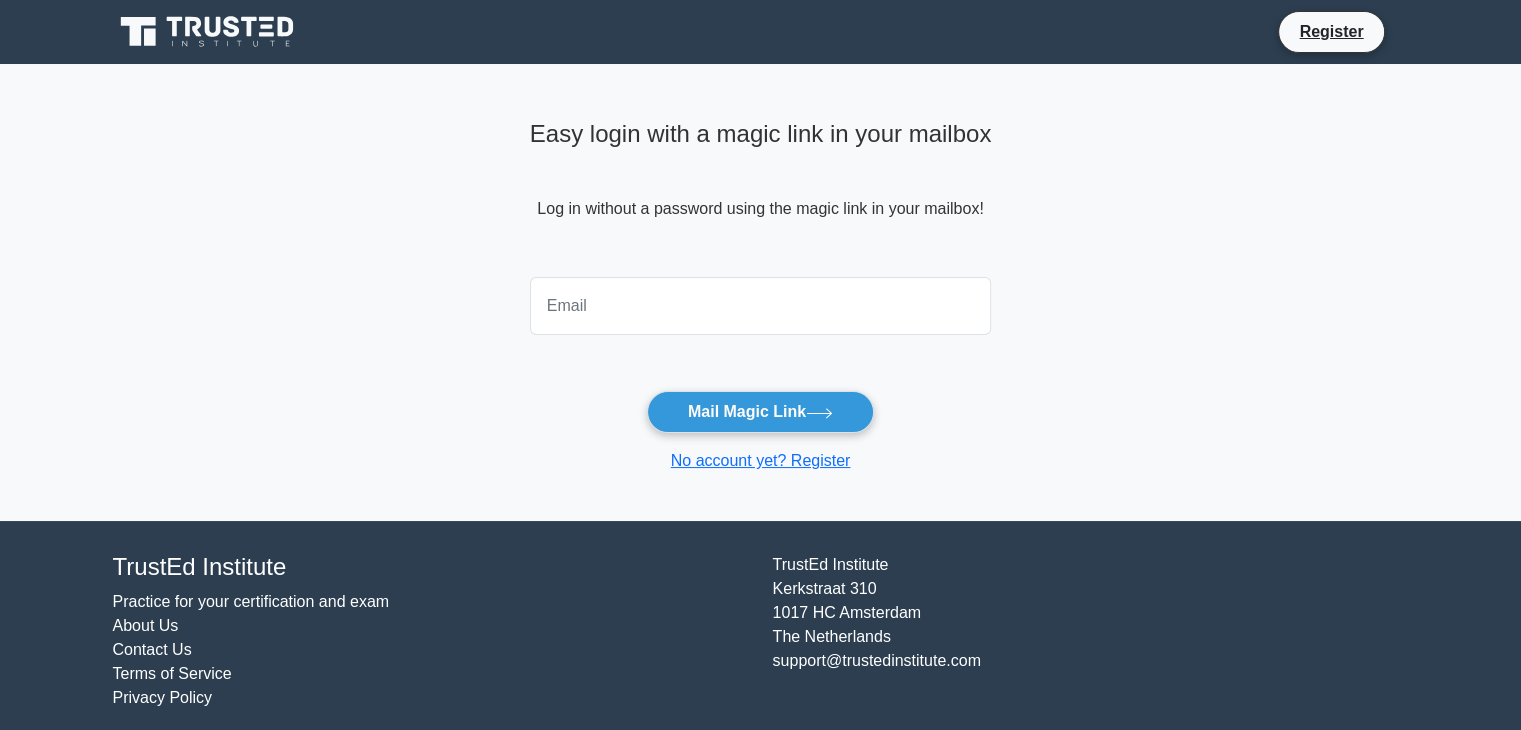 click at bounding box center [761, 306] 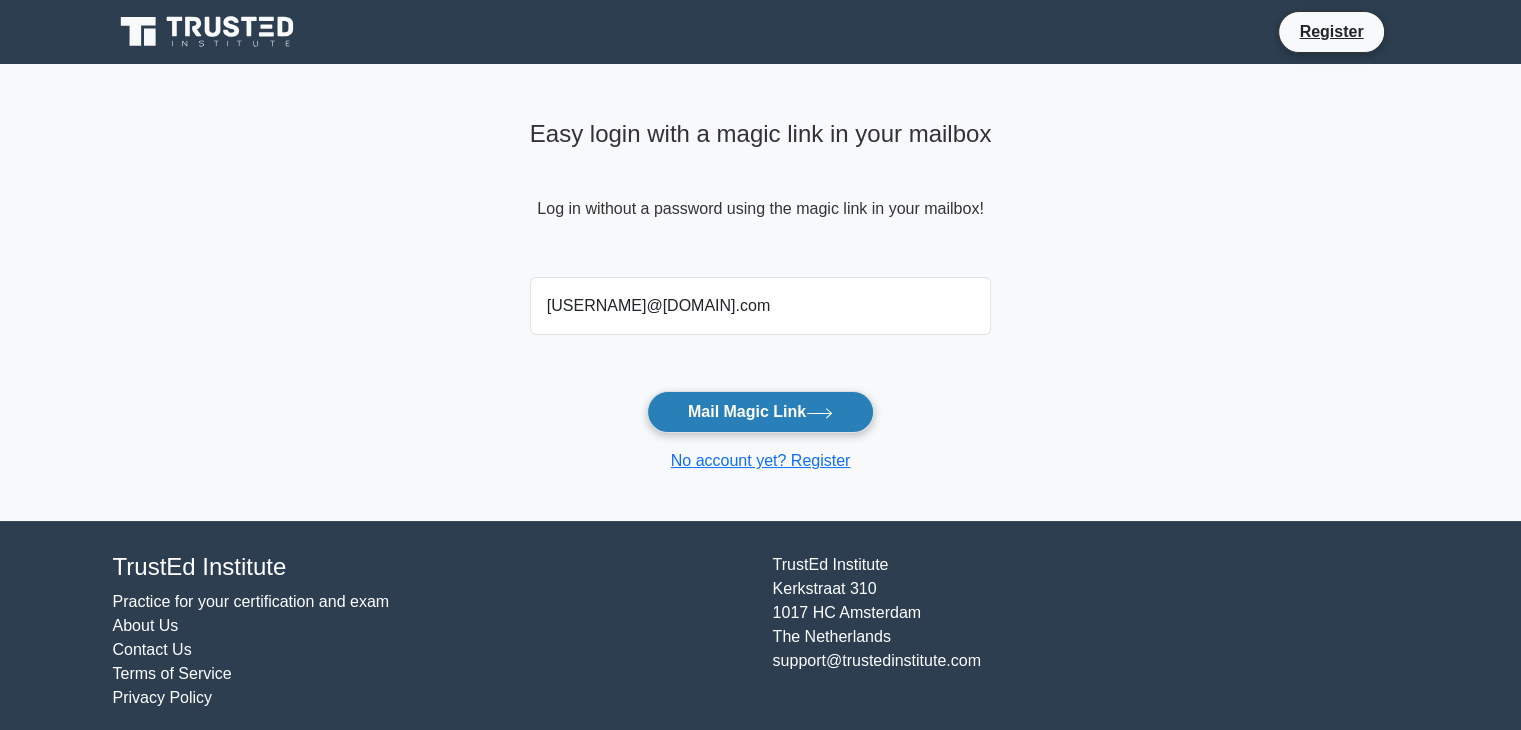 click on "Mail Magic Link" at bounding box center [760, 412] 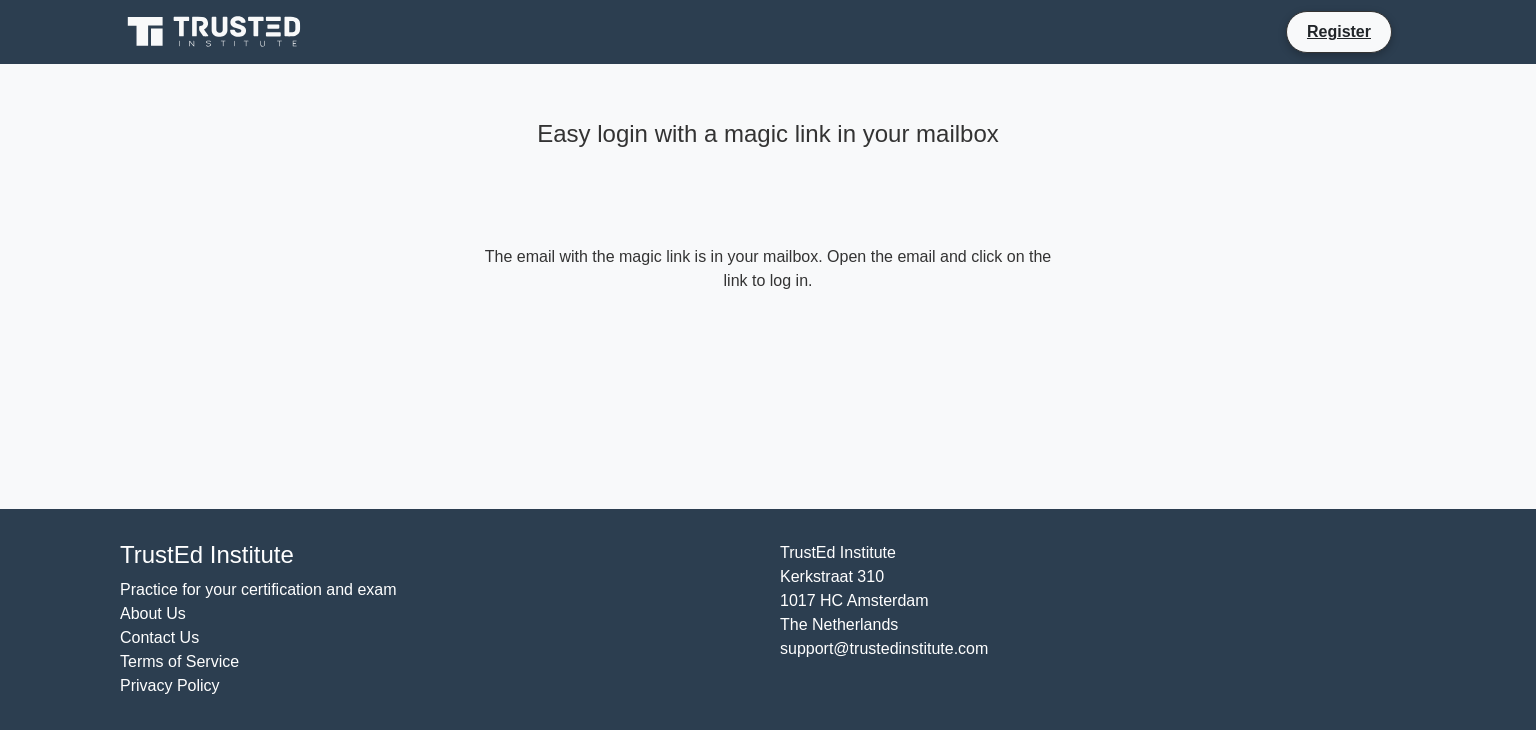 scroll, scrollTop: 0, scrollLeft: 0, axis: both 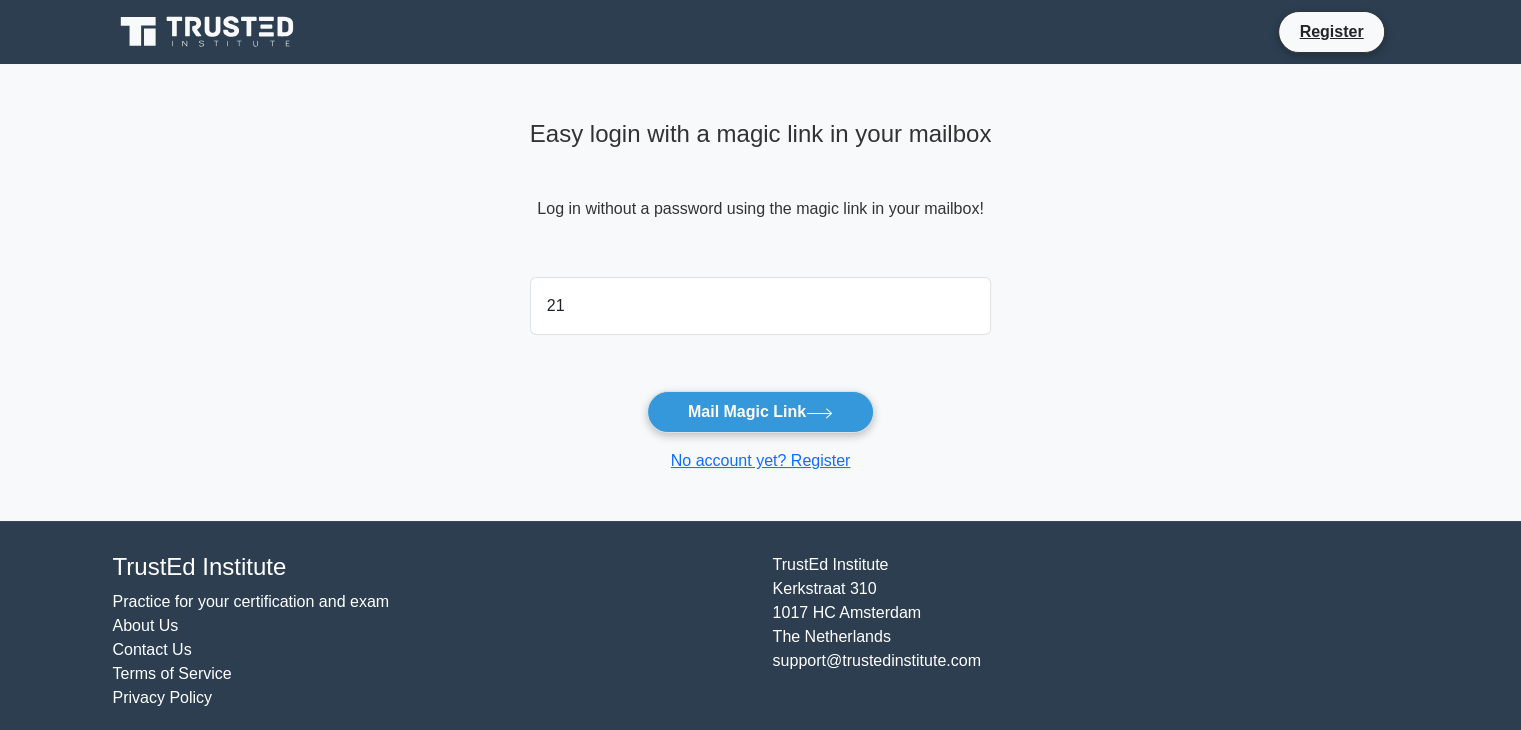 type on "2" 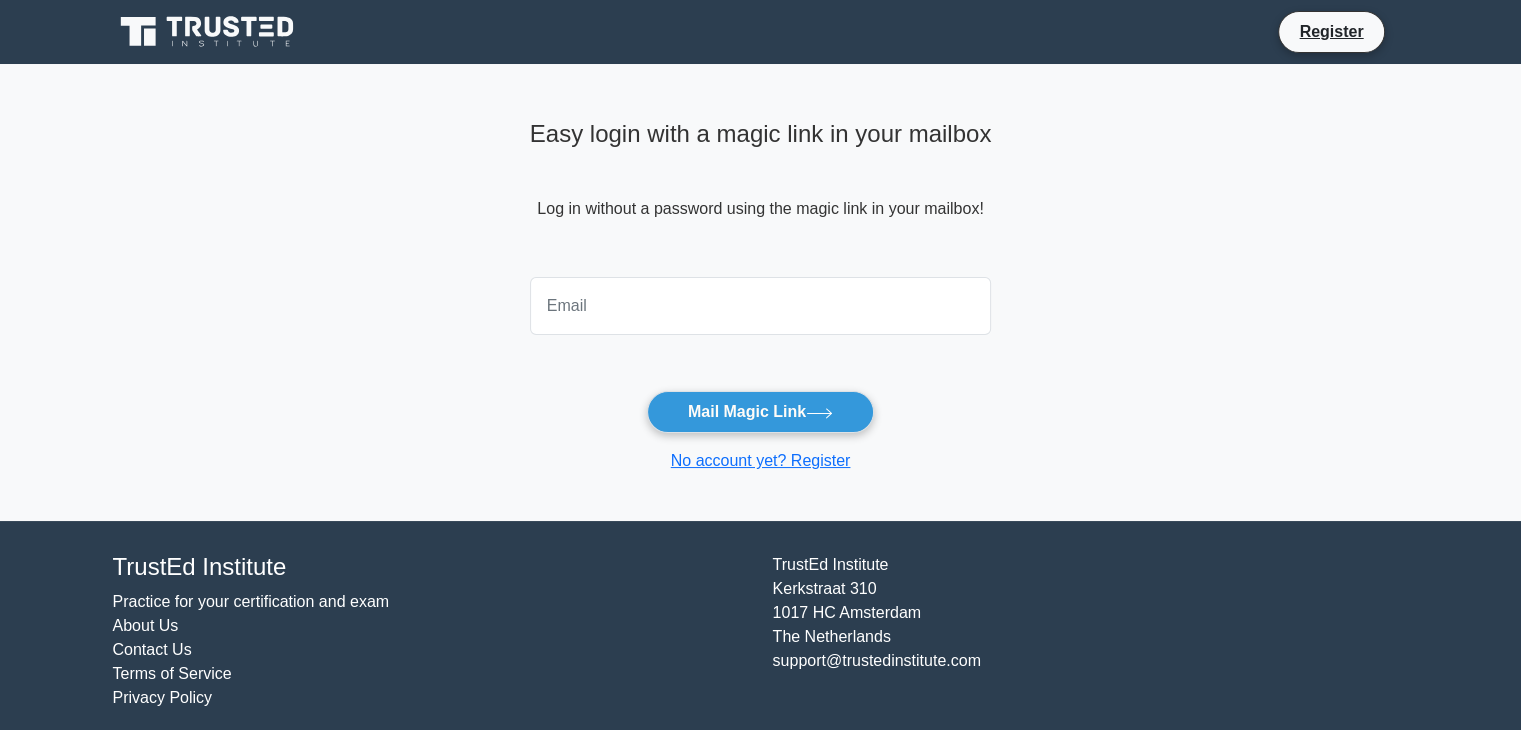 drag, startPoint x: 0, startPoint y: 0, endPoint x: 677, endPoint y: 325, distance: 750.9687 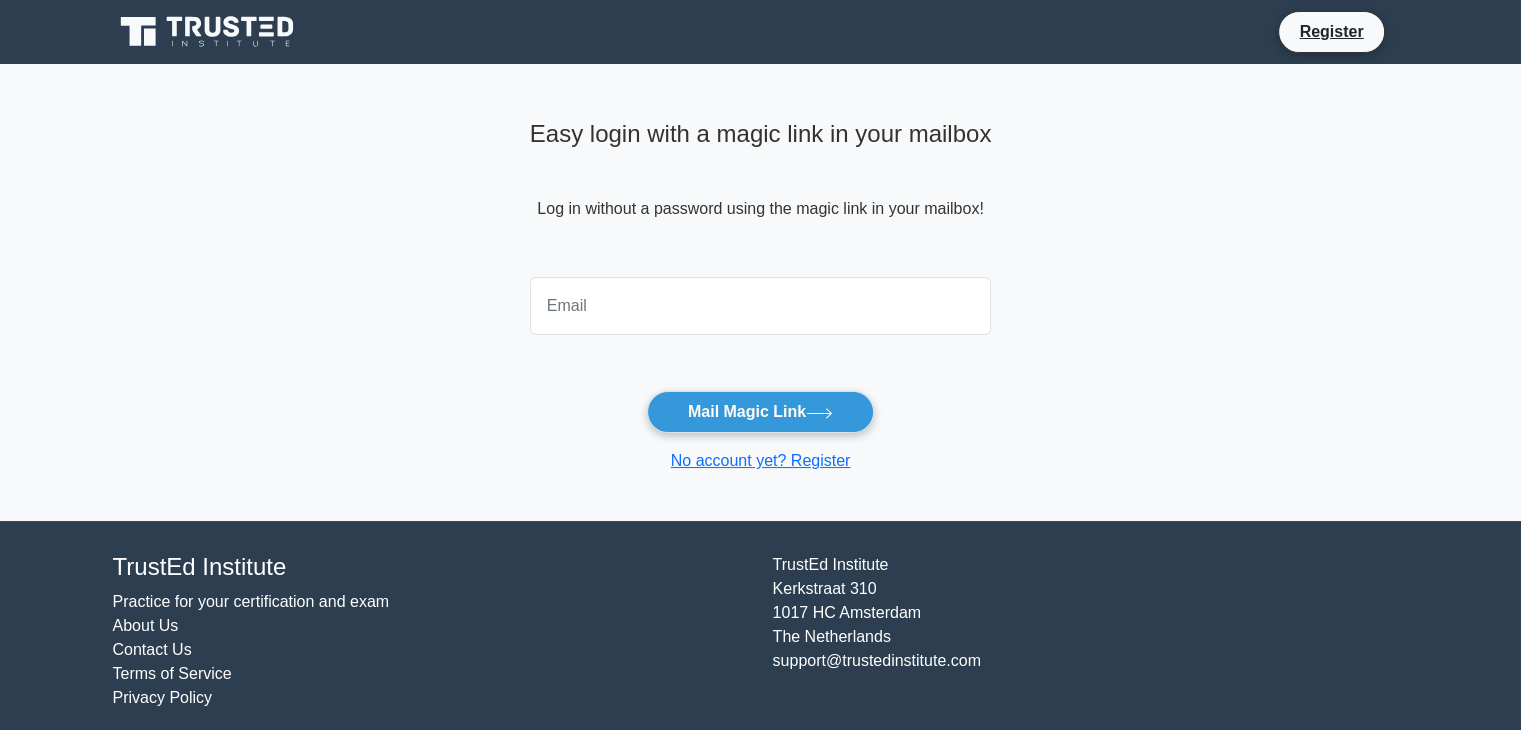 type on "ansjkc1234@gmail.com" 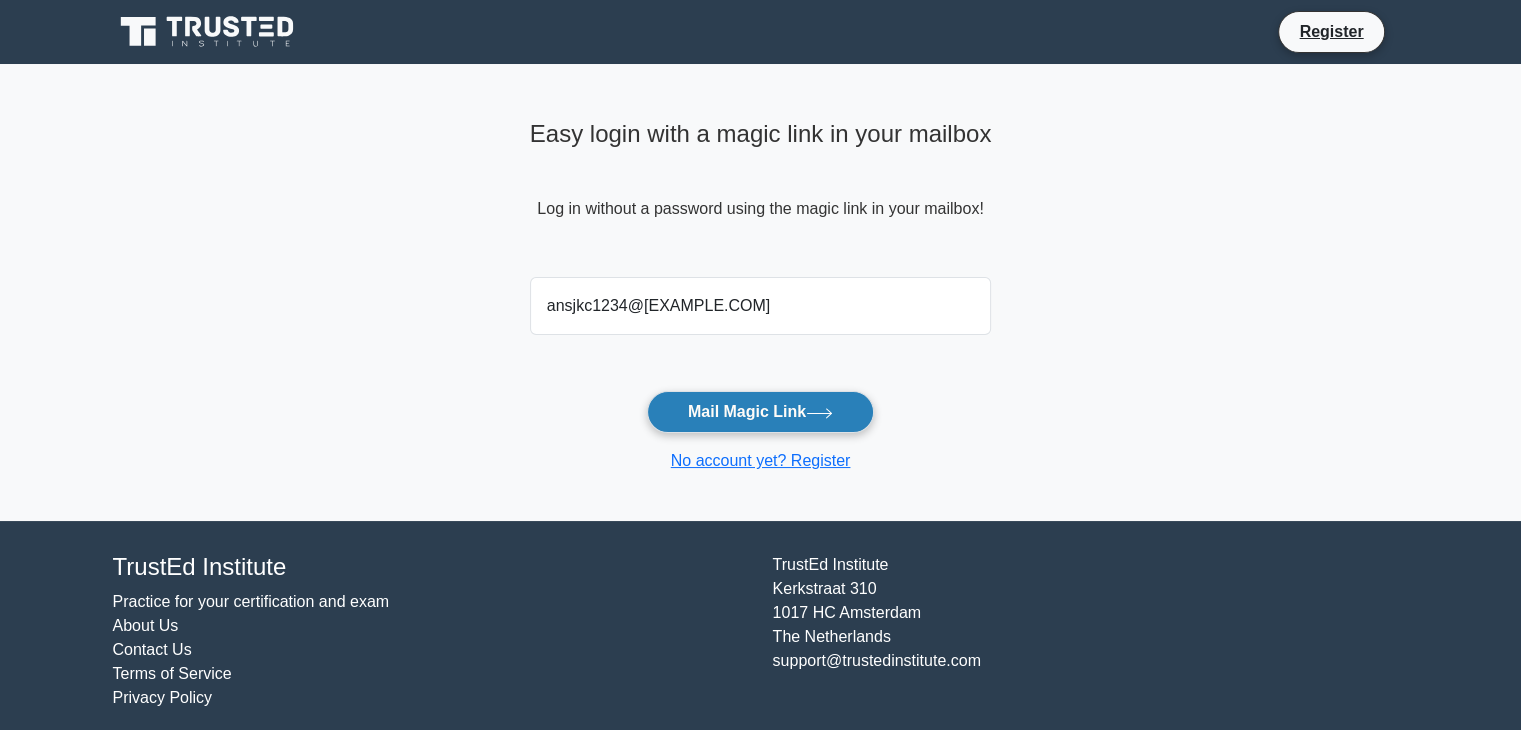 click on "Mail Magic Link" at bounding box center [760, 412] 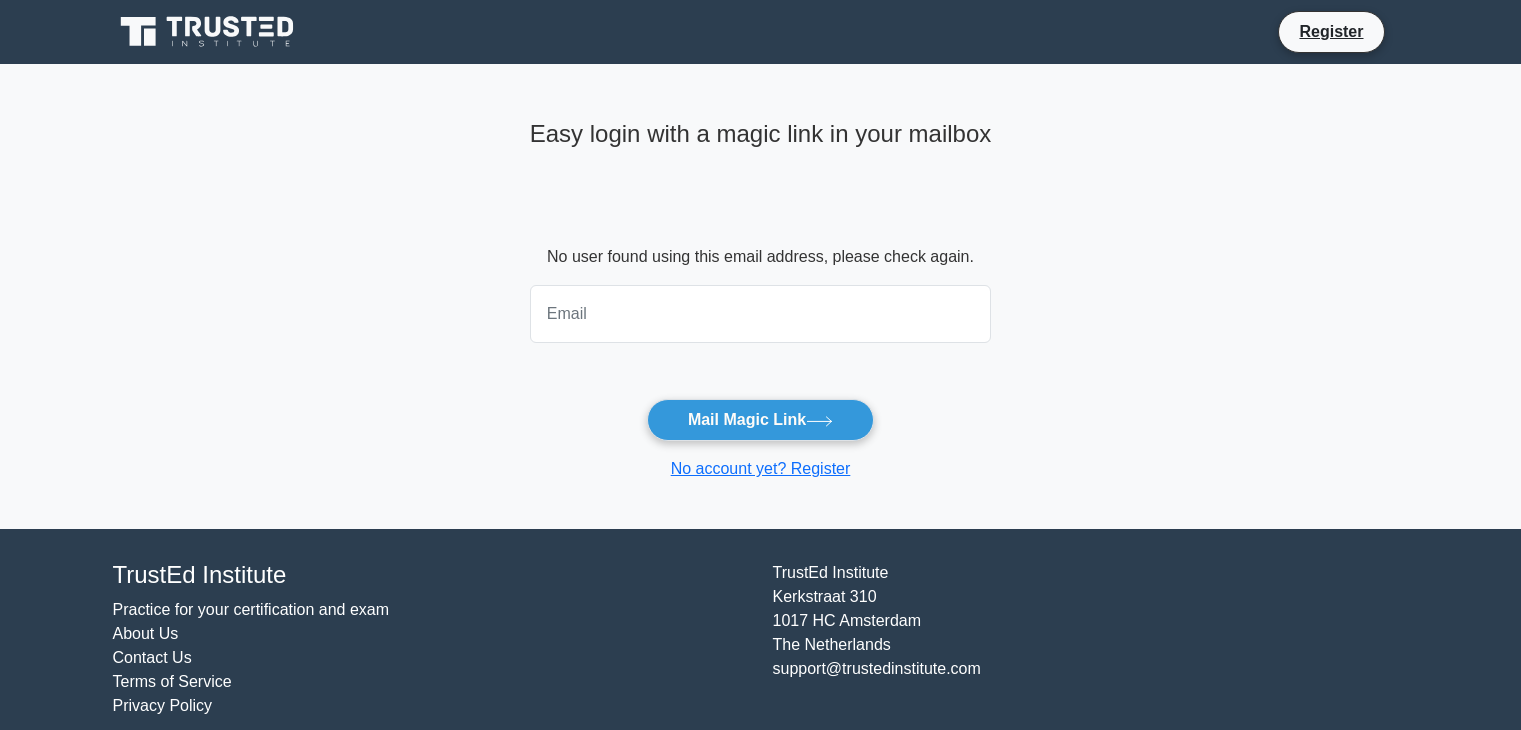 scroll, scrollTop: 0, scrollLeft: 0, axis: both 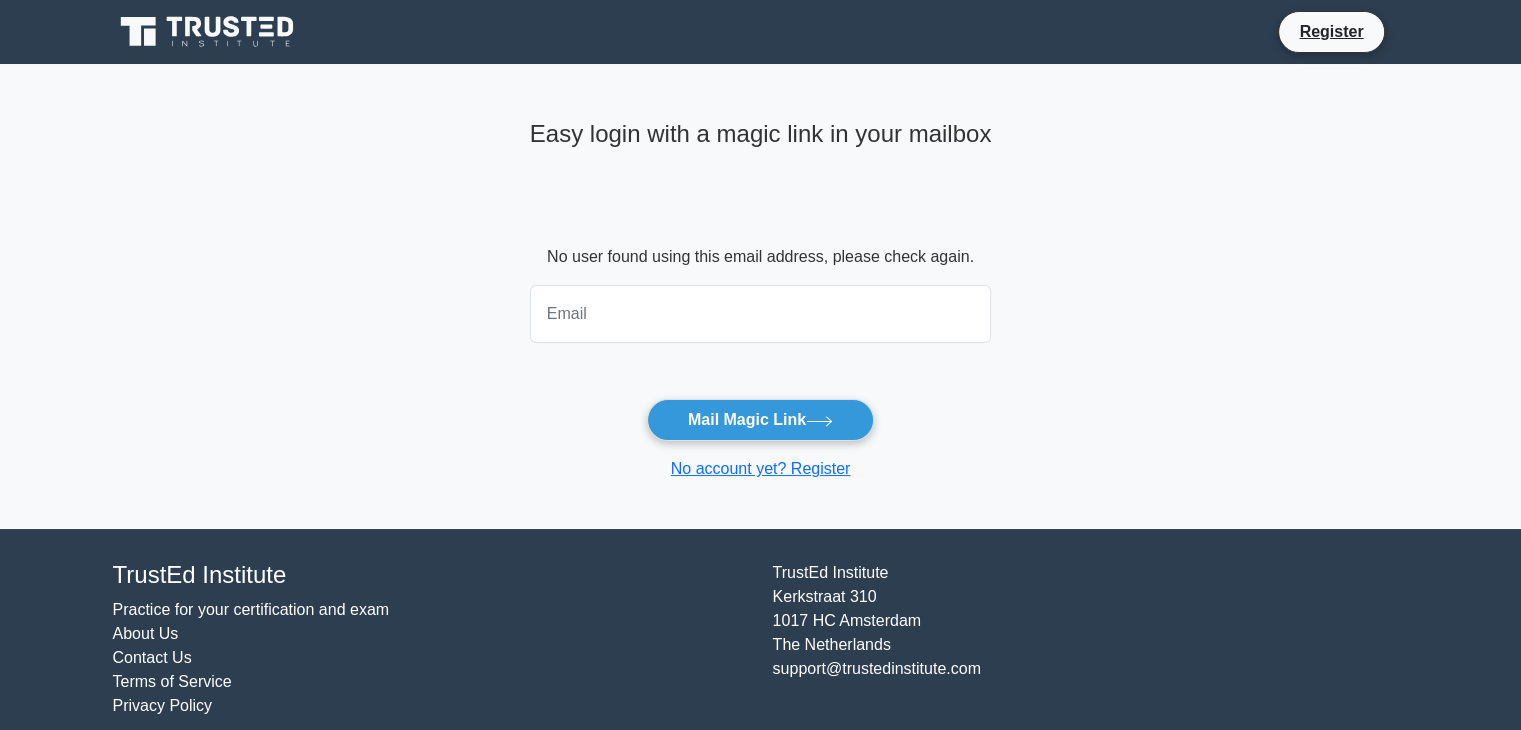 click at bounding box center [761, 314] 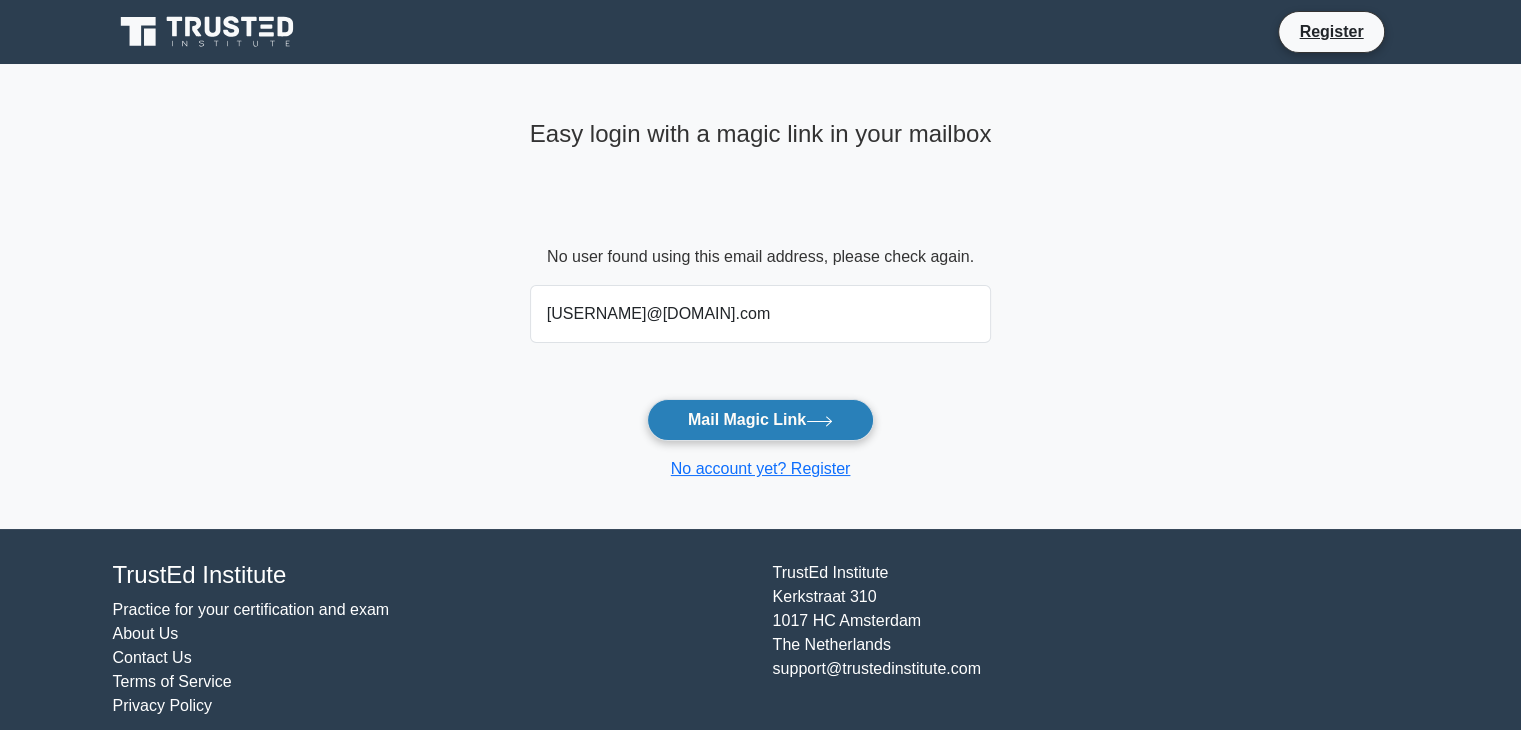 click on "Mail Magic Link" at bounding box center [760, 420] 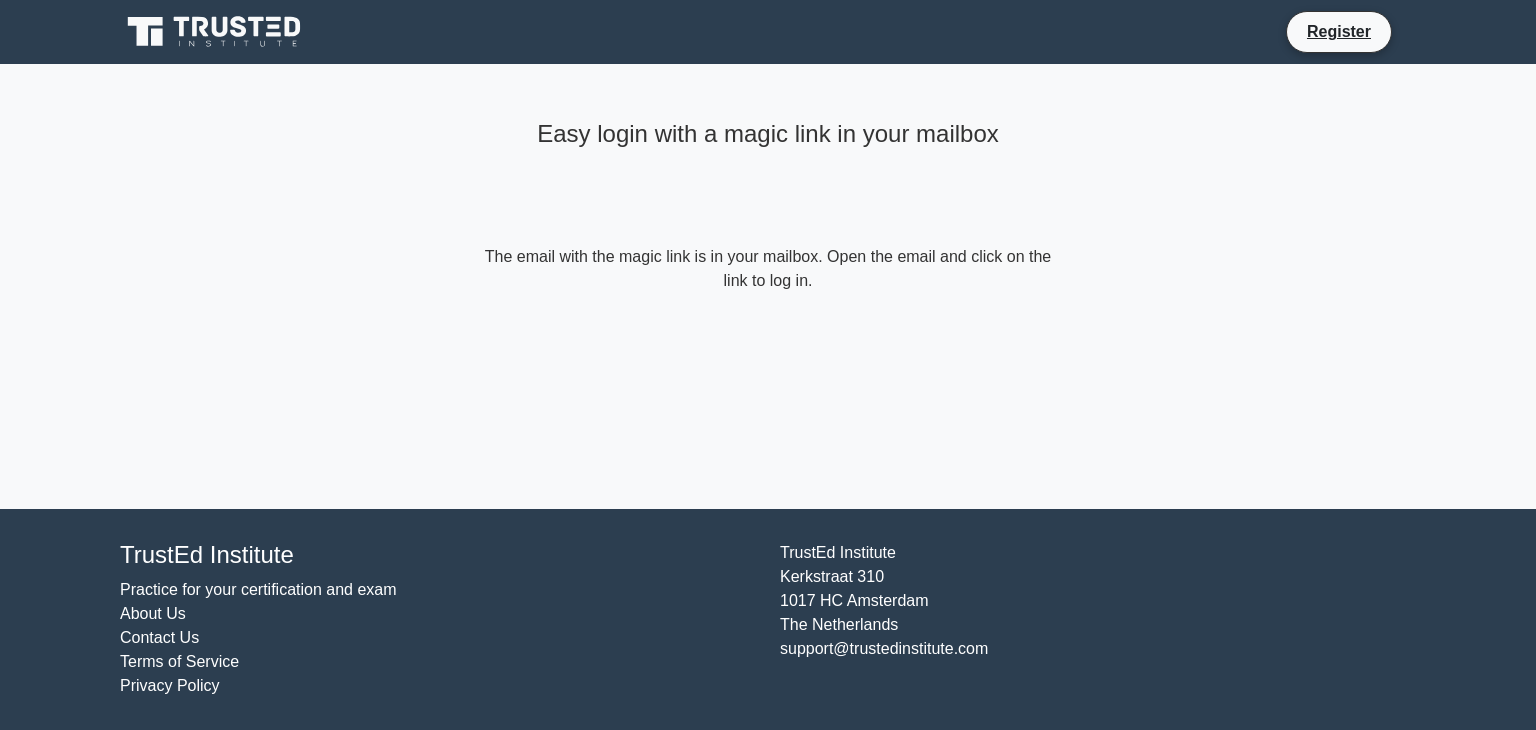scroll, scrollTop: 0, scrollLeft: 0, axis: both 